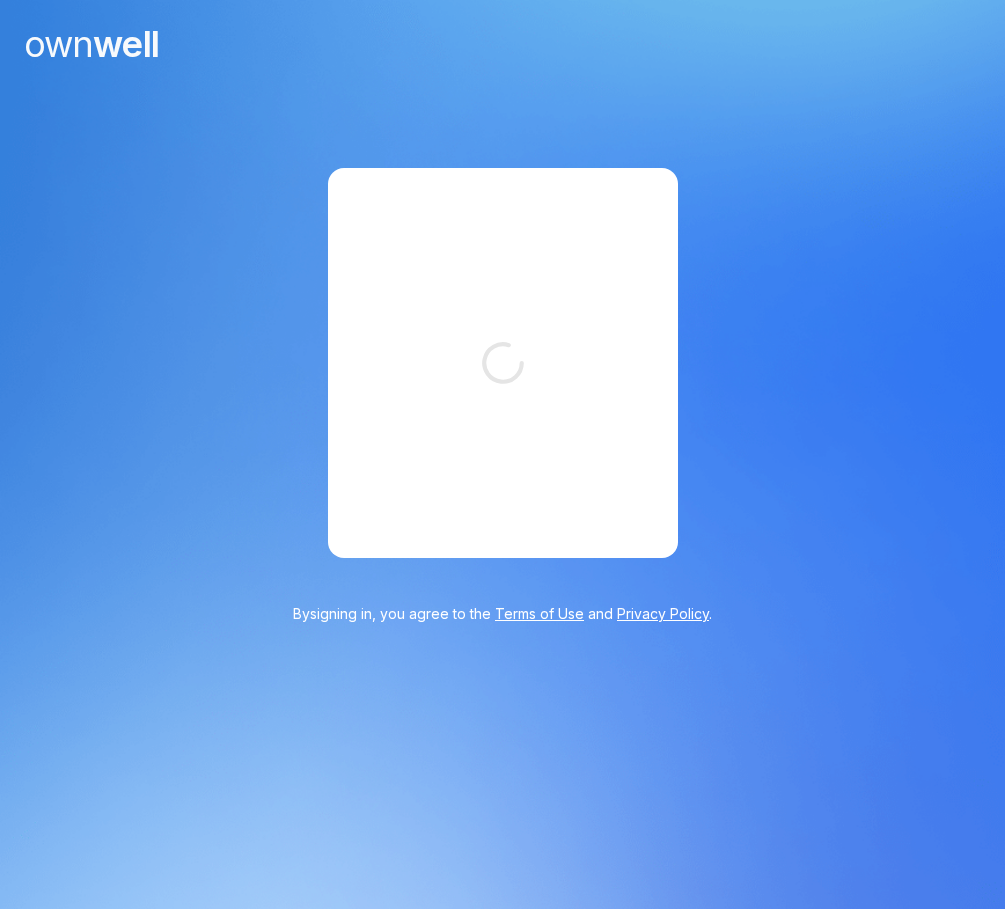 scroll, scrollTop: 0, scrollLeft: 0, axis: both 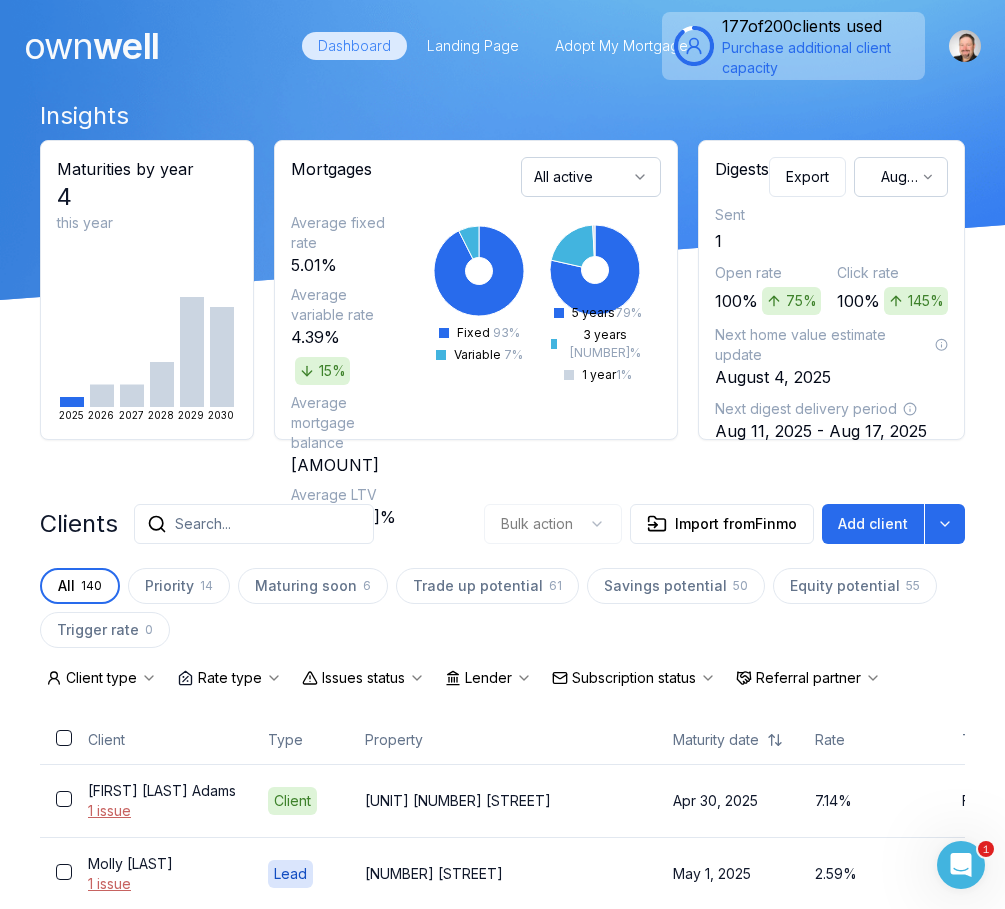 click on "Search..." at bounding box center [203, 524] 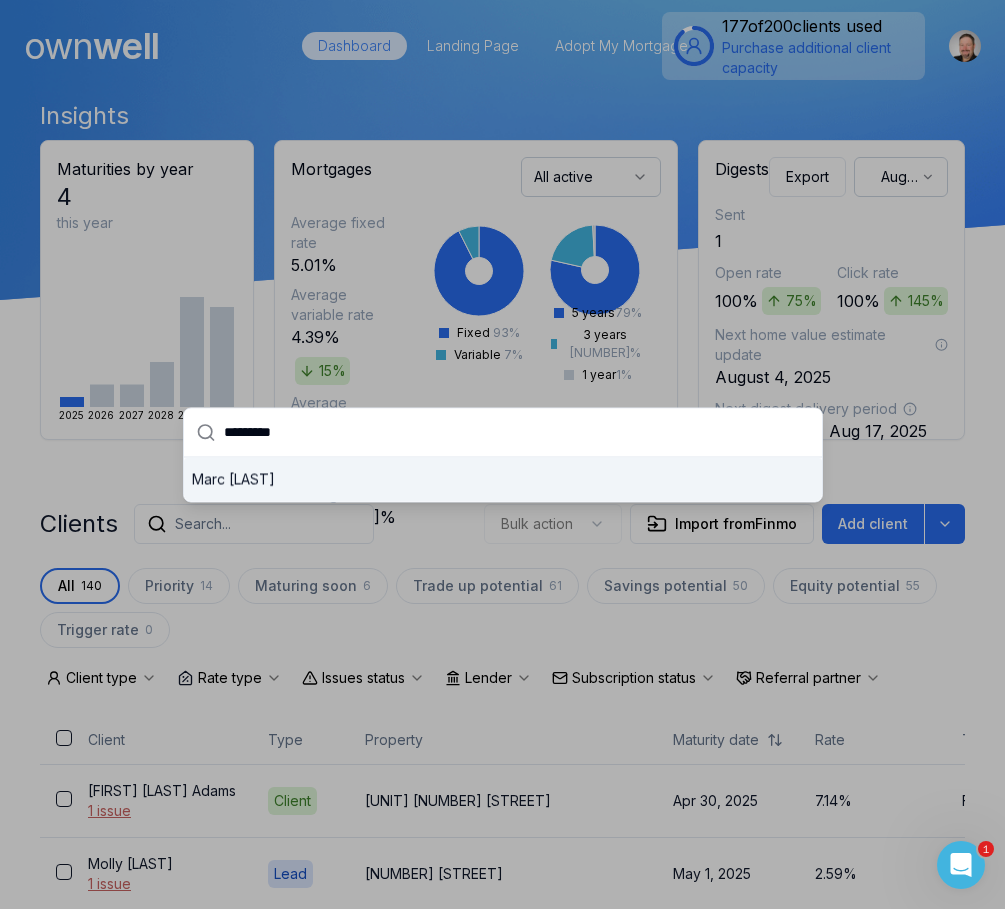 type on "*********" 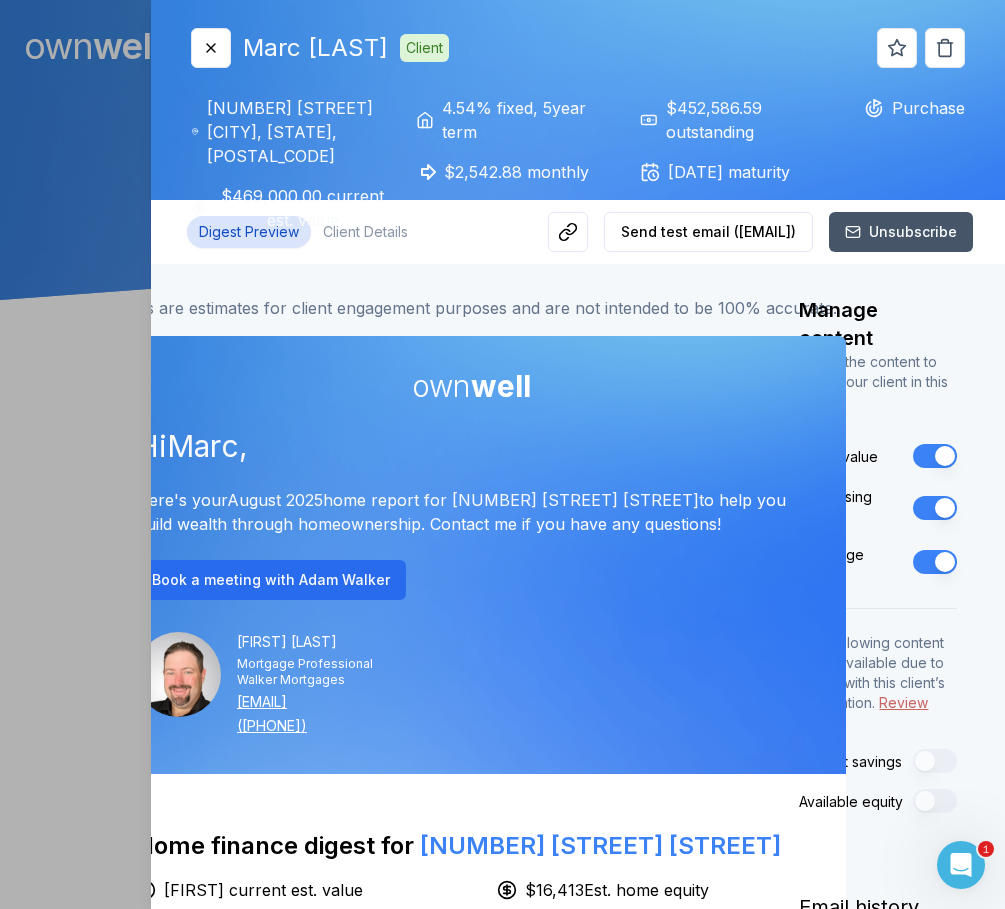 click on "Close Marc [LAST] Client [NUMBER] [STREET] [CITY], [PROVINCE], [POSTAL_CODE] [PRICE] current est. value [RATE] fixed , [YEAR] year term [PRICE] monthly [PRICE] outstanding [DATE] maturity Purchase" at bounding box center (578, 116) 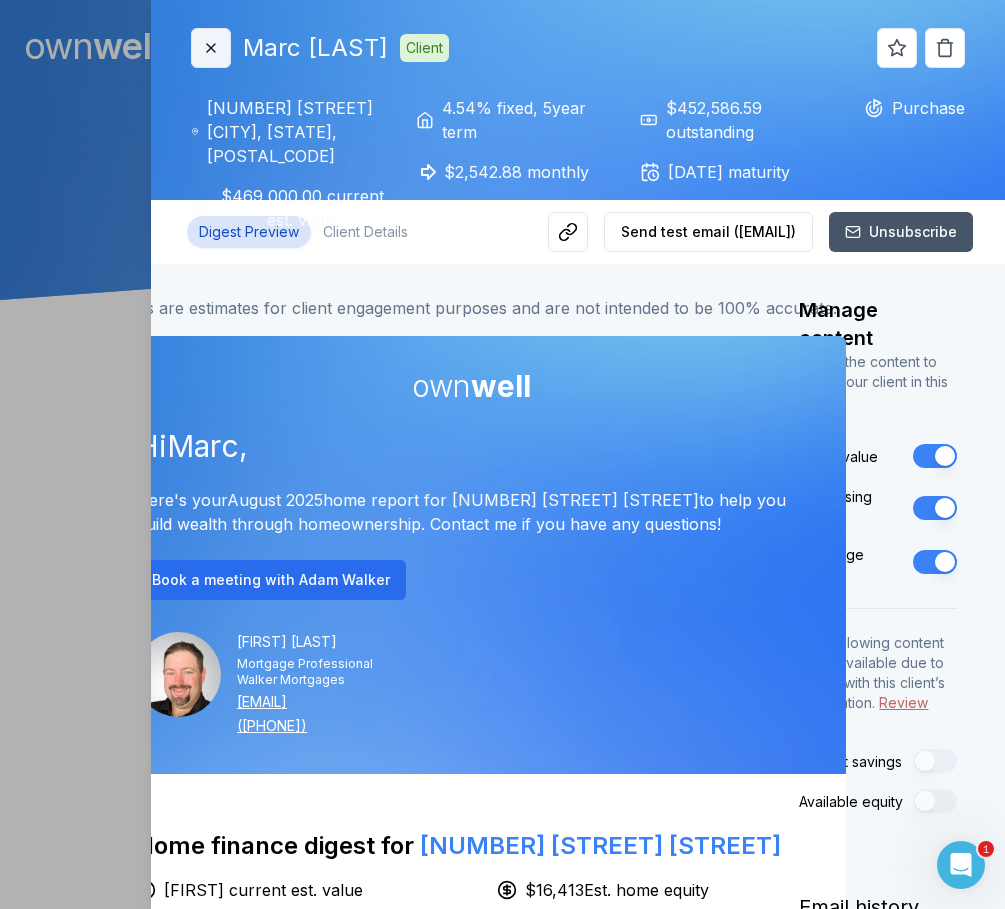 click 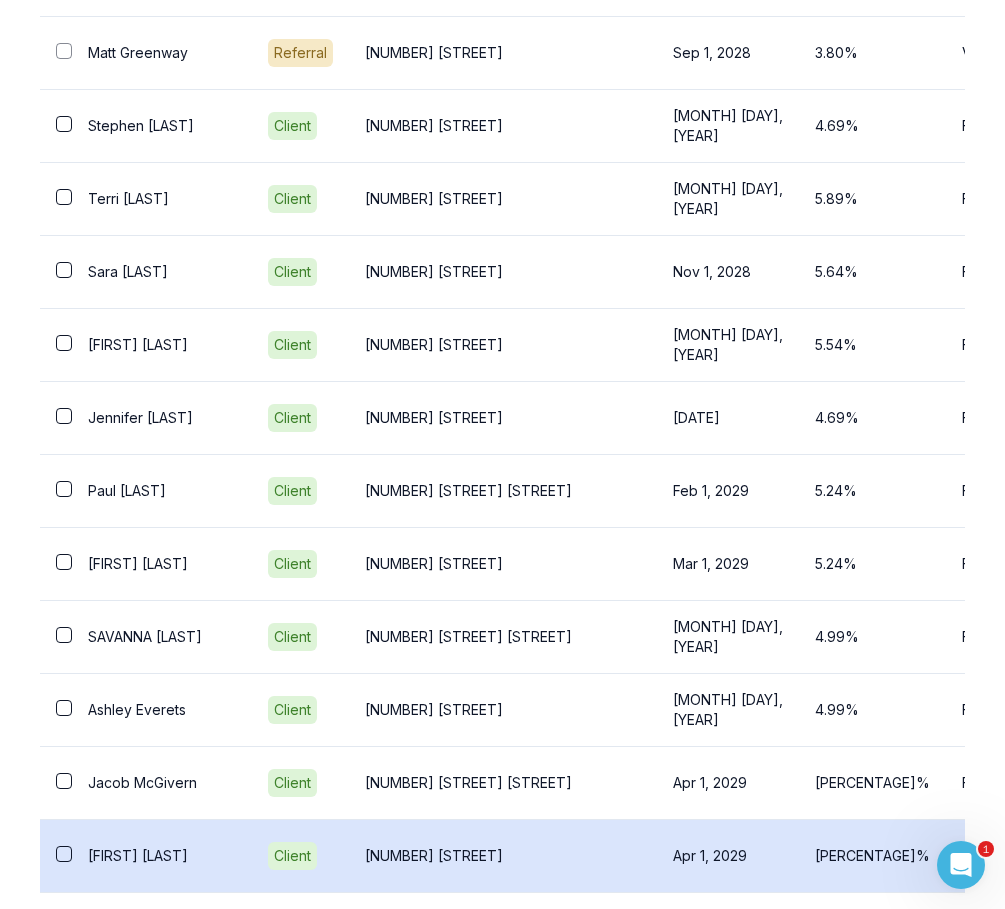scroll, scrollTop: 3580, scrollLeft: 0, axis: vertical 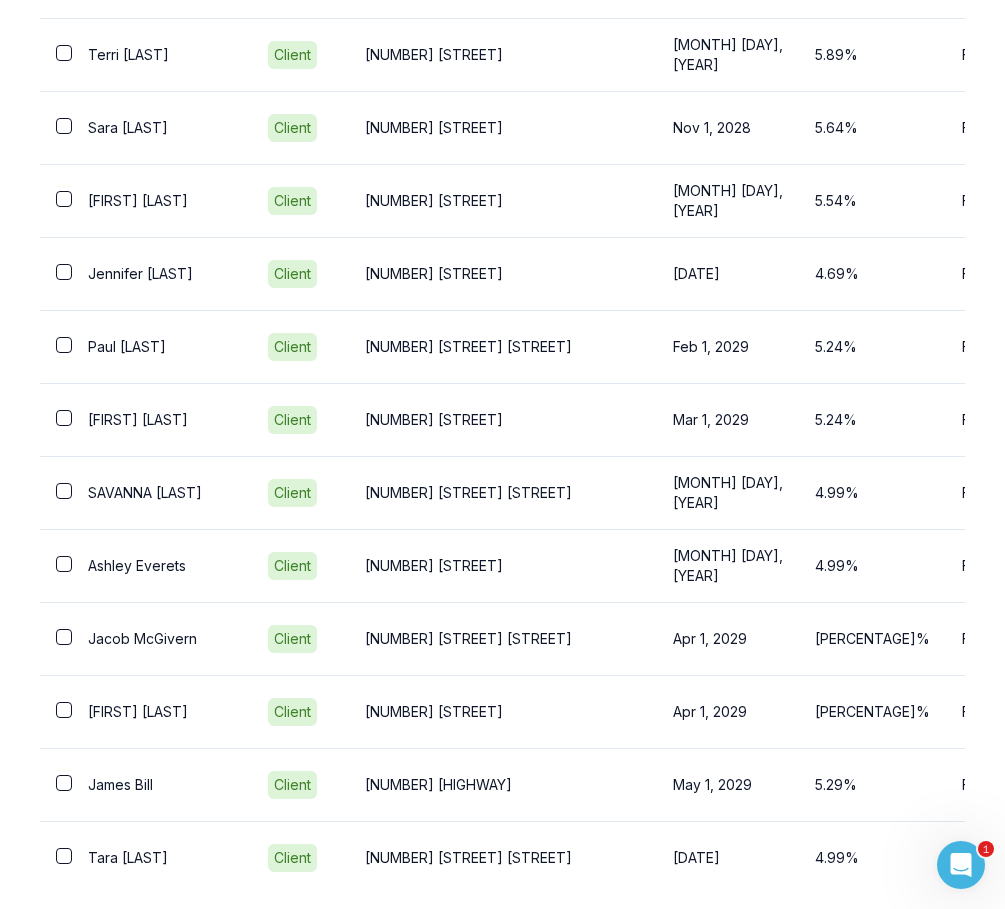 click on "Next" at bounding box center [936, 928] 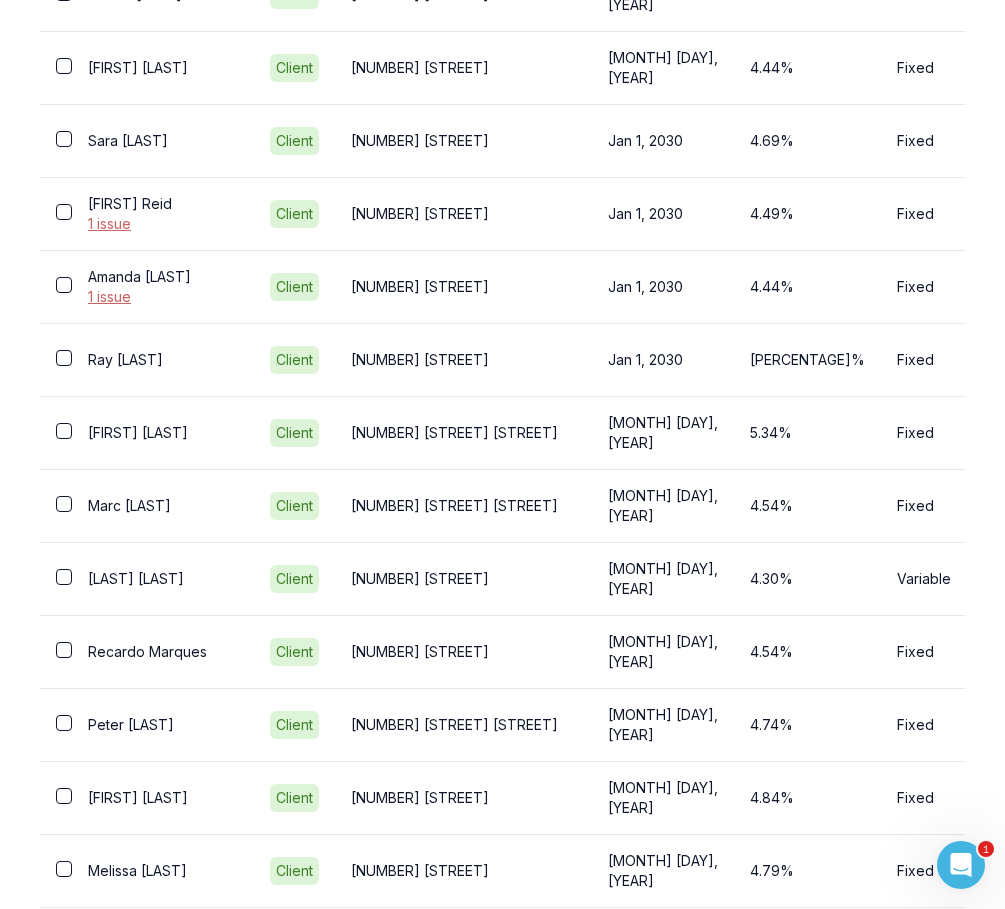 scroll, scrollTop: 3283, scrollLeft: 0, axis: vertical 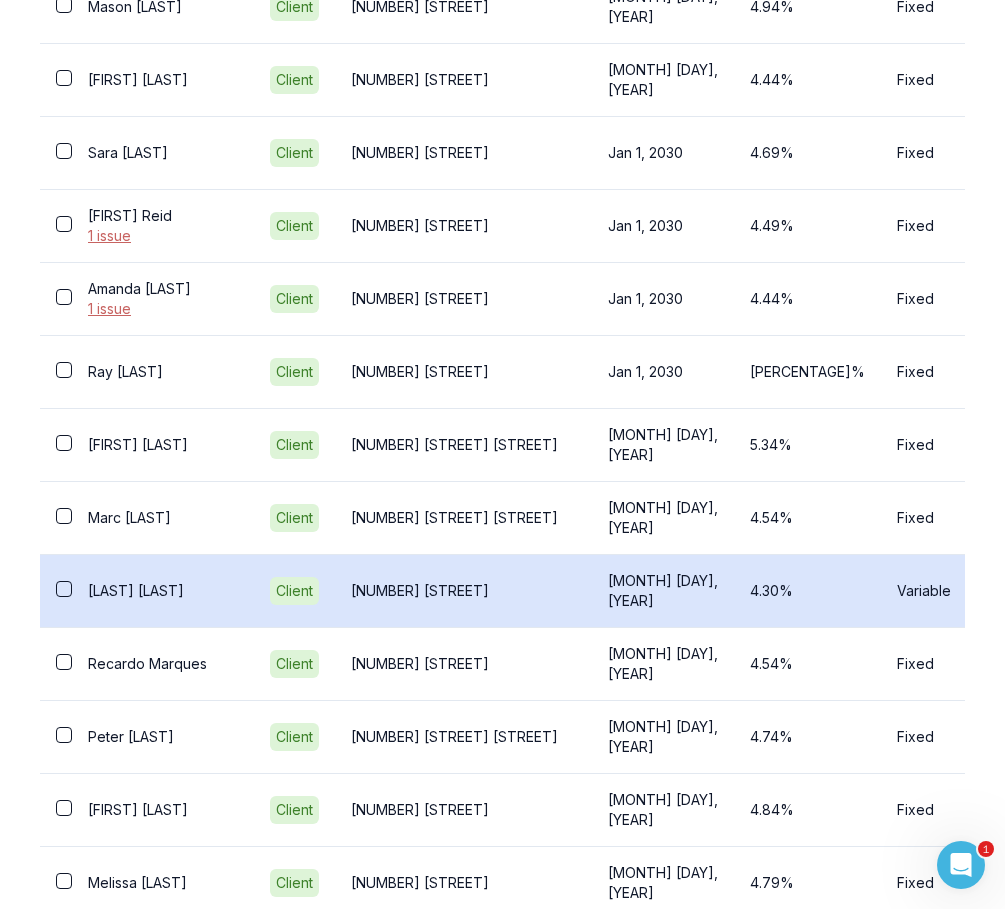 click on "[FIRST] [LAST]" at bounding box center [163, 591] 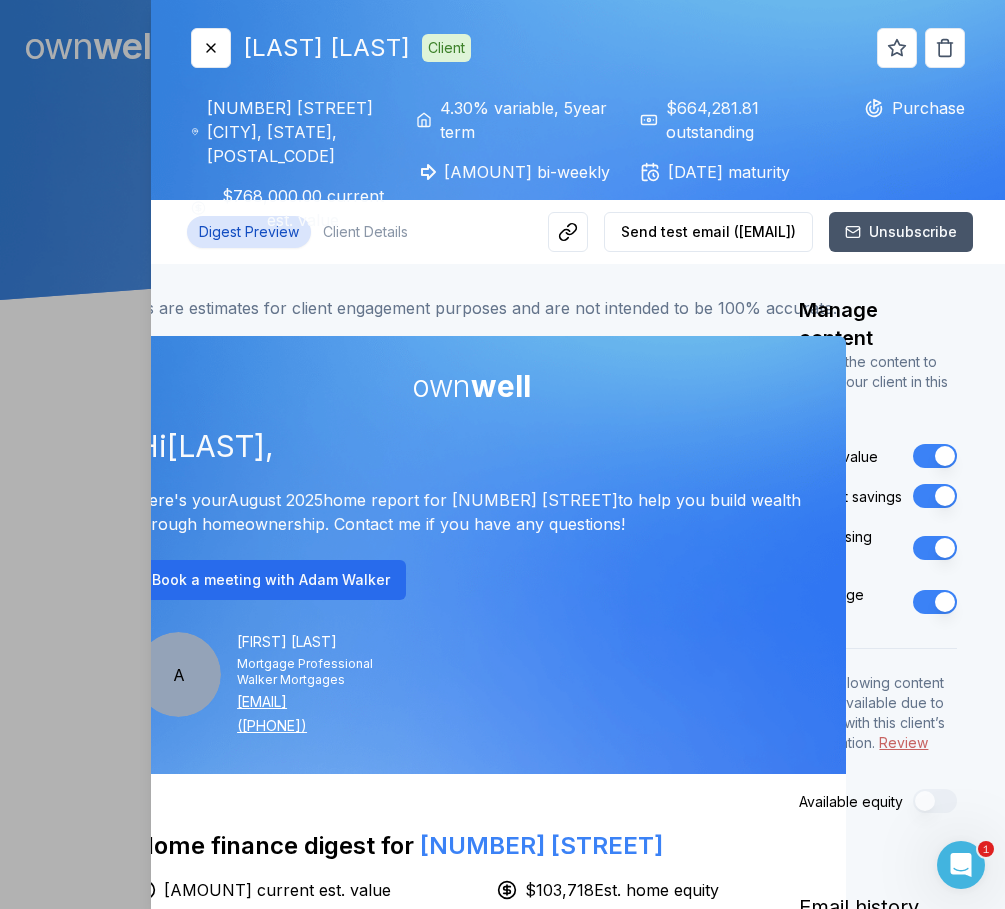 scroll, scrollTop: 0, scrollLeft: 0, axis: both 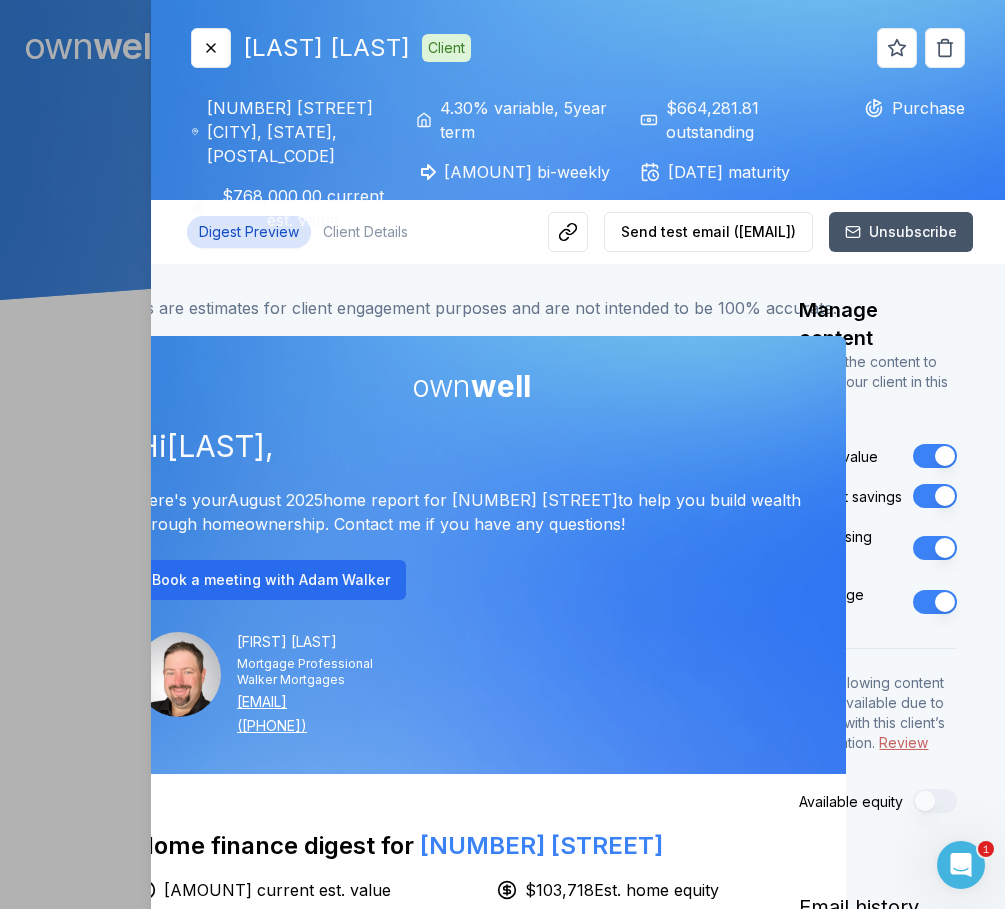 click on "Close [LAST]   [LAST] Client [NUMBER] [STREET] [CITY], [PROVINCE], [COUNTRY]   [MONEY]   [MONEY]   [PERCENTAGE]   [TERM] [MONEY]   [MONEY]   [MONTH] [DAY], [YEAR]   maturity Purchase" at bounding box center (578, 116) 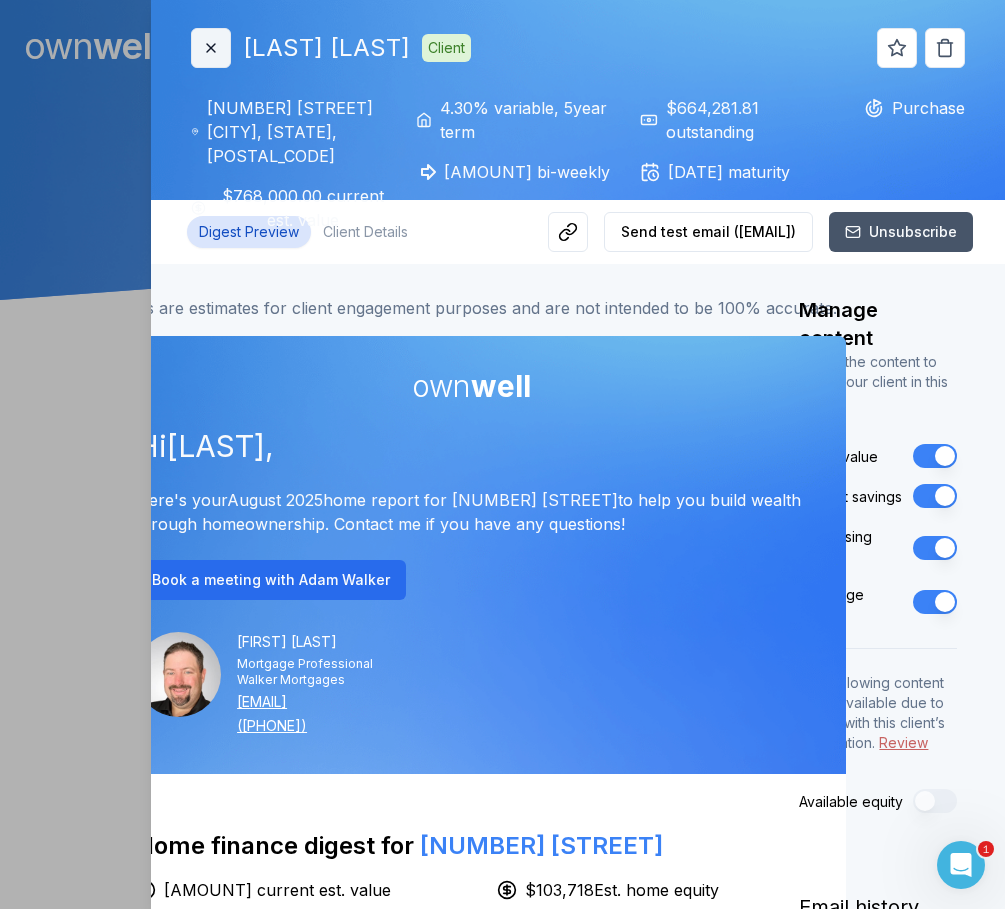 click on "Close" at bounding box center [211, 48] 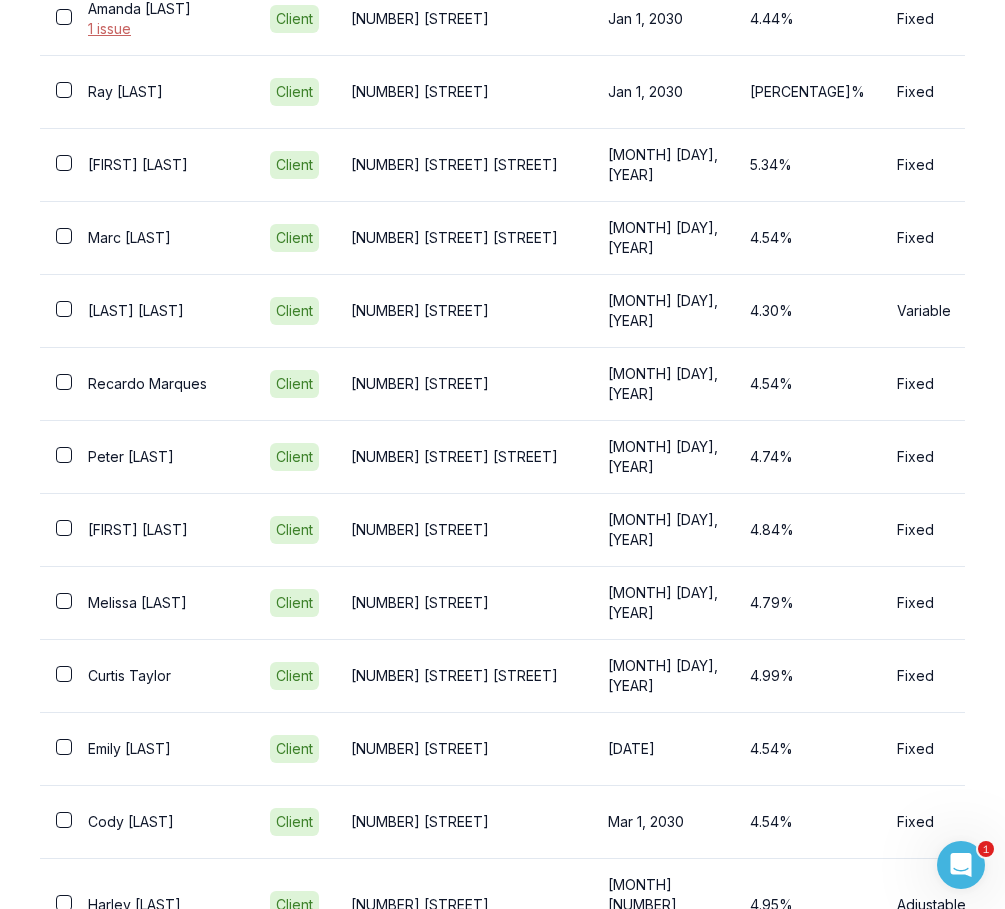 scroll, scrollTop: 3580, scrollLeft: 0, axis: vertical 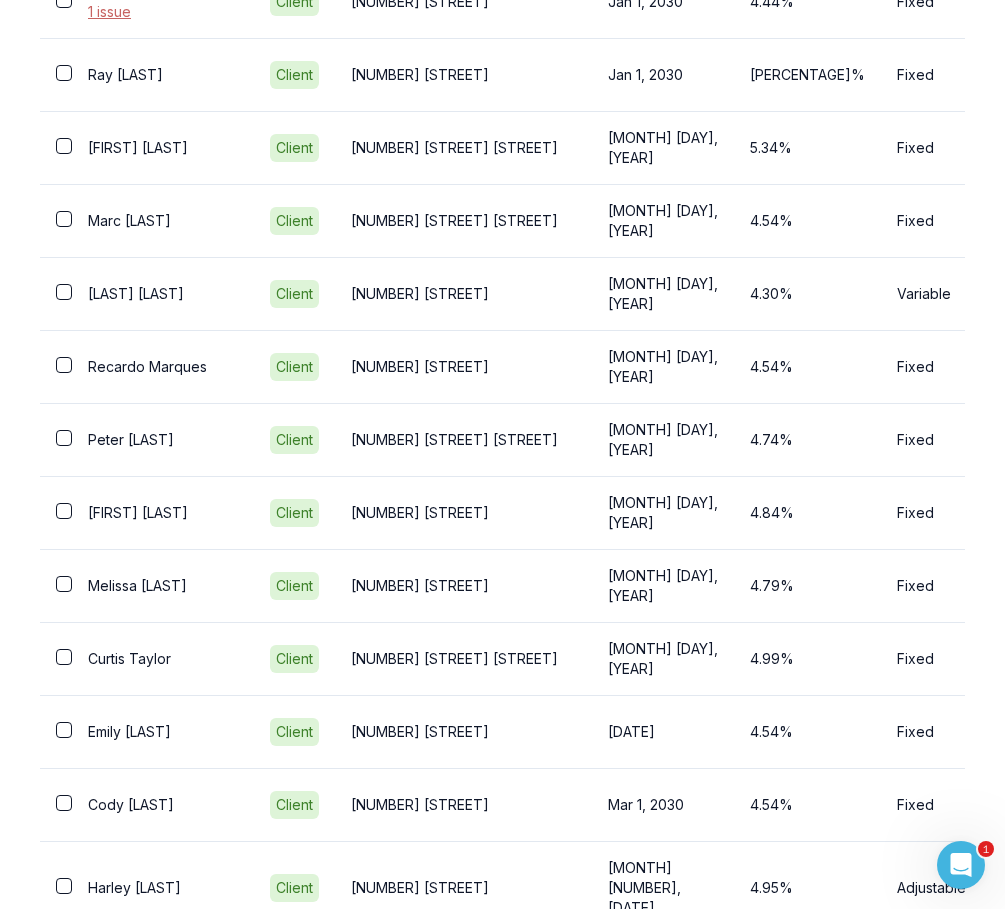 click on "Next" at bounding box center (936, 968) 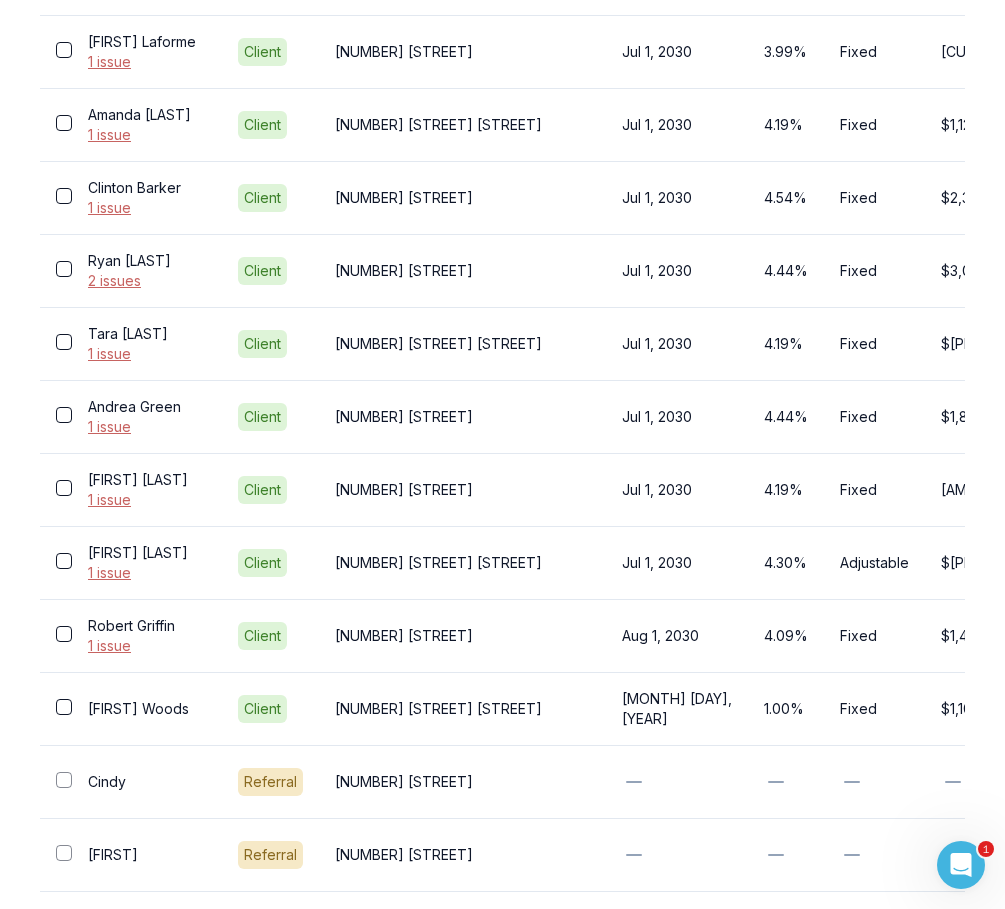 scroll, scrollTop: 1835, scrollLeft: 0, axis: vertical 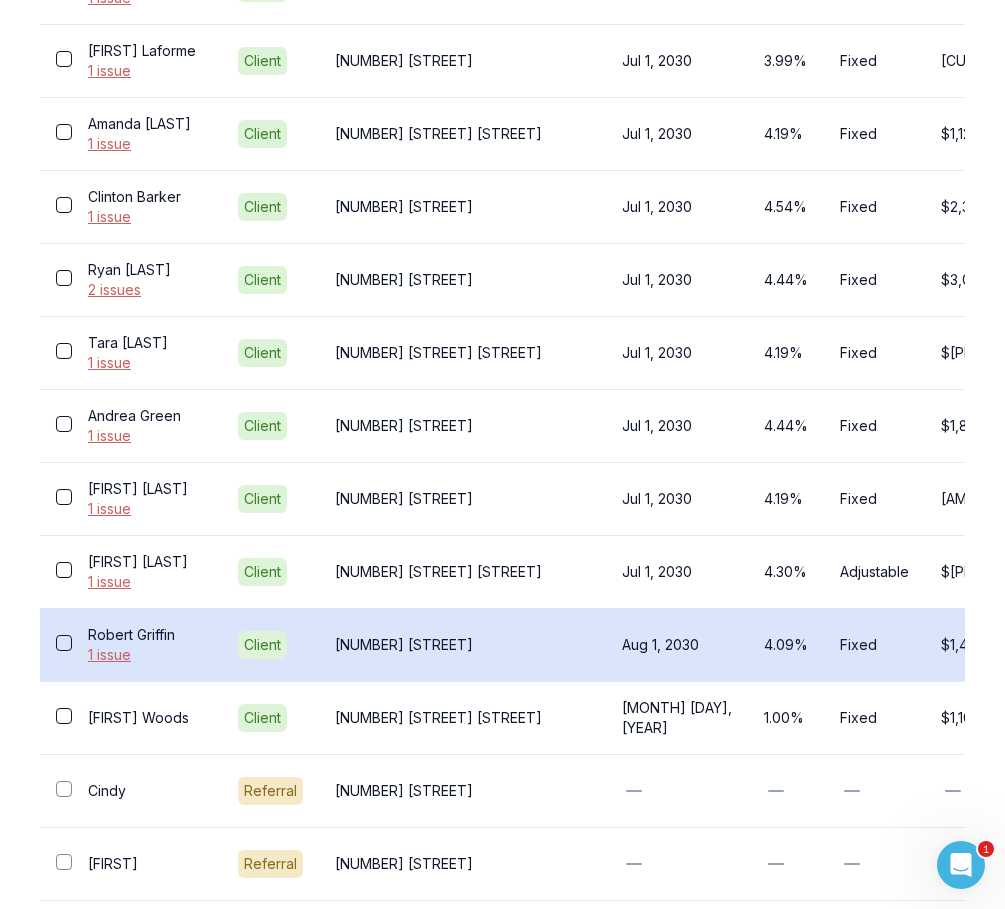 click on "[NUMBER] [STREET]" at bounding box center (462, 645) 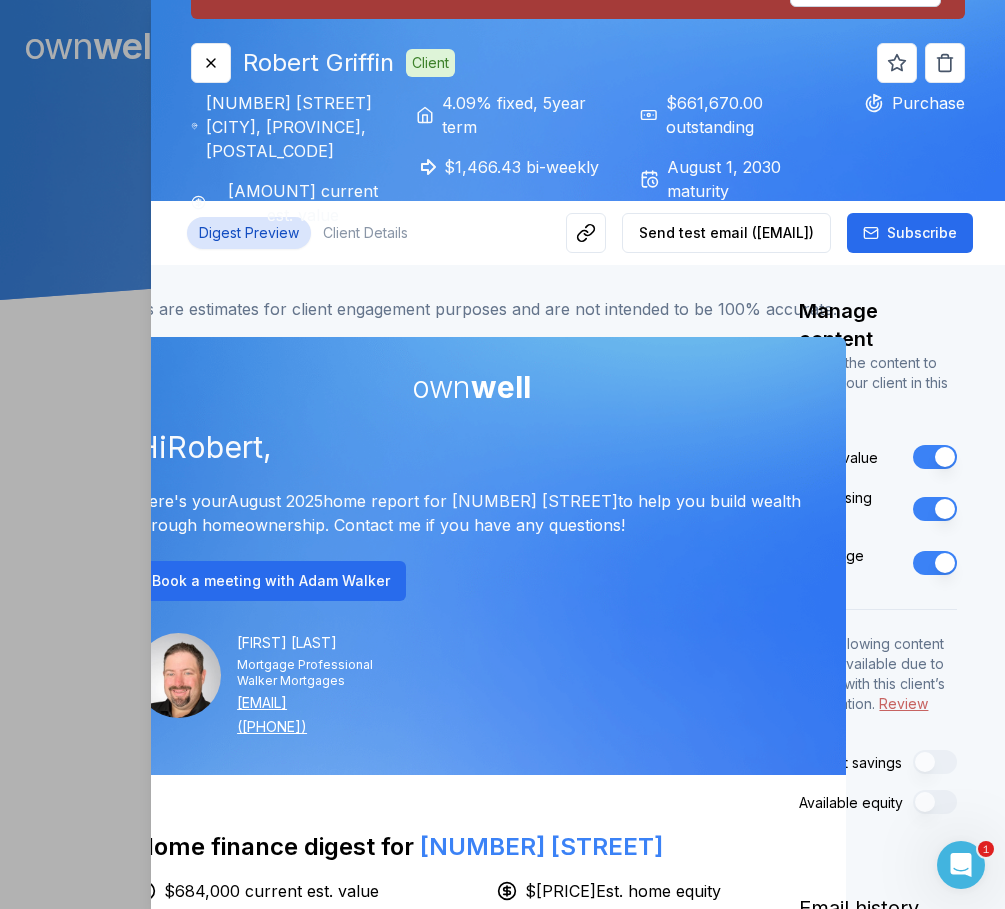scroll, scrollTop: 0, scrollLeft: 1, axis: horizontal 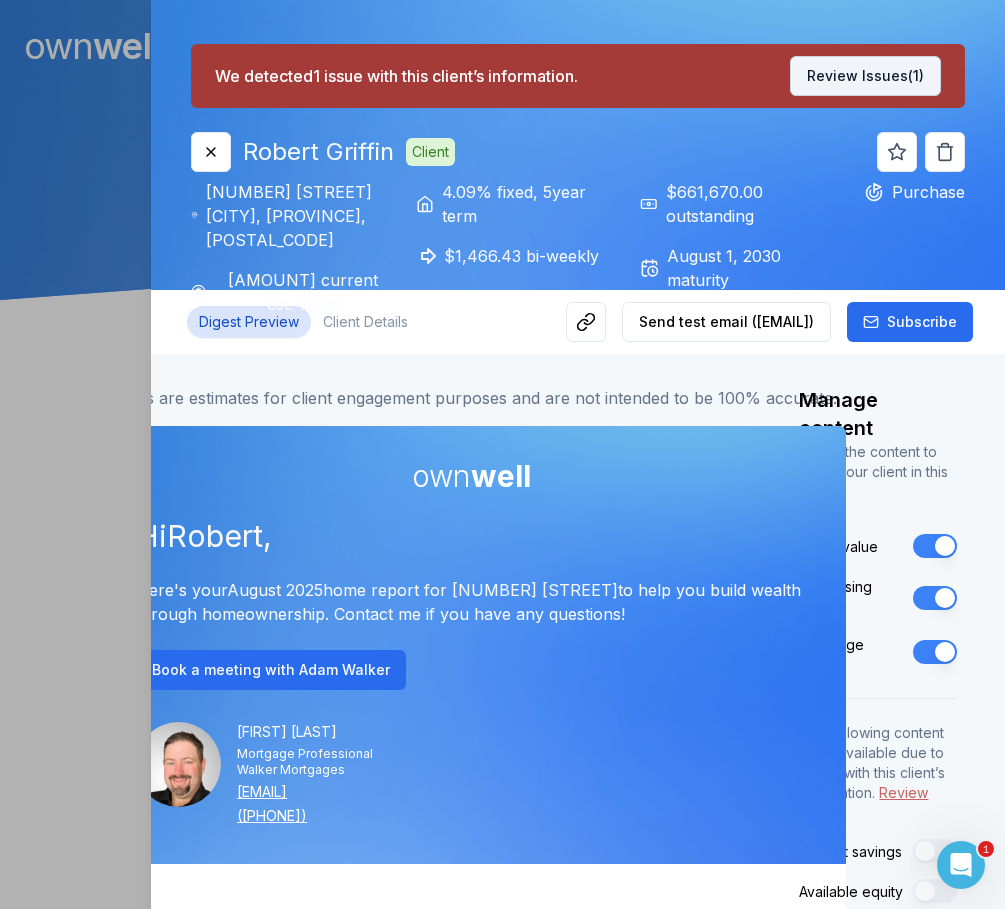 click on "Review Issues  (1)" at bounding box center (865, 76) 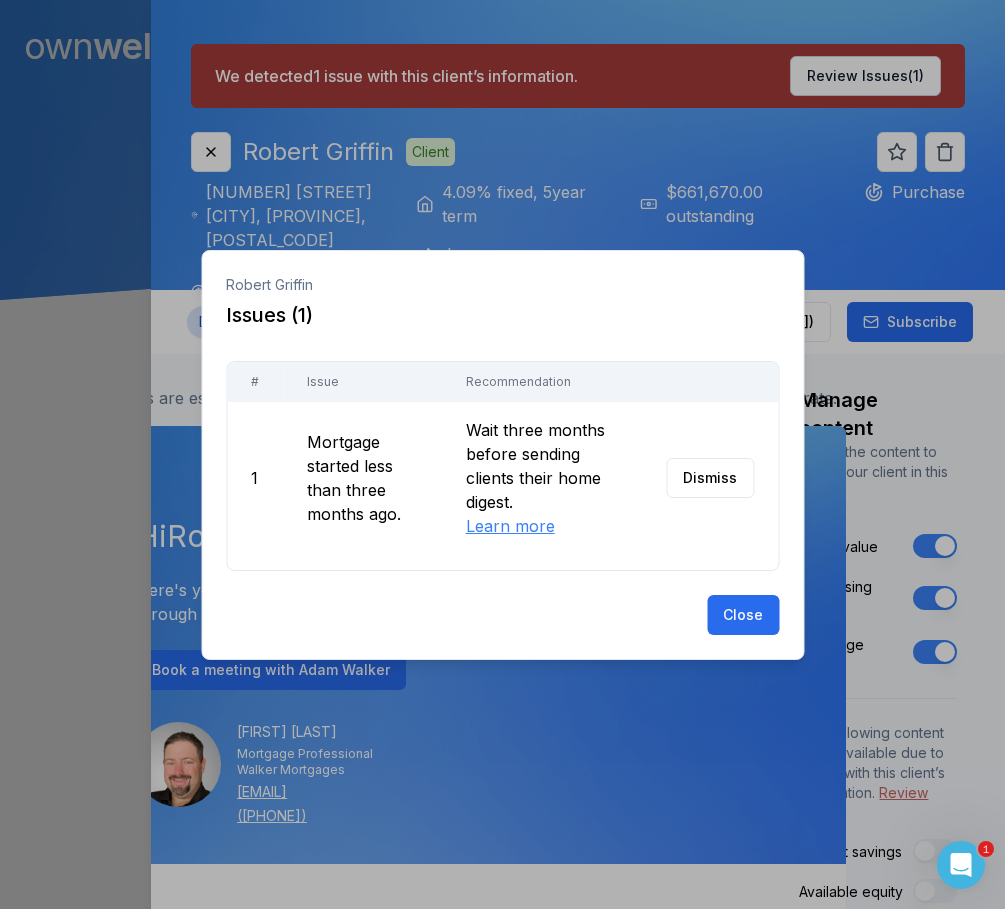 click on "[FIRST] [LAST] Issues ( [NUMBER] ) # Issue Recommendation [NUMBER] Mortgage started less than three months ago. Wait three months before sending clients their home digest. Learn more Dismiss Close" at bounding box center (502, 455) 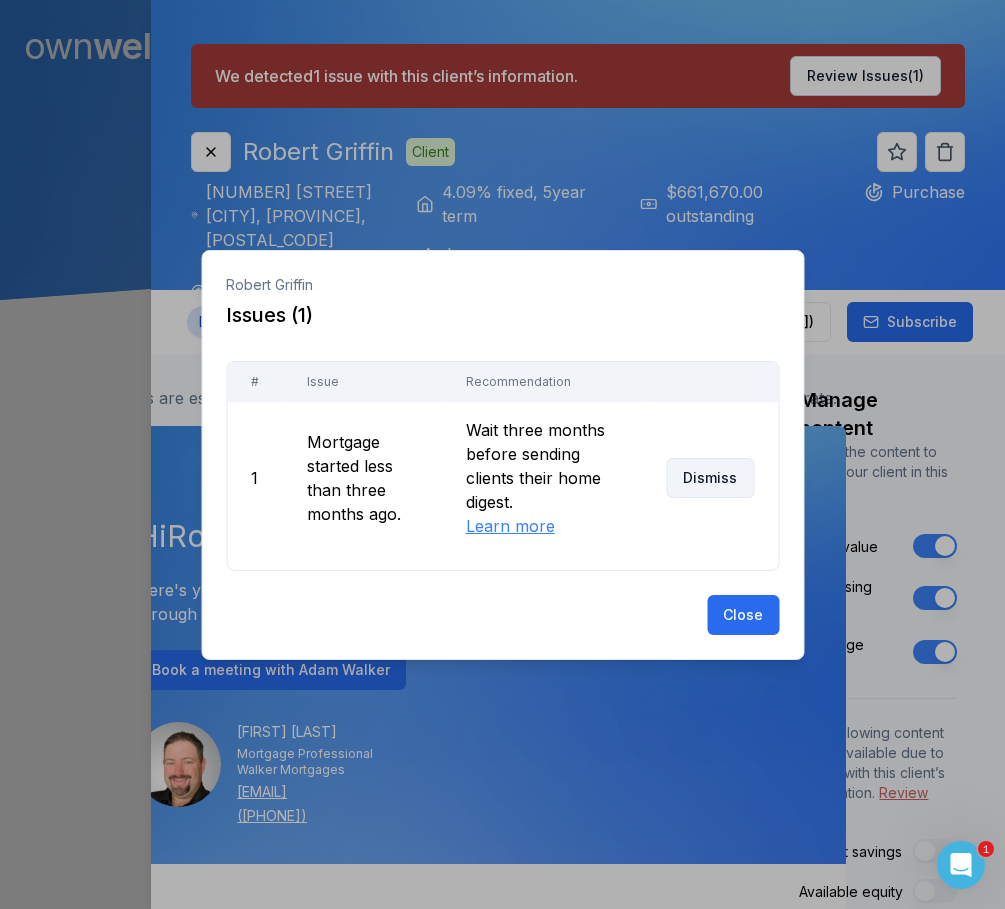 click on "Dismiss" at bounding box center (710, 478) 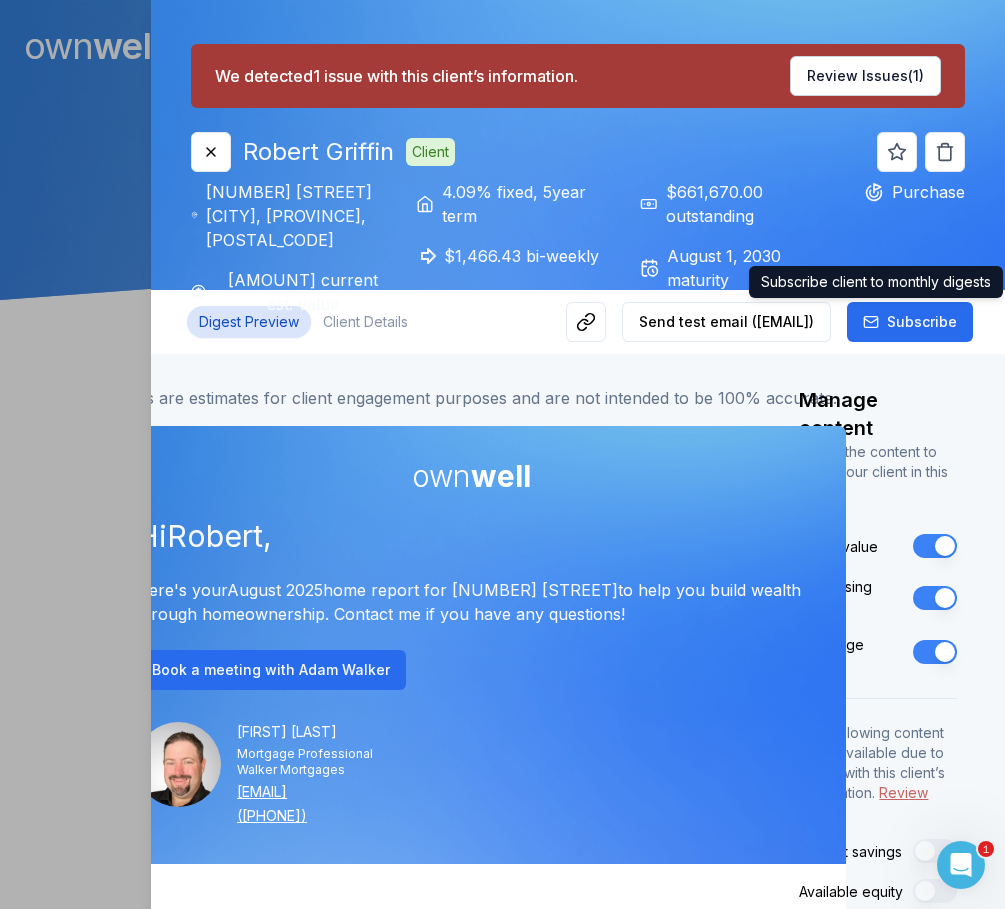 click on "Subscribe client to monthly digests" at bounding box center (876, 282) 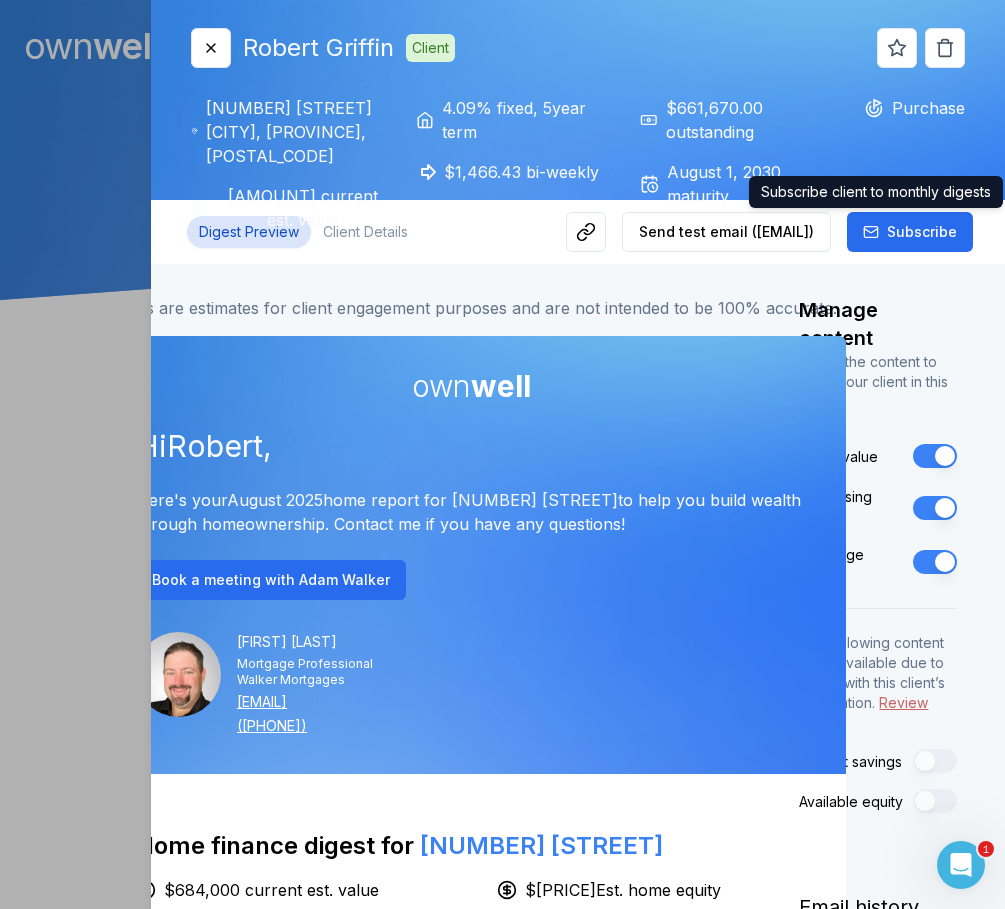 click on "Select the content to show your client in this digest." at bounding box center [878, 382] 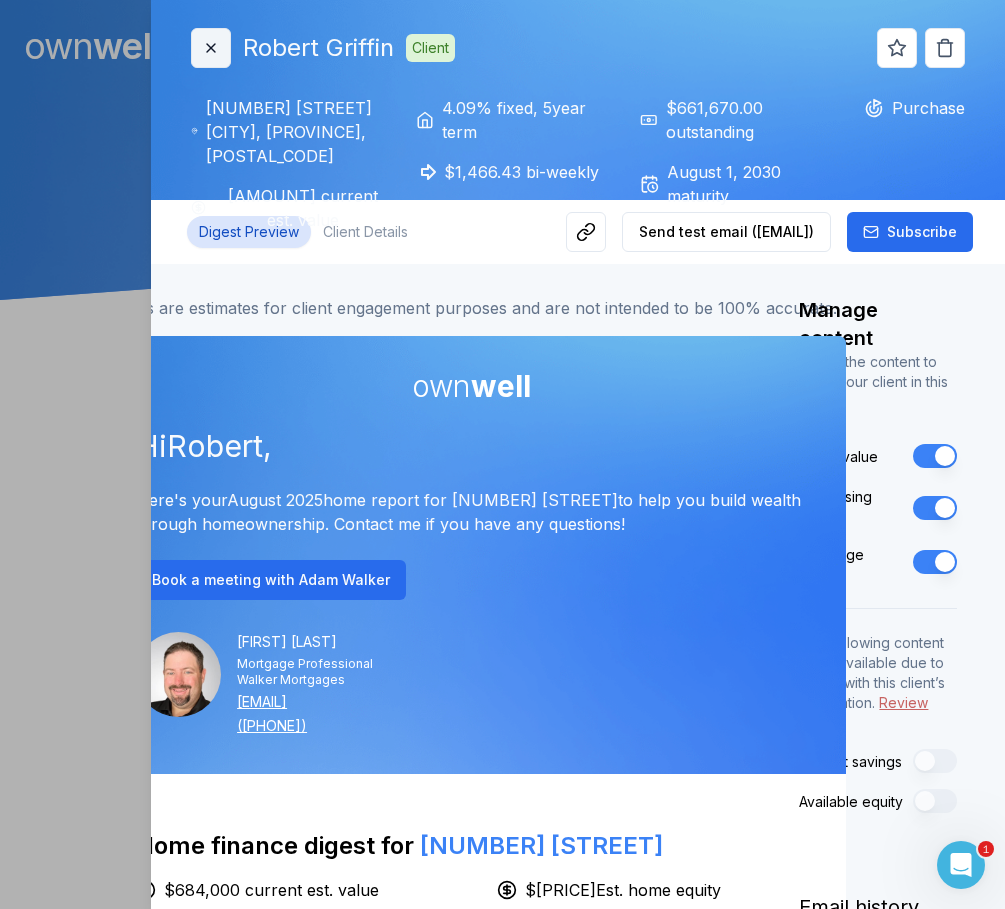 click on "Close" at bounding box center (211, 48) 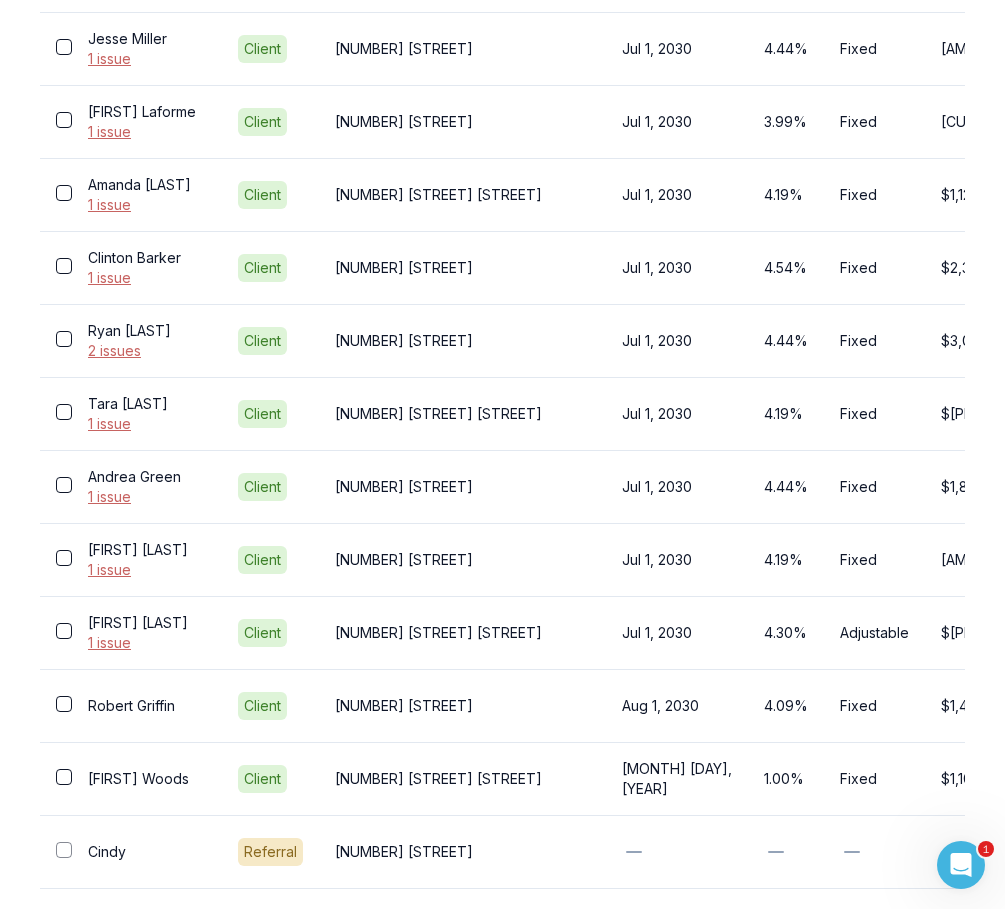 scroll, scrollTop: 1778, scrollLeft: 0, axis: vertical 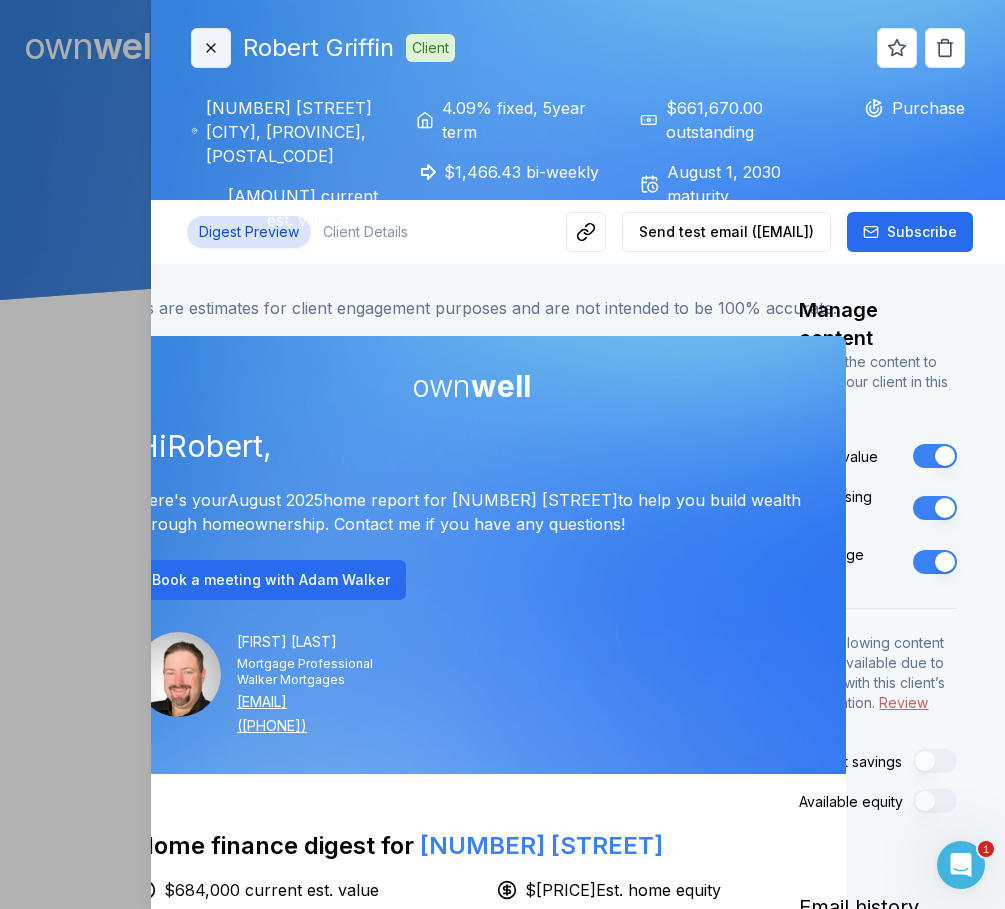 click 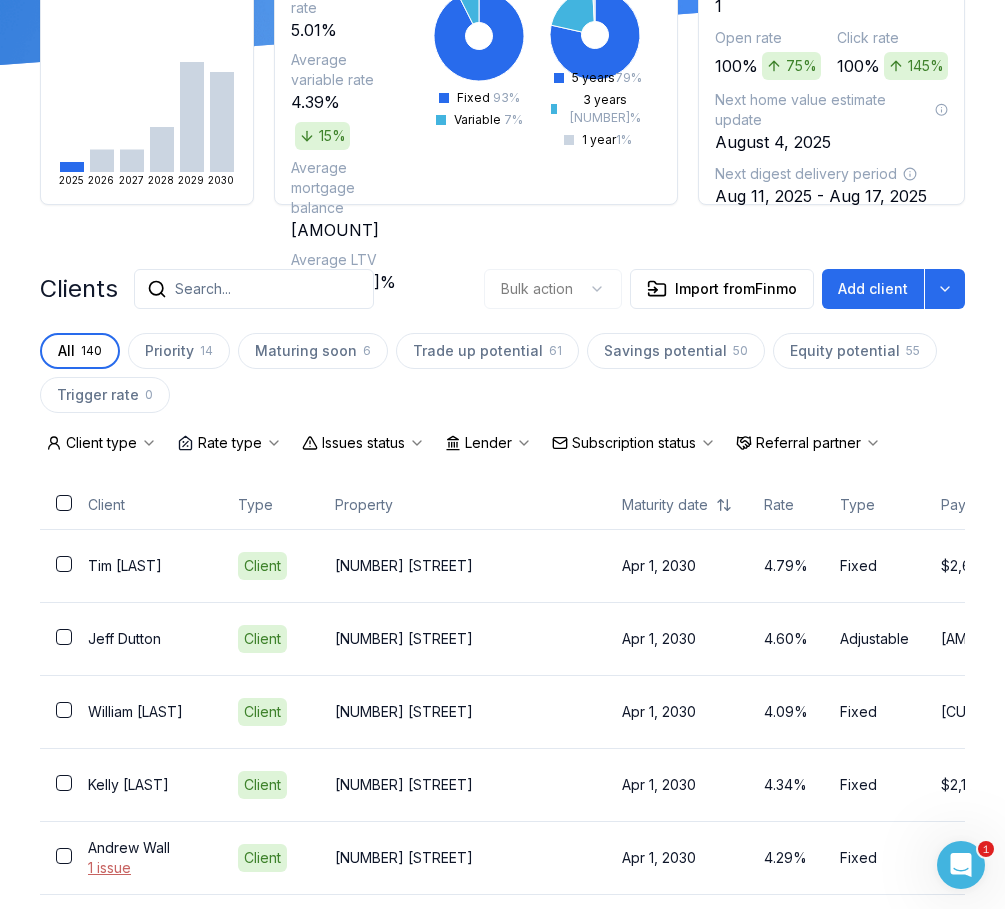 scroll, scrollTop: 241, scrollLeft: 0, axis: vertical 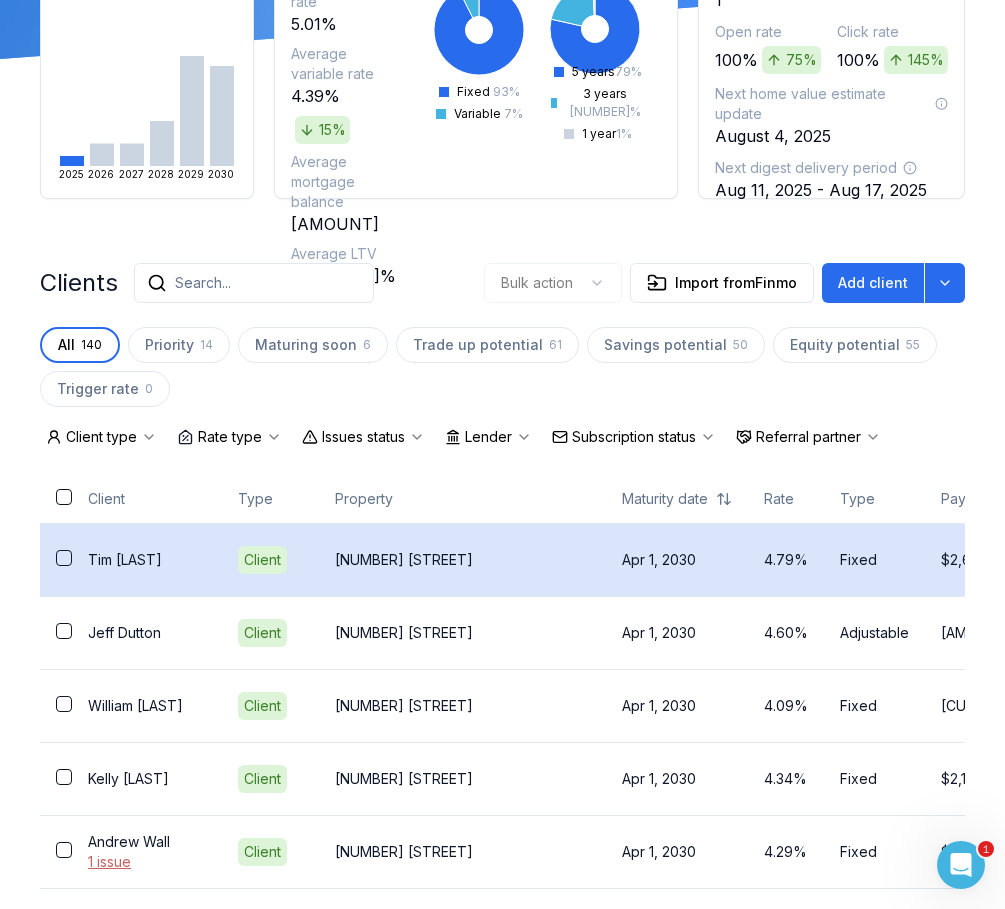 click on "[NUMBER] [STREET]" at bounding box center (462, 560) 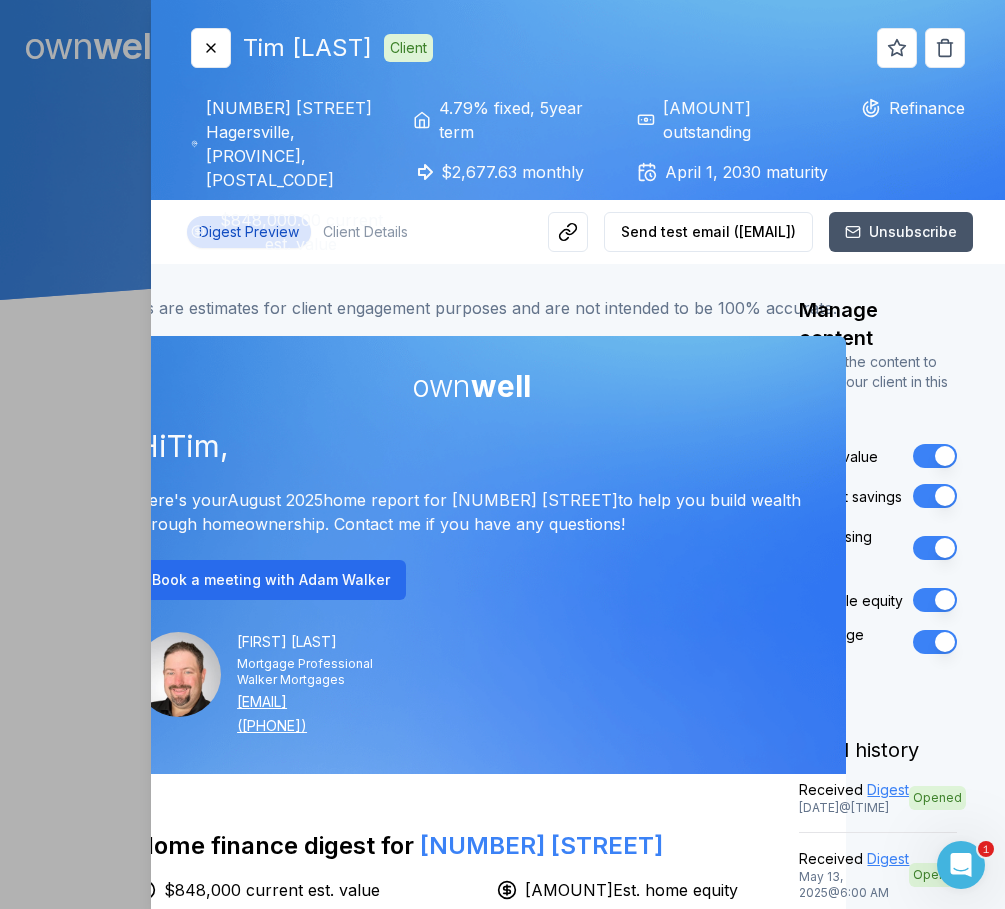 scroll, scrollTop: 0, scrollLeft: 0, axis: both 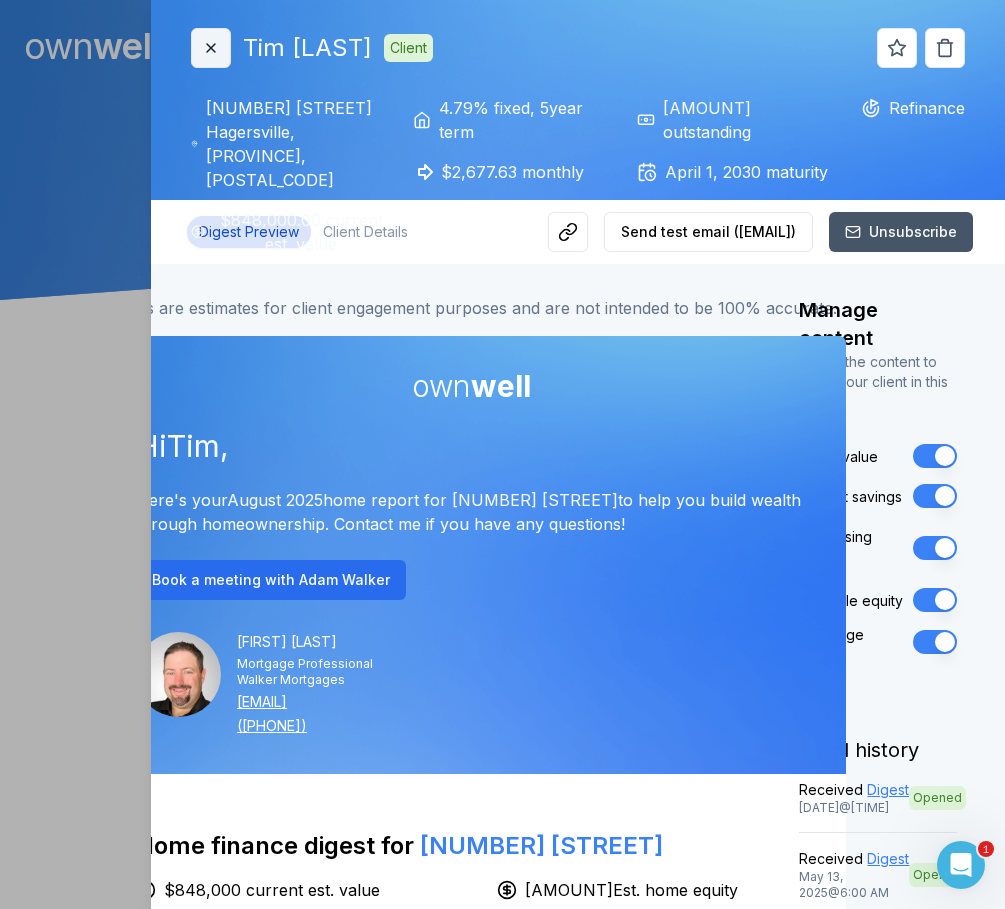 click 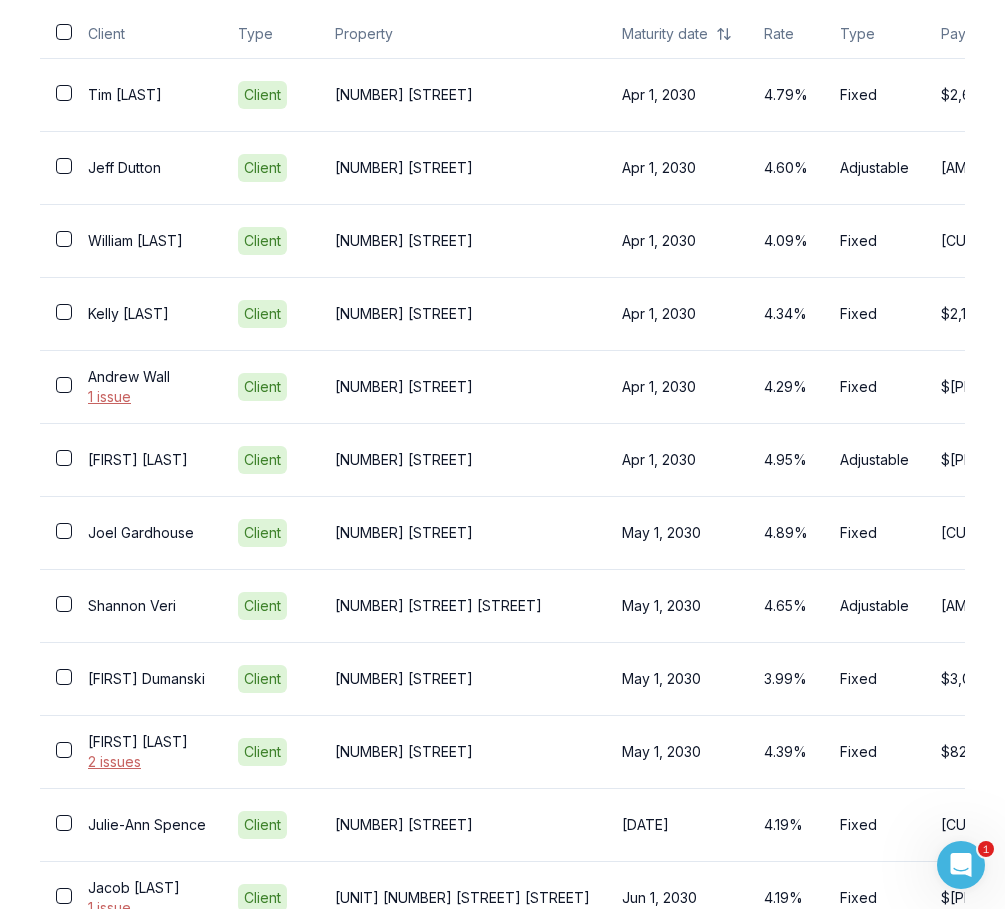 scroll, scrollTop: 710, scrollLeft: 0, axis: vertical 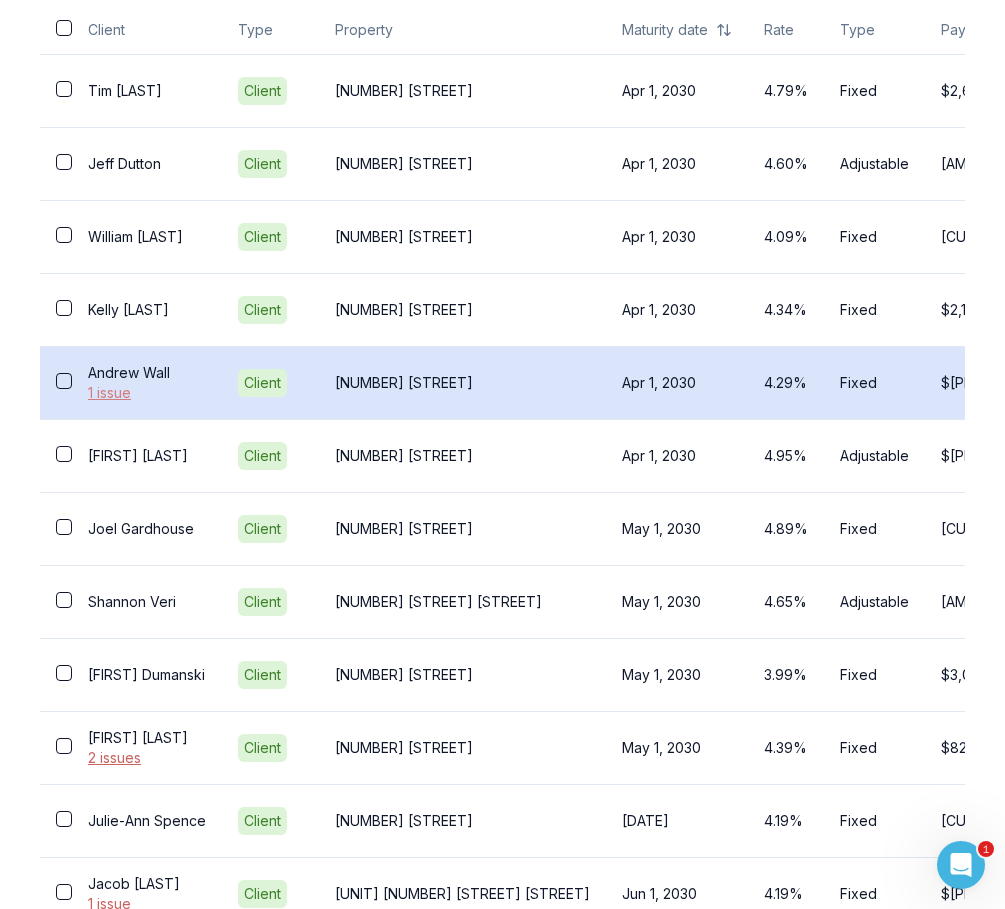 click on "1   issue" at bounding box center [147, 393] 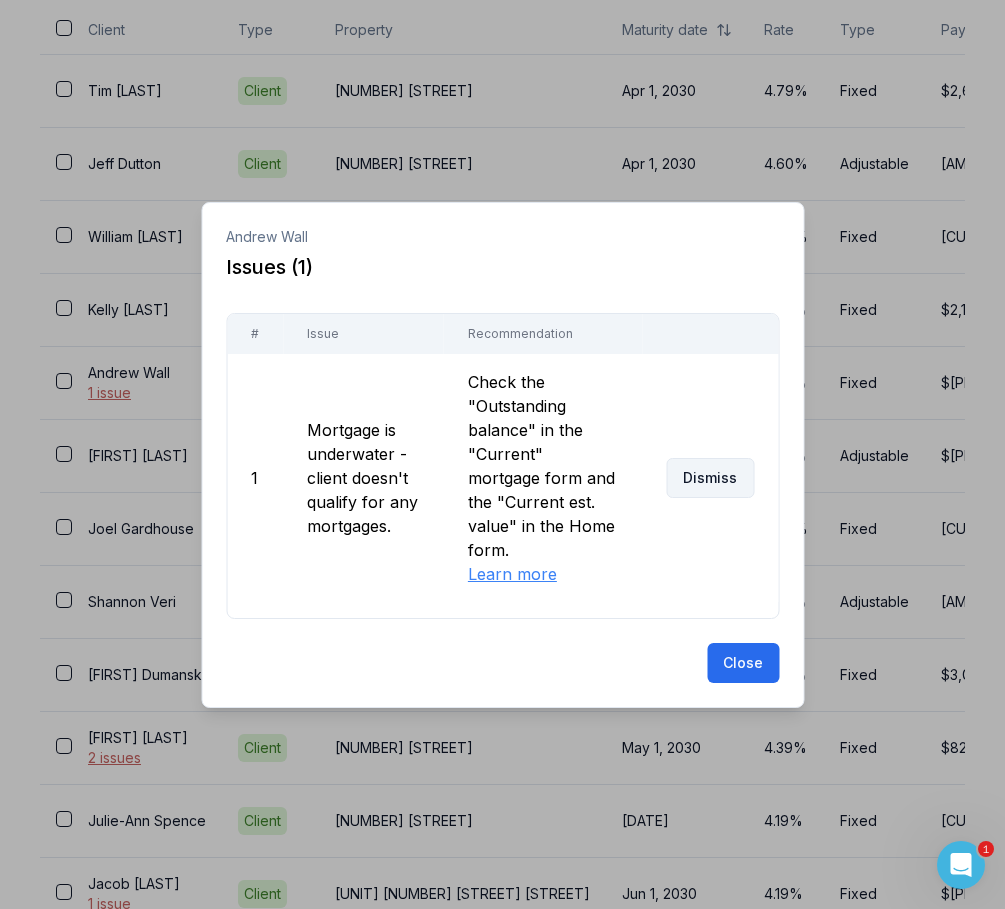 click on "Dismiss" at bounding box center [710, 478] 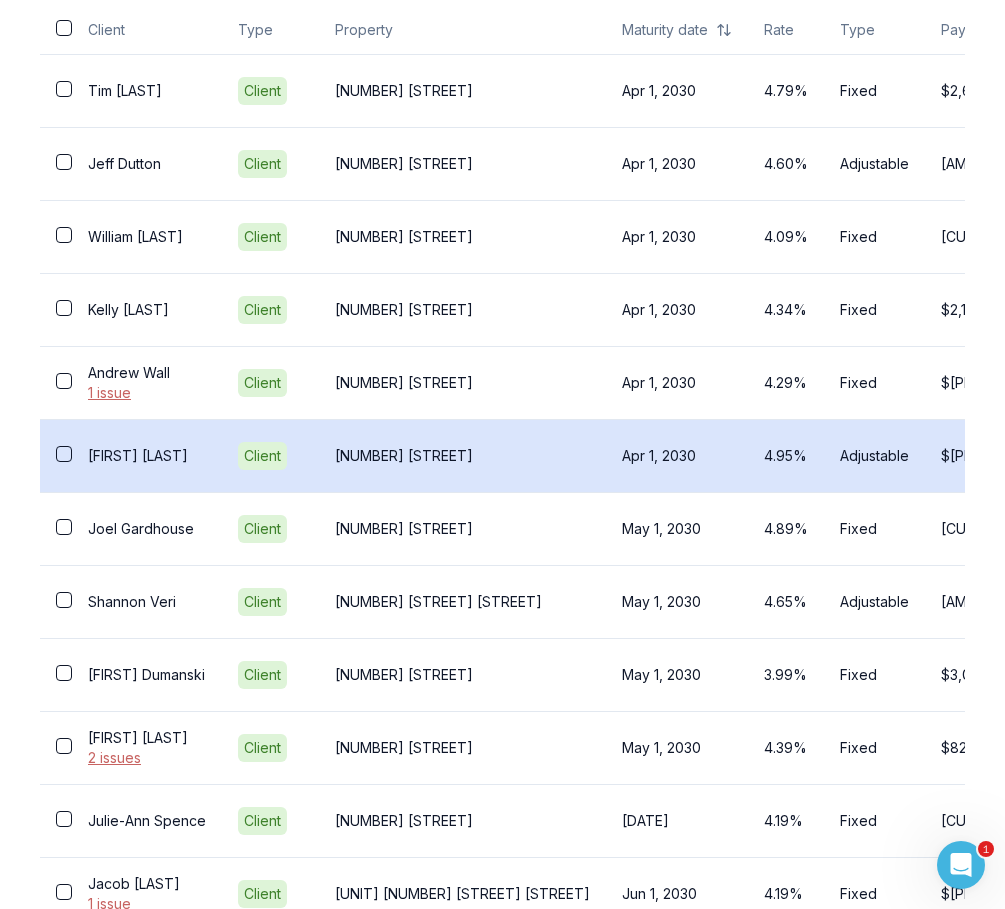 scroll, scrollTop: 707, scrollLeft: 0, axis: vertical 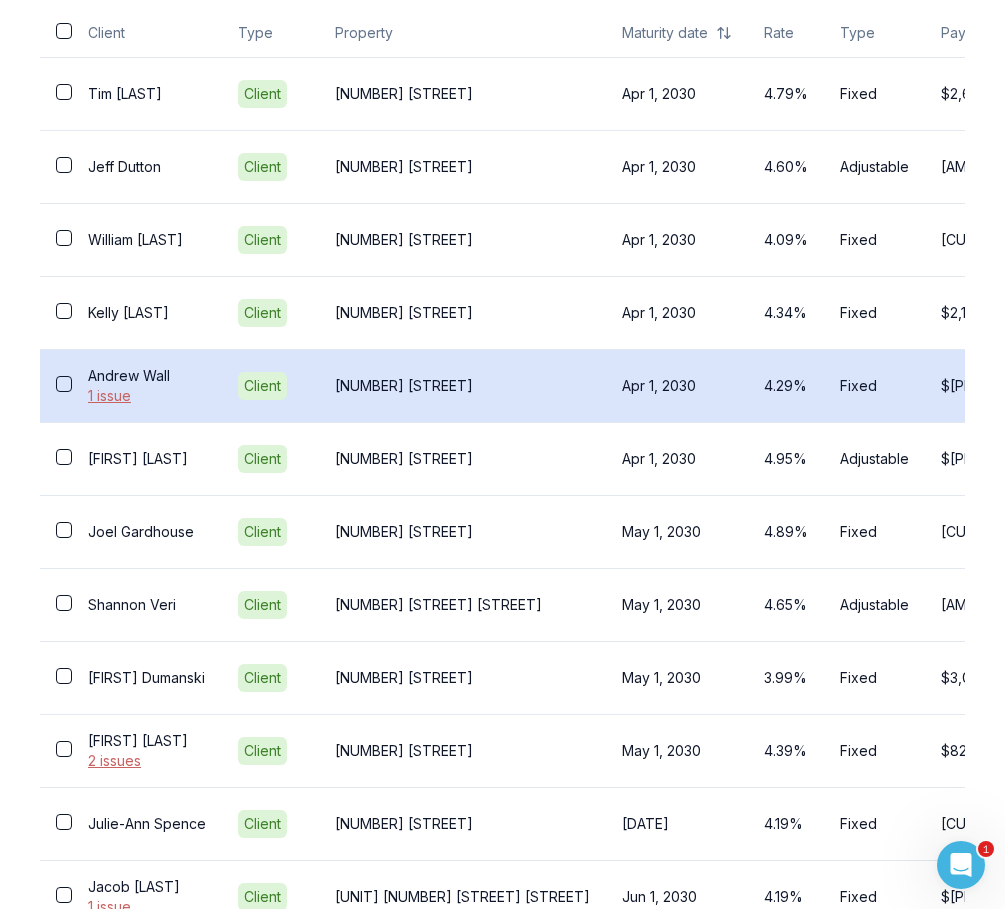 click on "Apr 1, 2030" at bounding box center [677, 385] 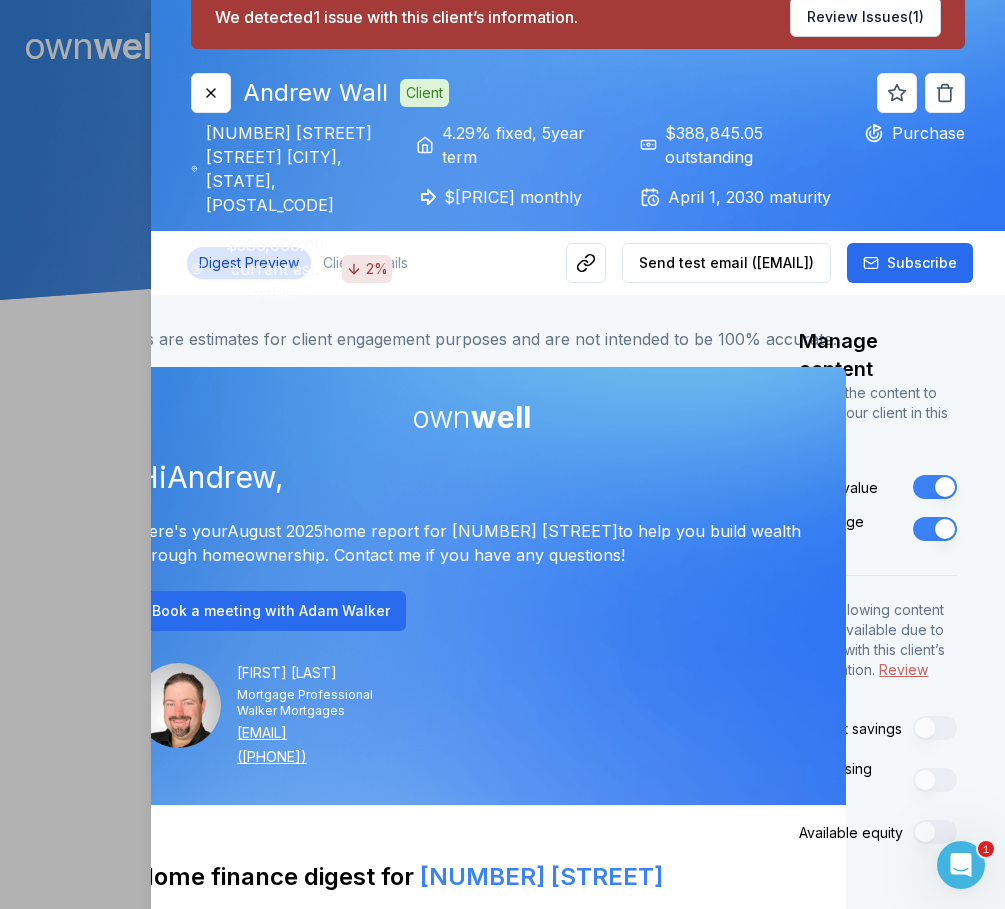 scroll, scrollTop: 0, scrollLeft: 0, axis: both 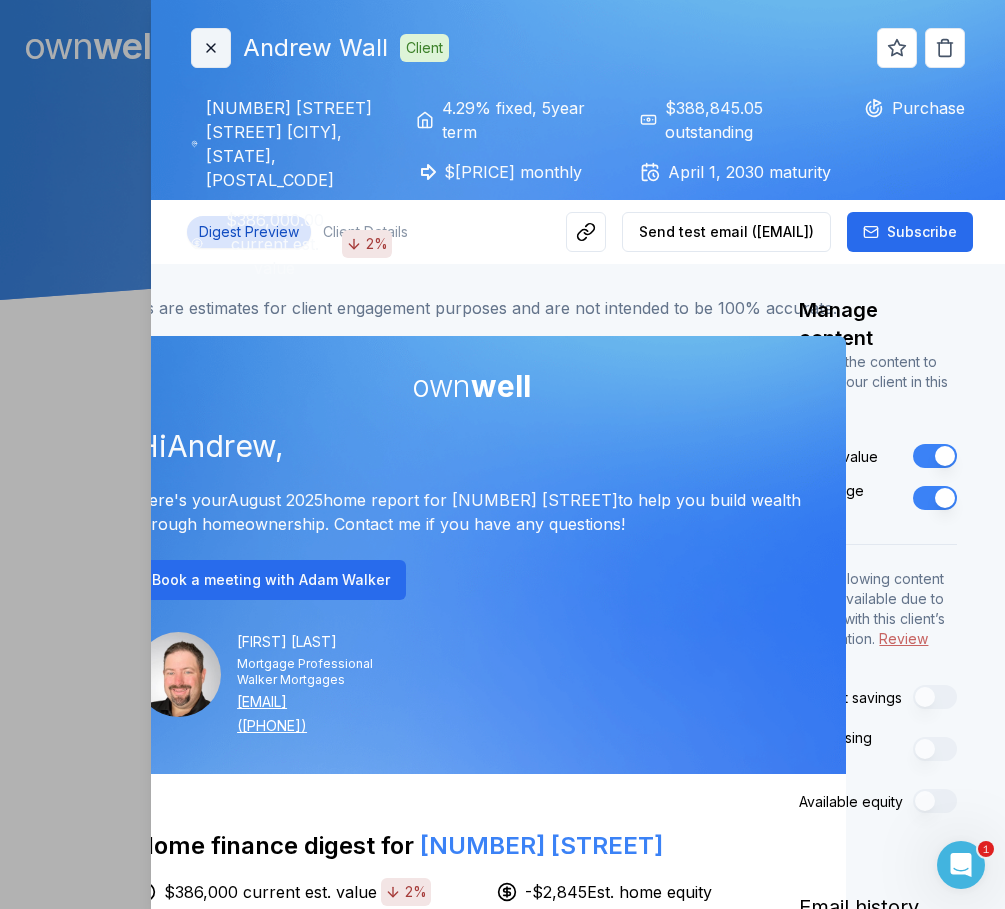 click 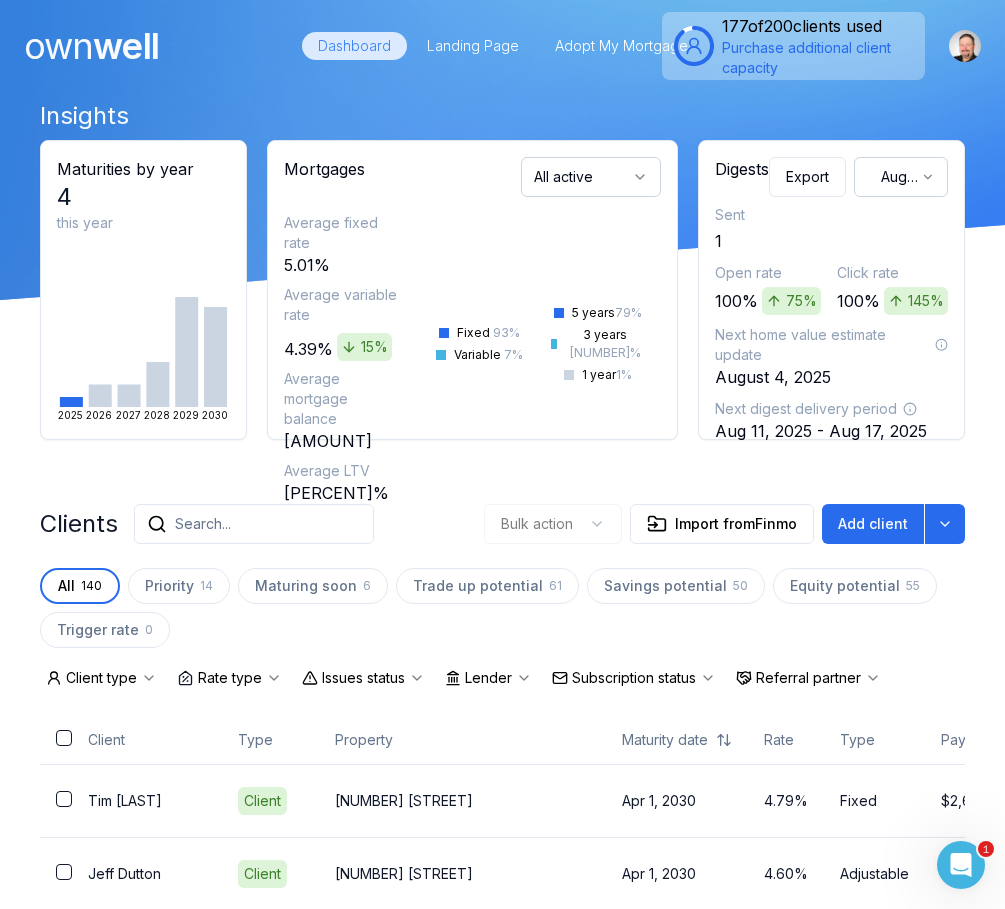 click on "own well" at bounding box center (183, 46) 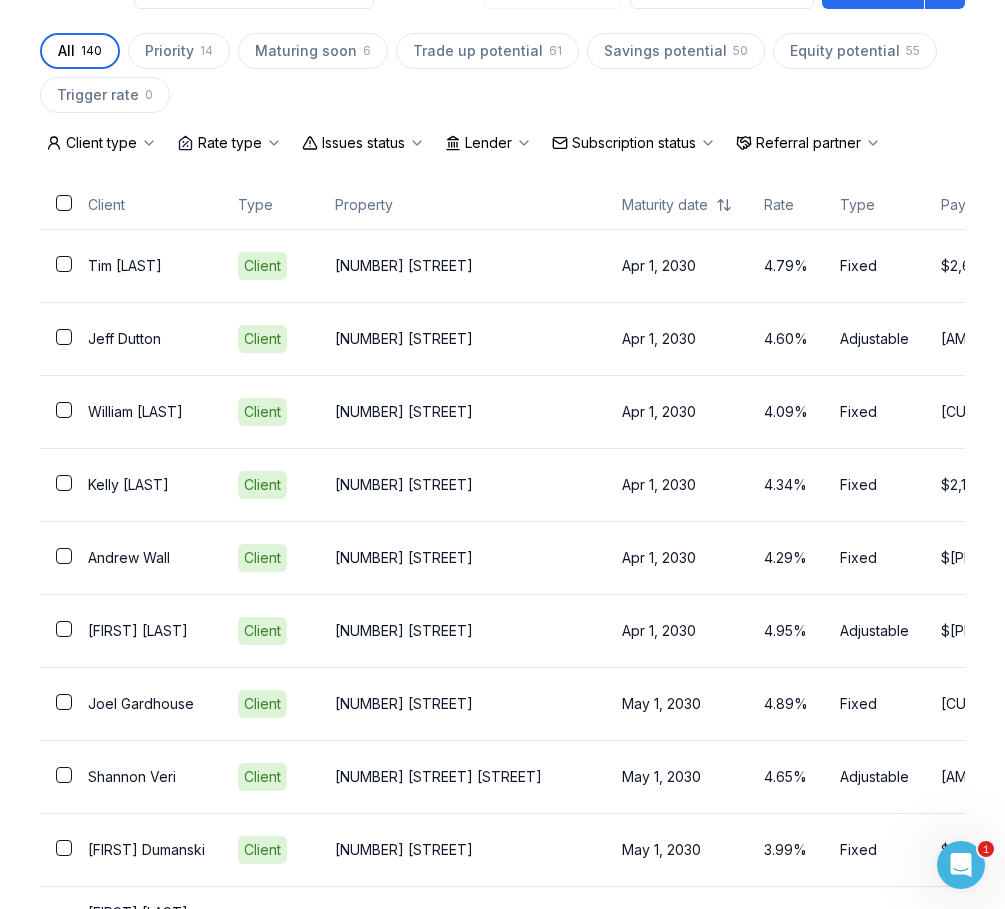 scroll, scrollTop: 599, scrollLeft: 0, axis: vertical 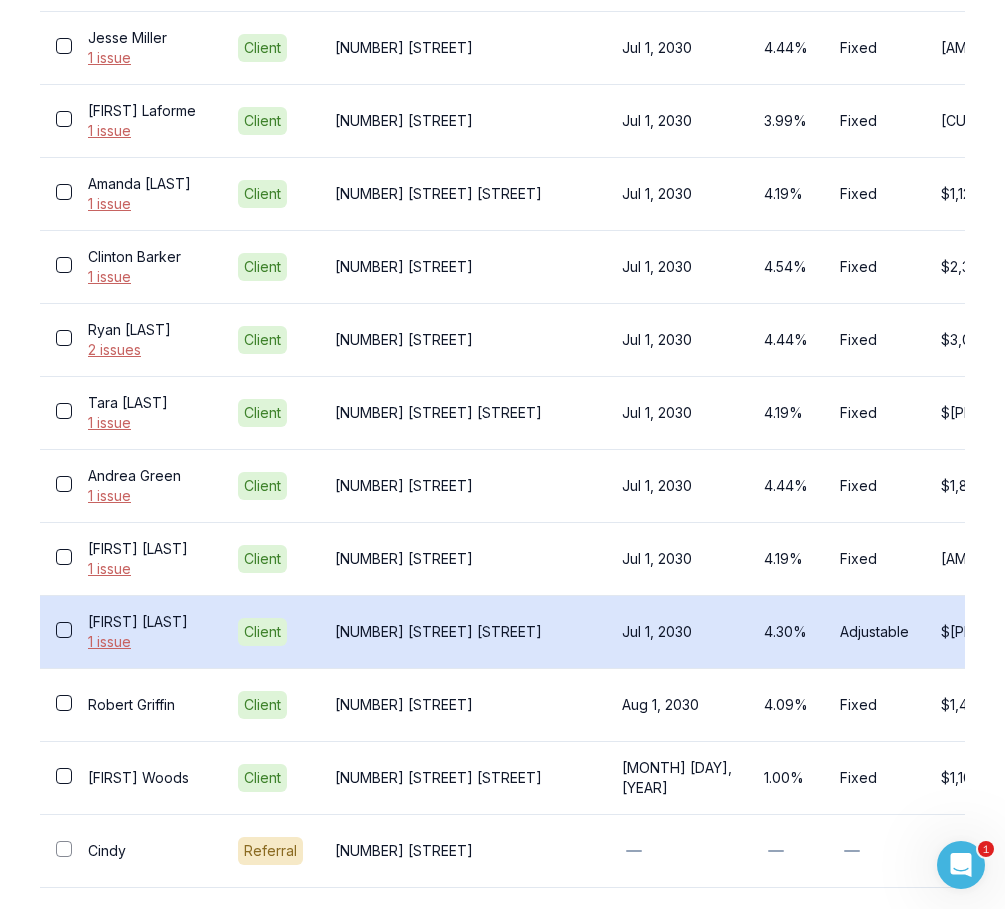 click on "[FIRST] [LAST] [NUMBER] issue" at bounding box center (147, 631) 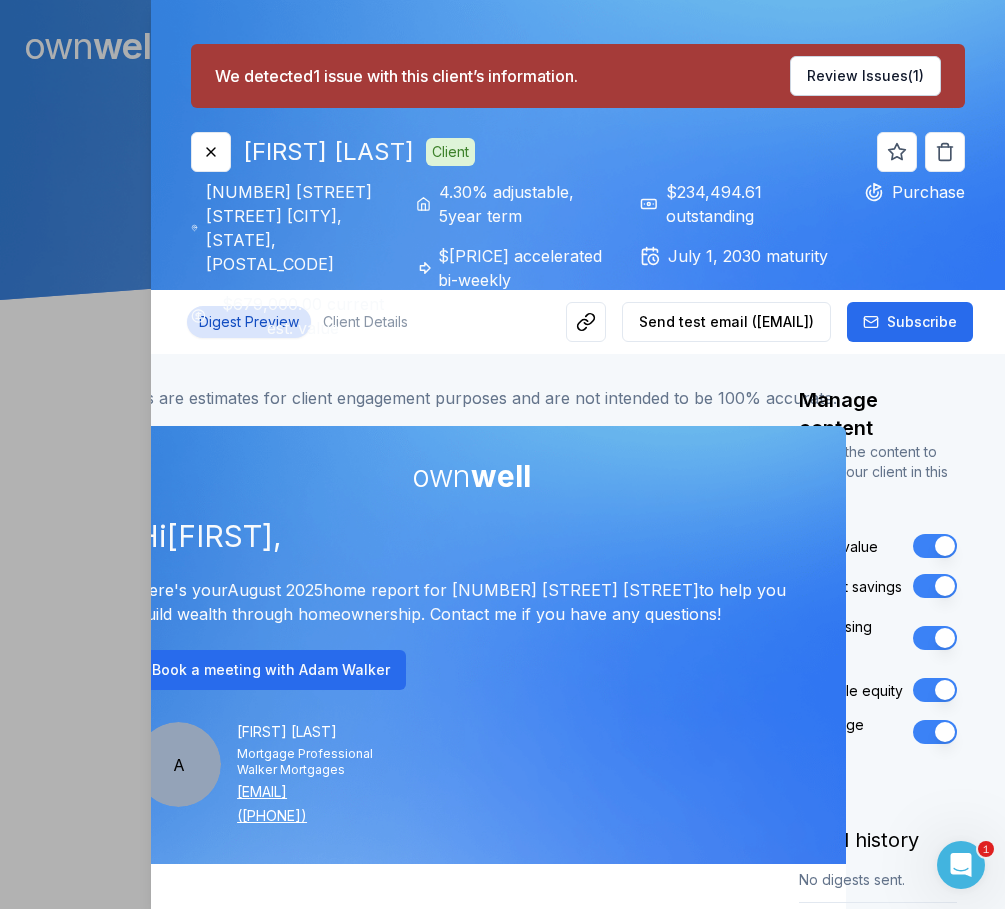 scroll, scrollTop: 0, scrollLeft: 0, axis: both 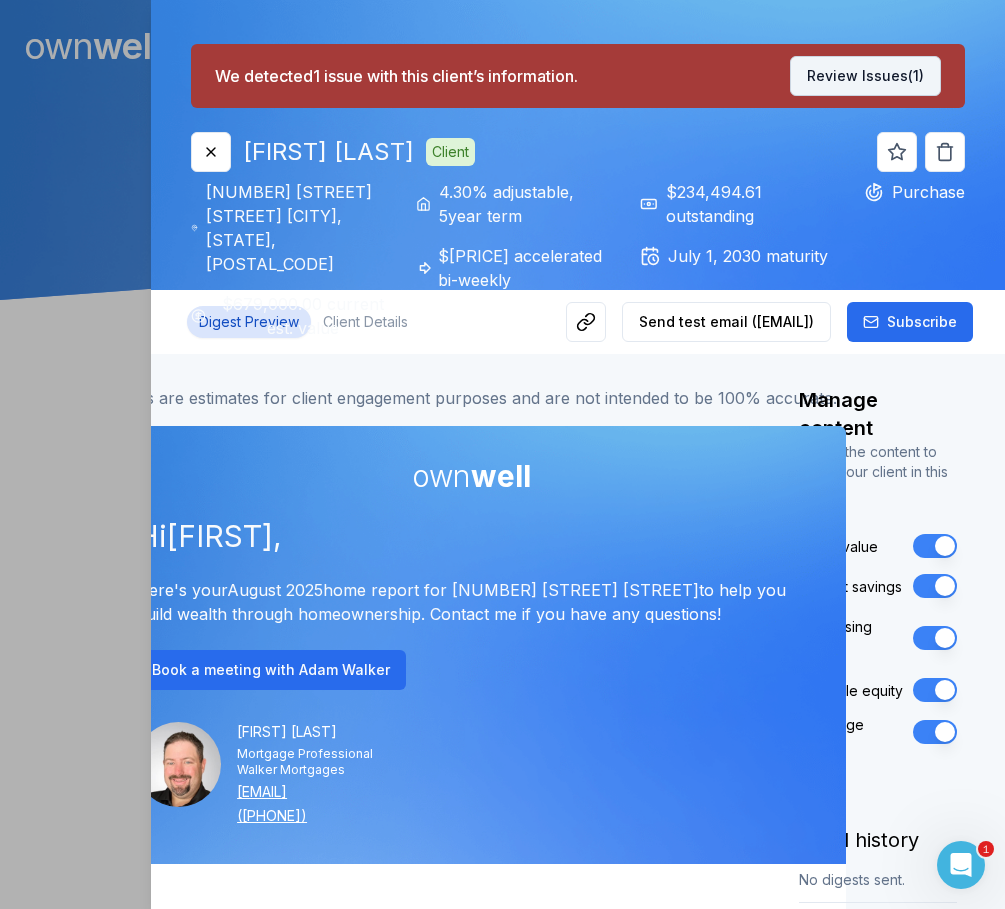click on "Review Issues  (1)" at bounding box center [865, 76] 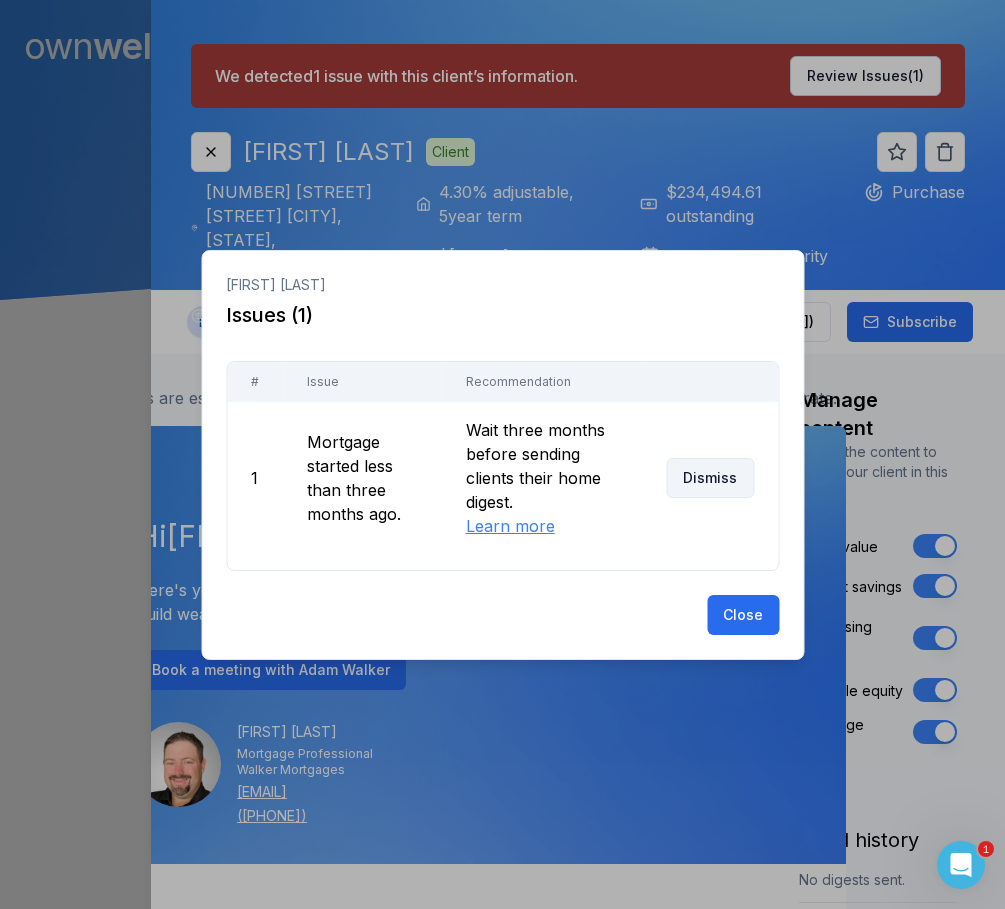 click on "Dismiss" at bounding box center (710, 478) 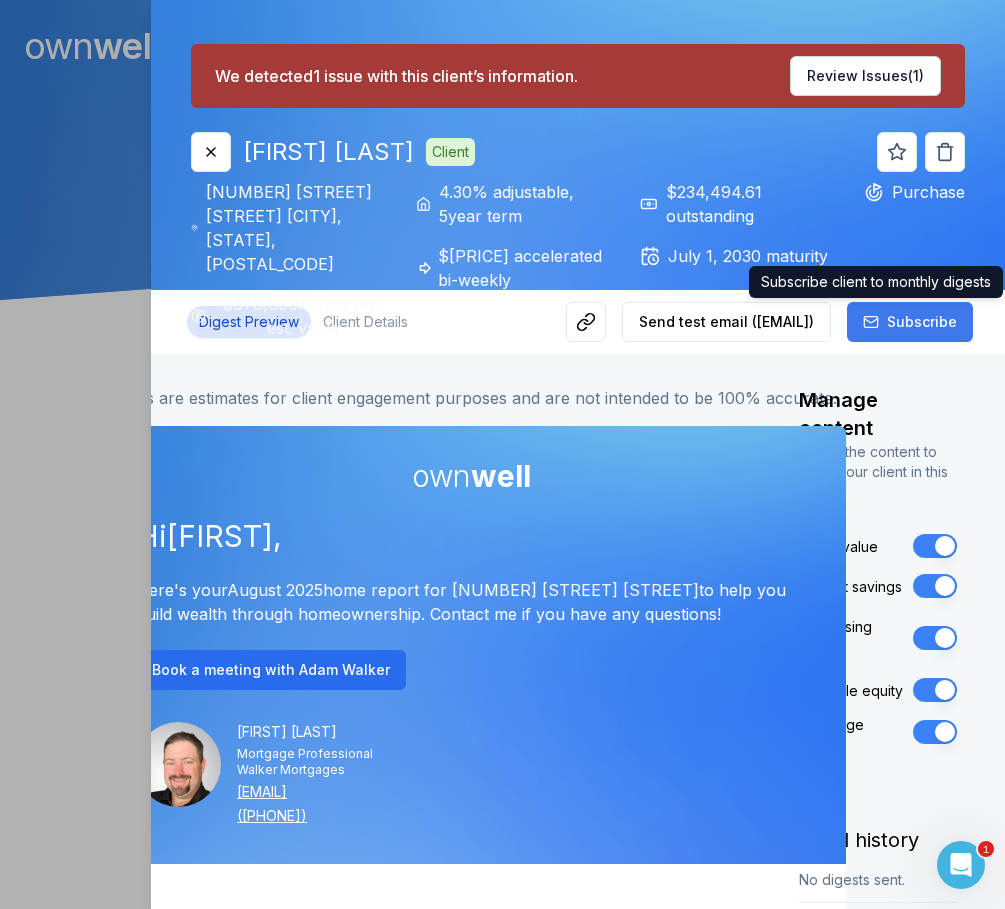 click on "Subscribe" at bounding box center (922, 322) 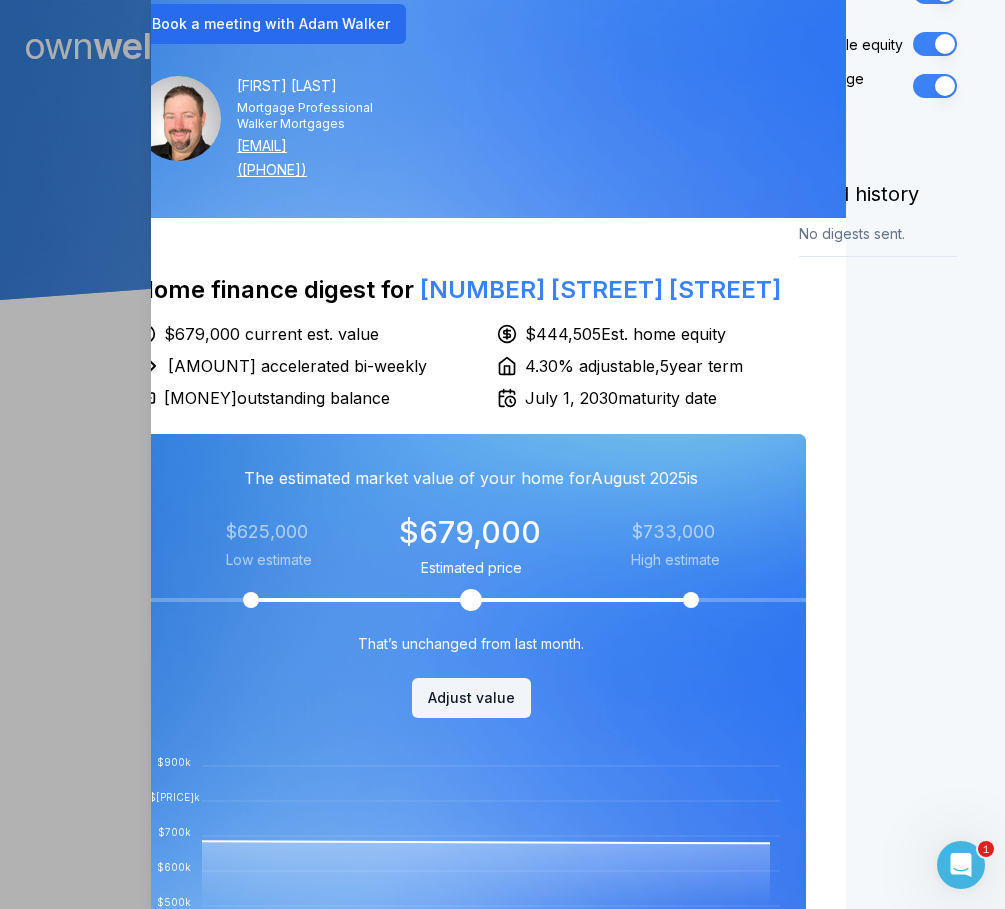 scroll, scrollTop: 0, scrollLeft: 0, axis: both 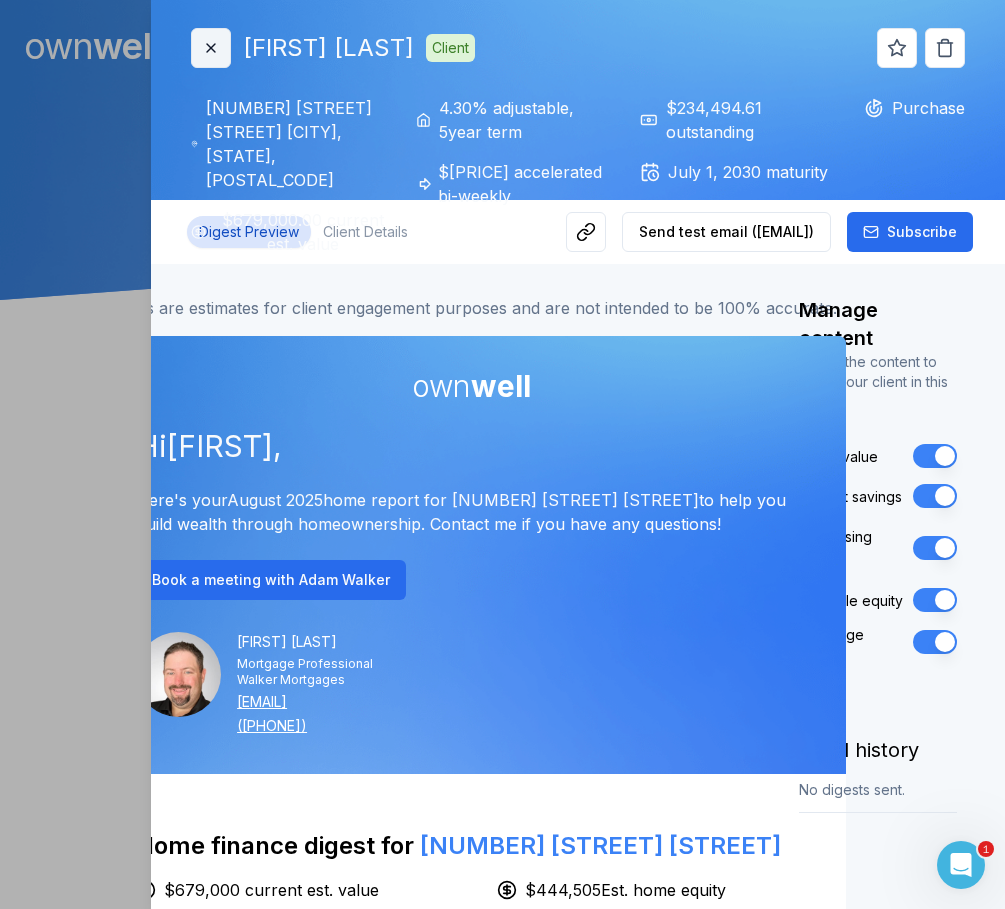 click on "Close" at bounding box center [211, 48] 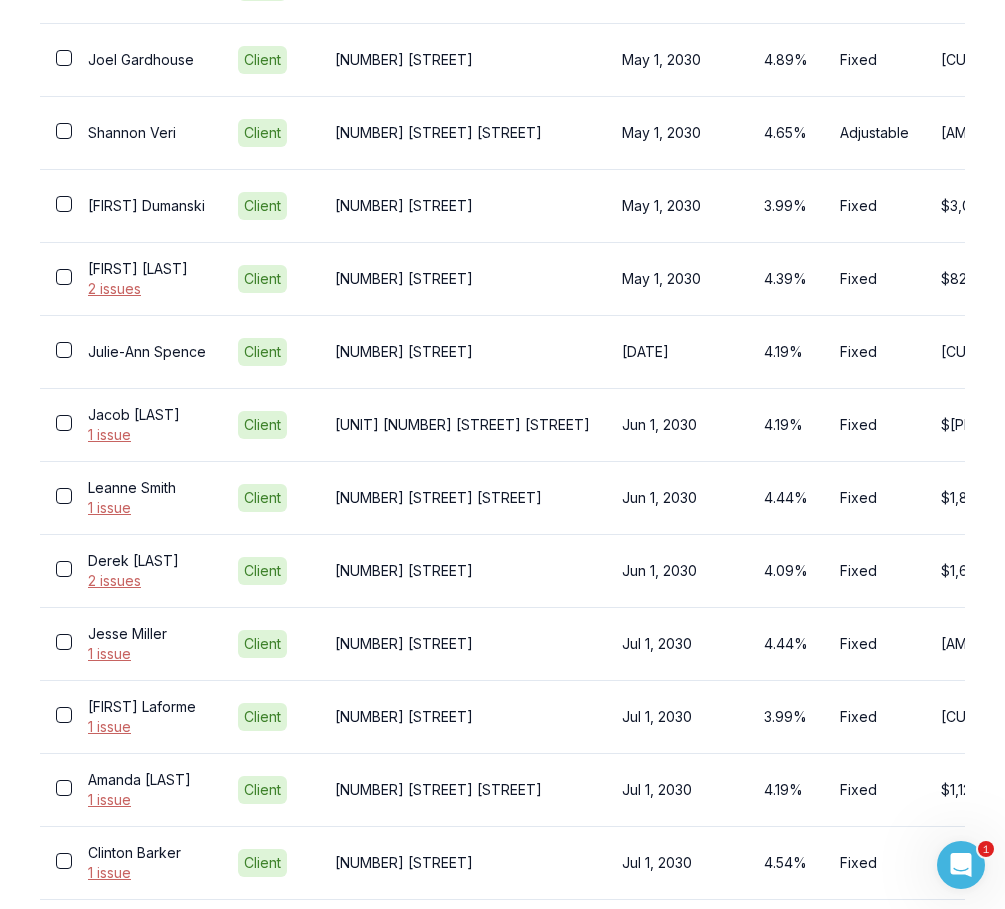 scroll, scrollTop: 1185, scrollLeft: 0, axis: vertical 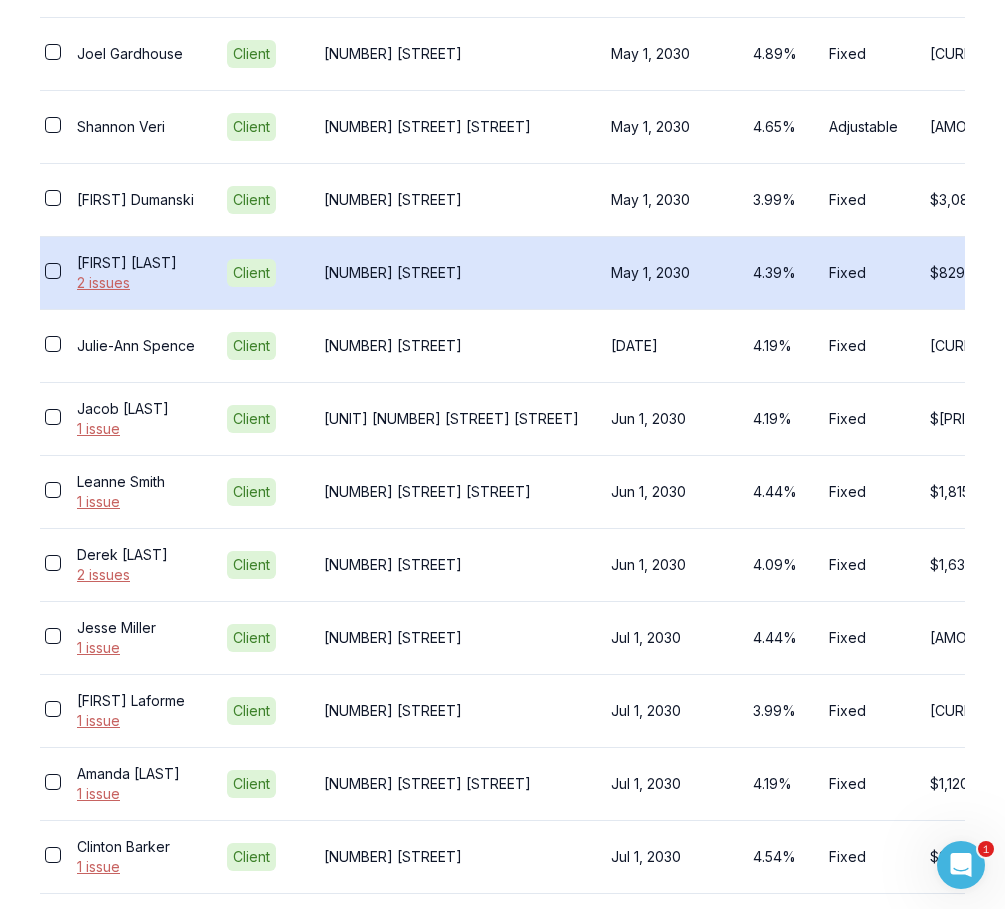 click on "[NUMBER] [STREET]" at bounding box center (451, 273) 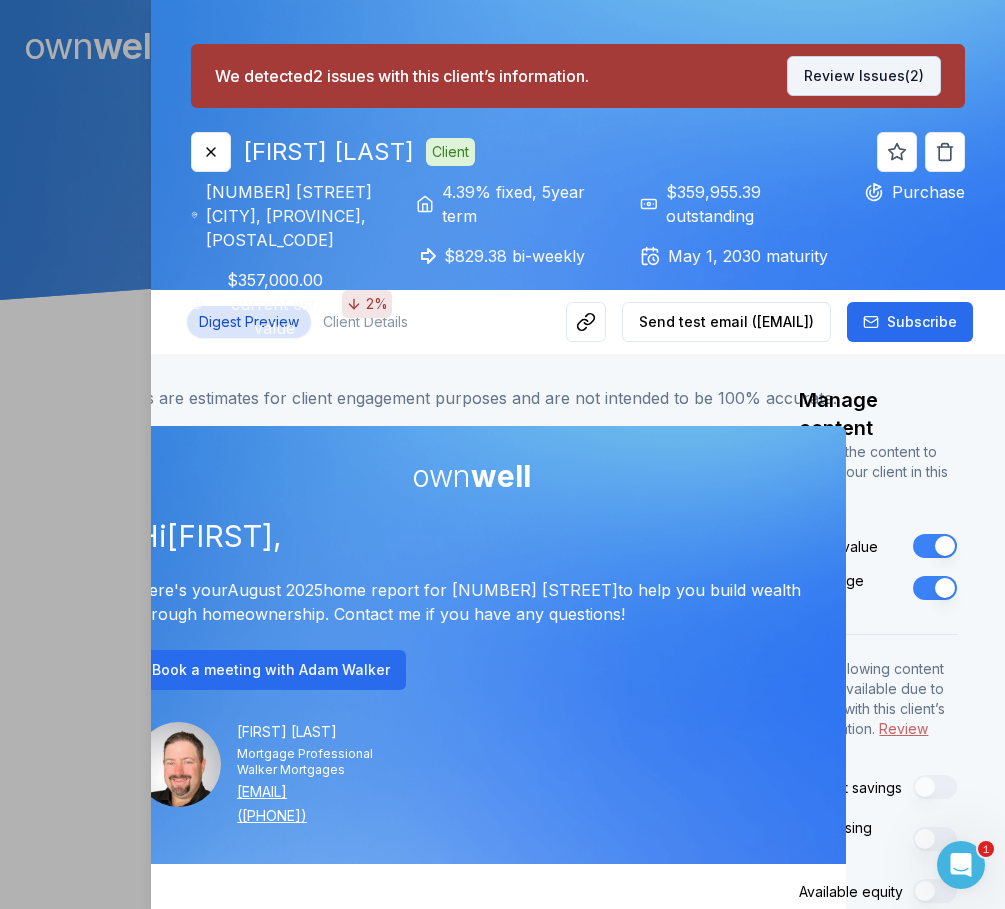 click on "Review Issues  (2)" at bounding box center [864, 76] 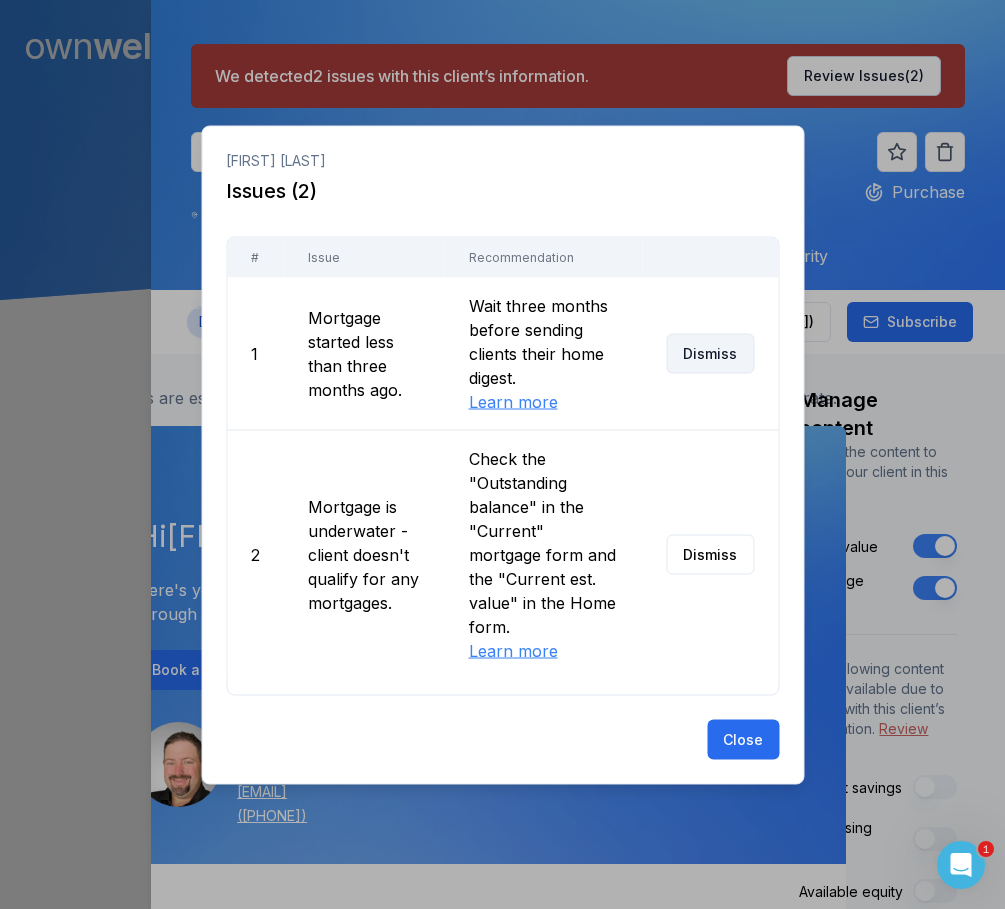 click on "Dismiss" at bounding box center [710, 353] 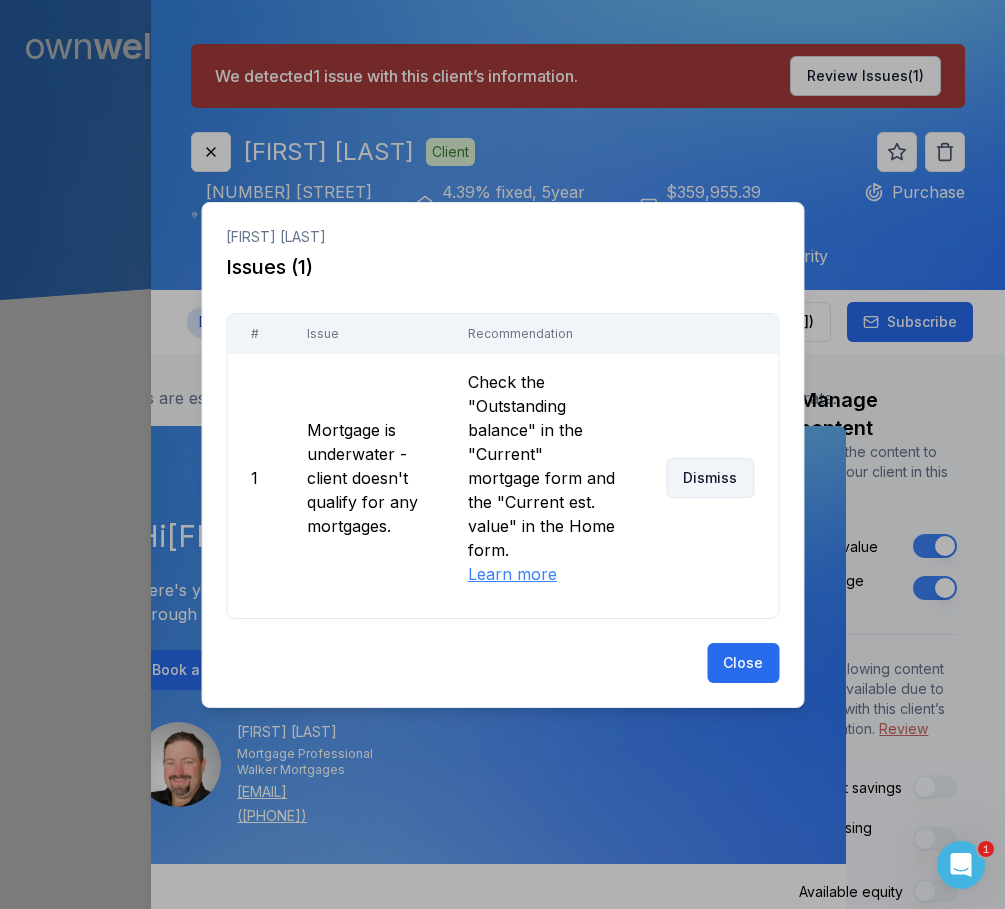 click on "Dismiss" at bounding box center (710, 478) 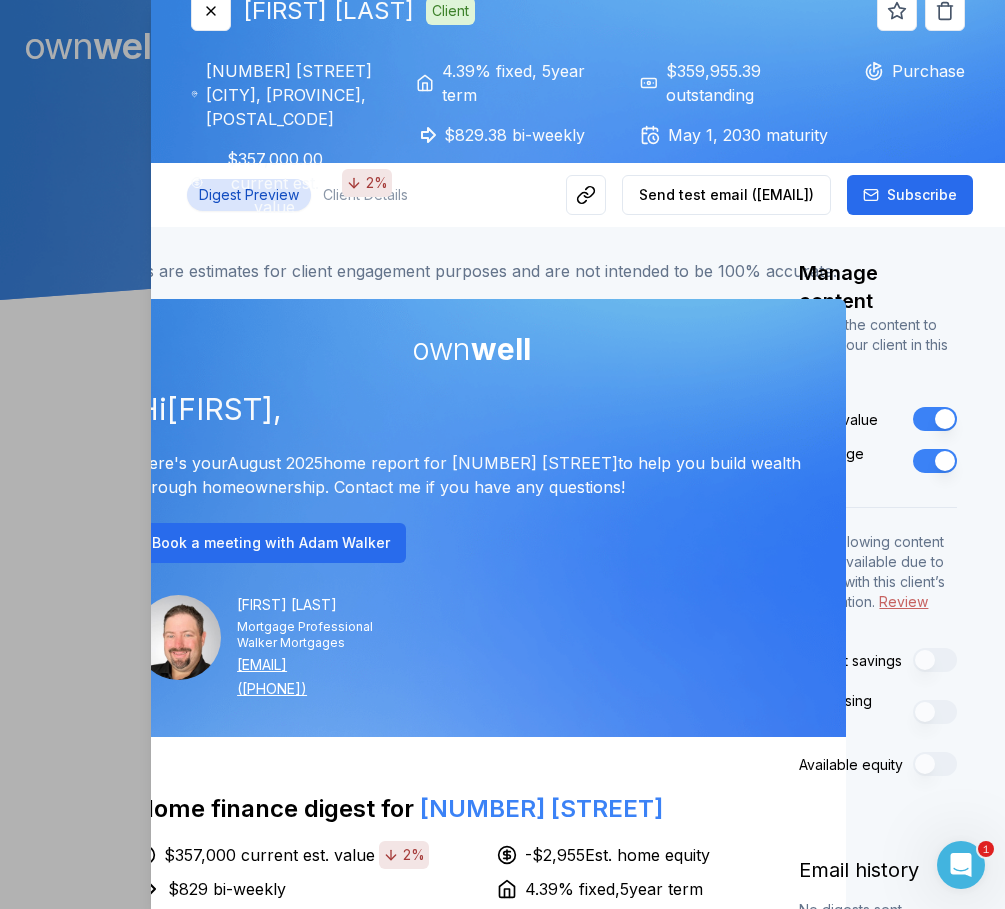 scroll, scrollTop: 0, scrollLeft: 3, axis: horizontal 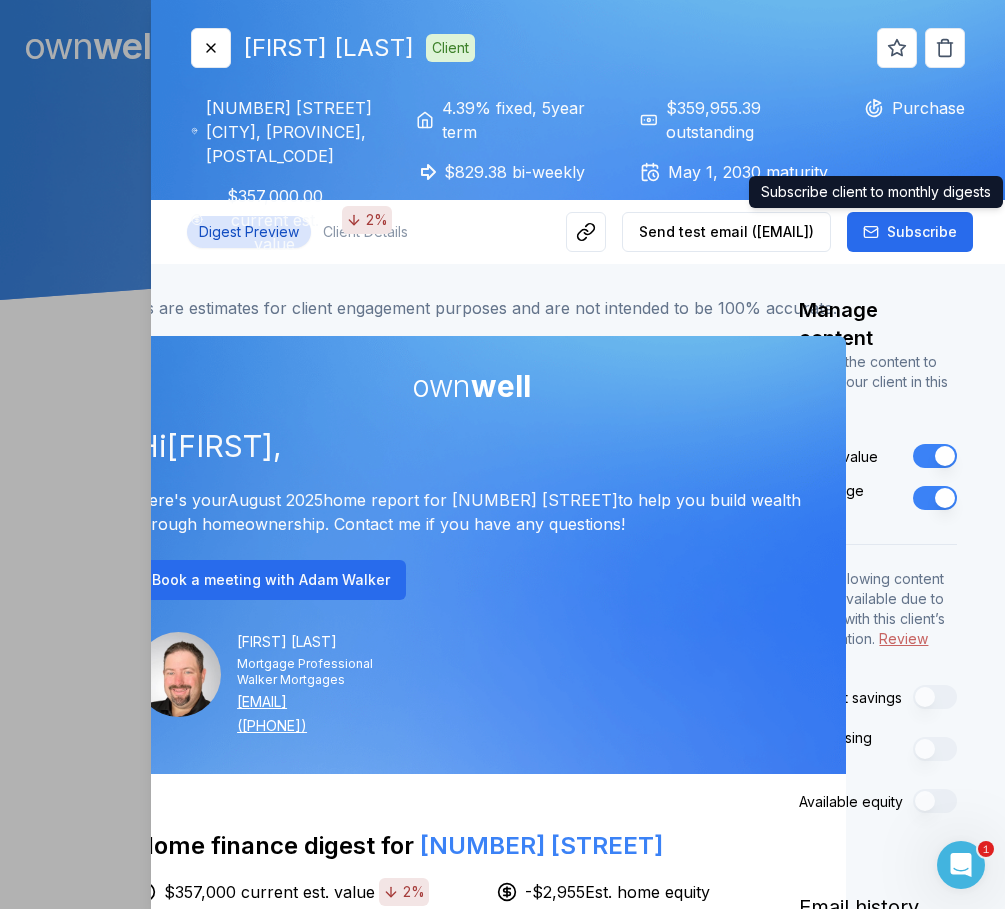 click on "Purchase" at bounding box center [914, 176] 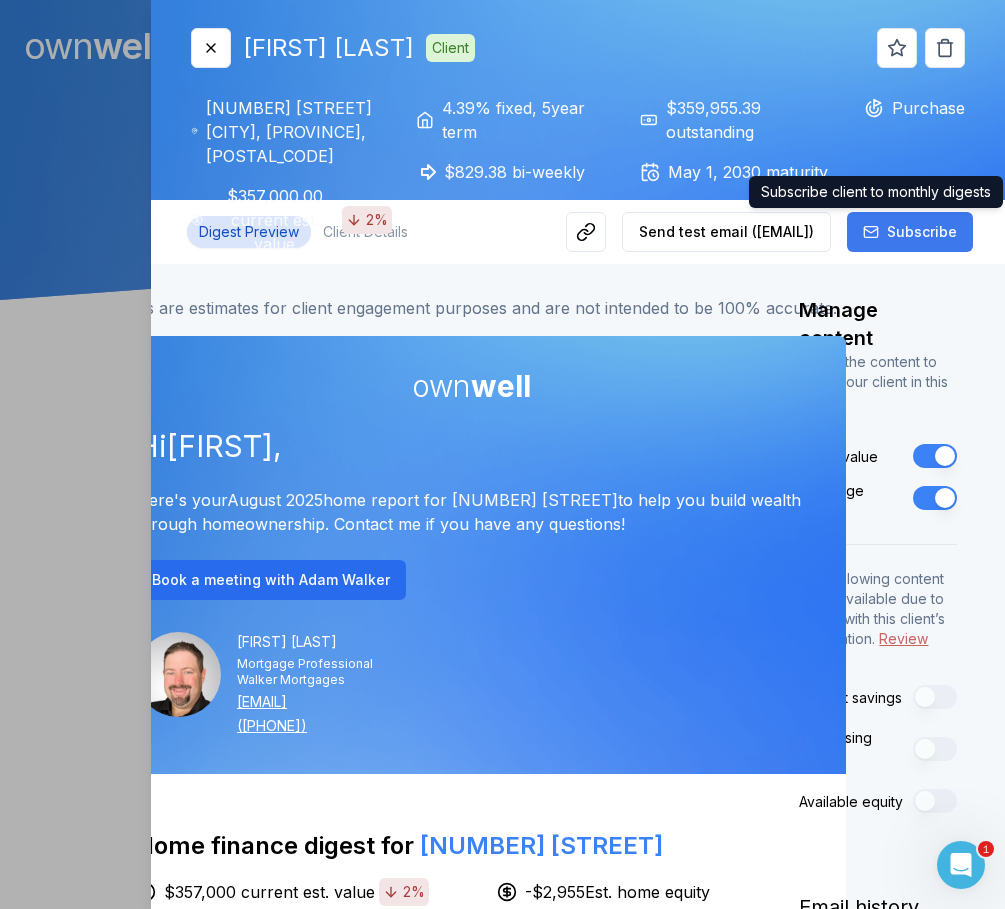 click on "Subscribe" at bounding box center [910, 232] 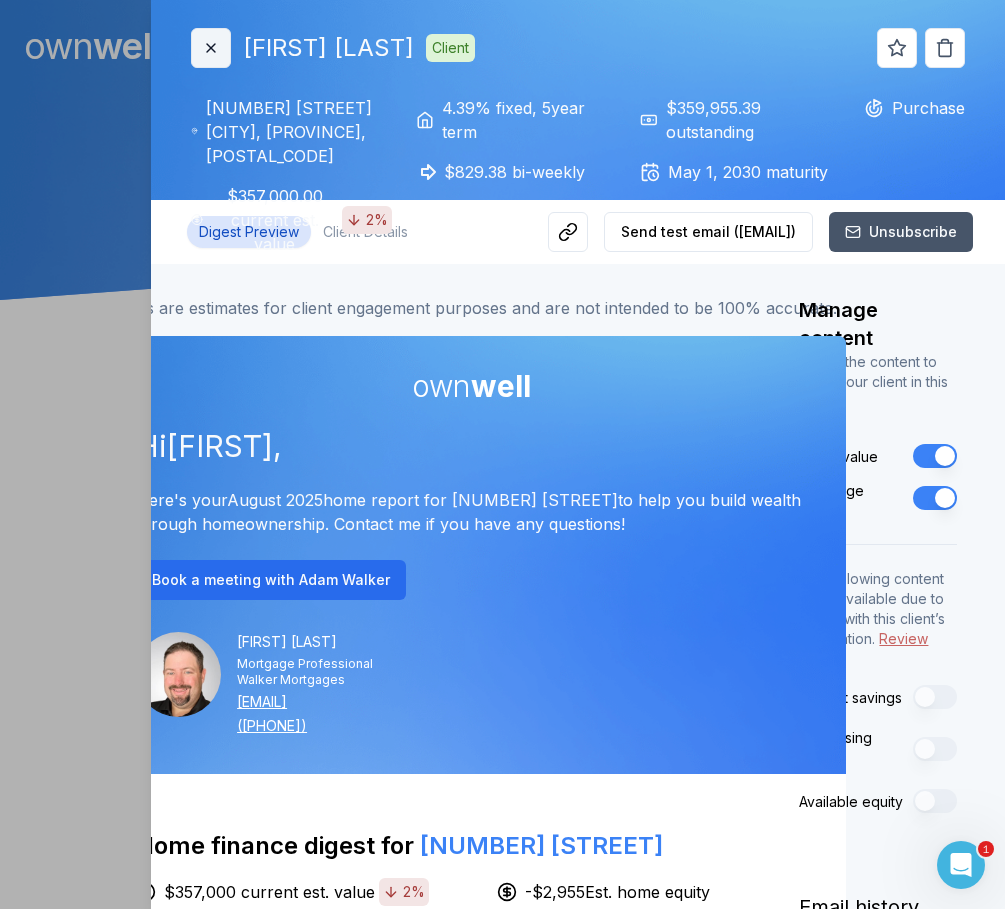 click 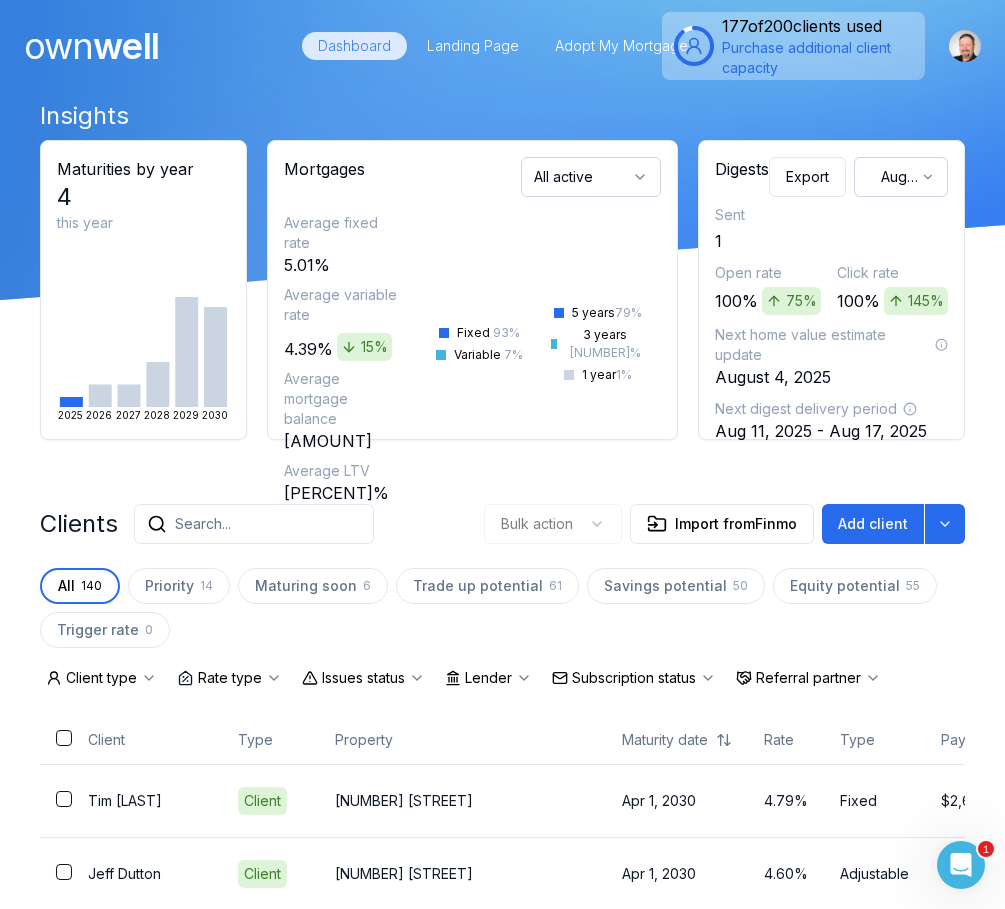 click on "own well" at bounding box center (183, 46) 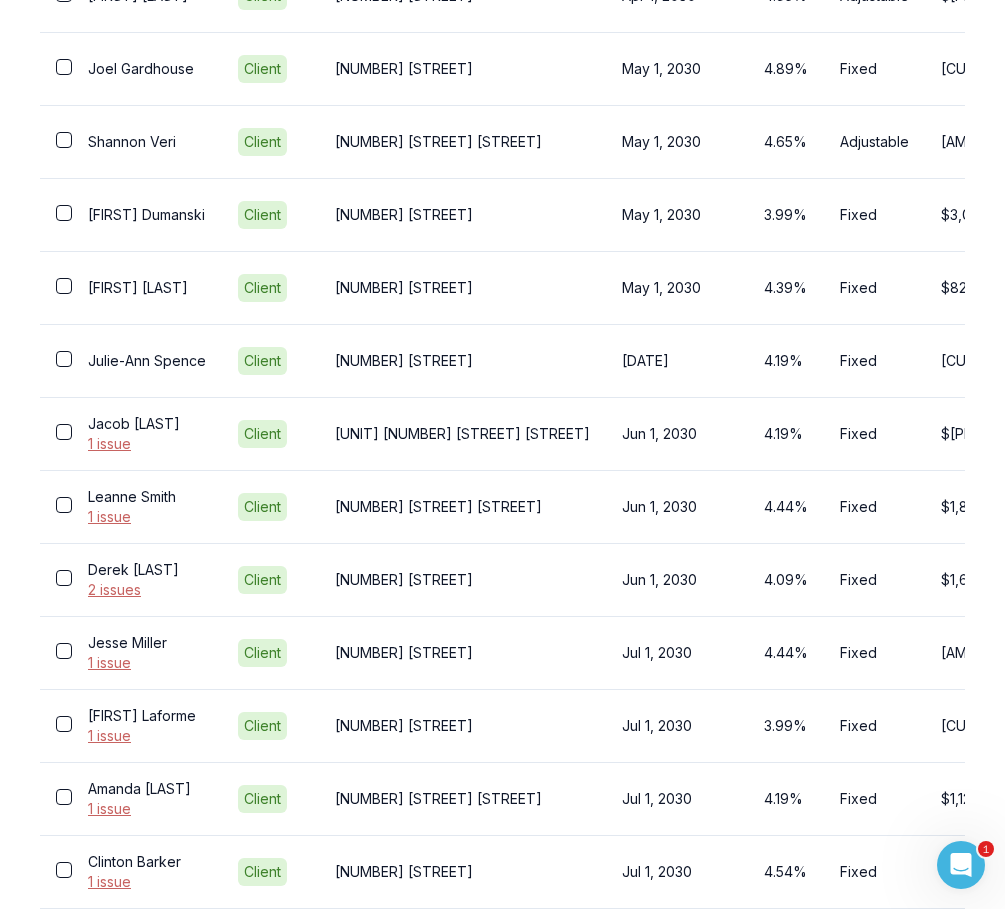 scroll, scrollTop: 1240, scrollLeft: 0, axis: vertical 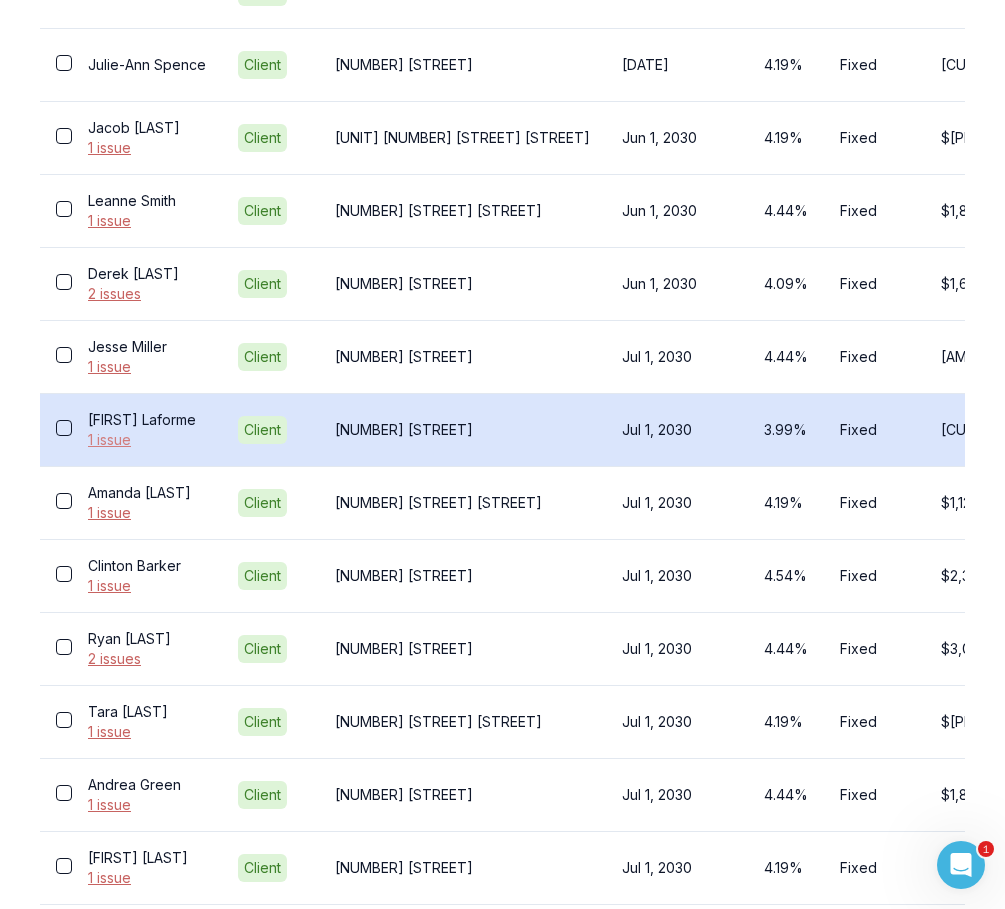 click on "1   issue" at bounding box center (147, 440) 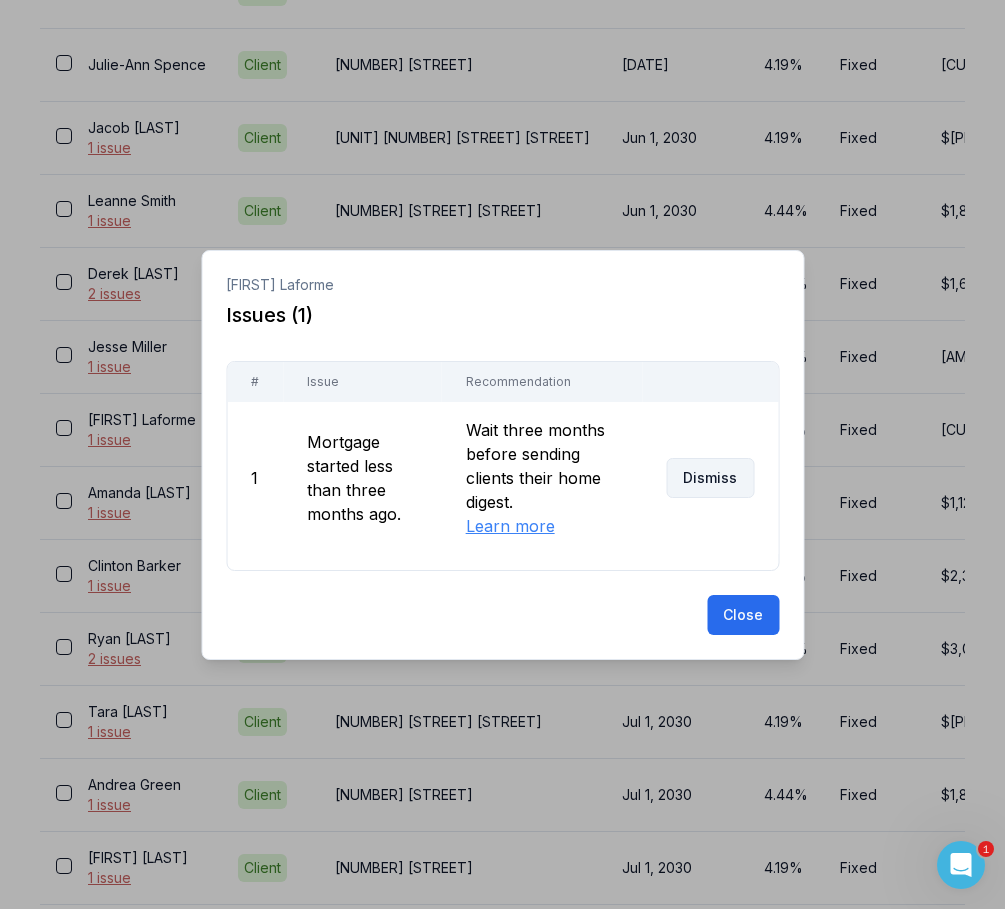 click on "Dismiss" at bounding box center [710, 478] 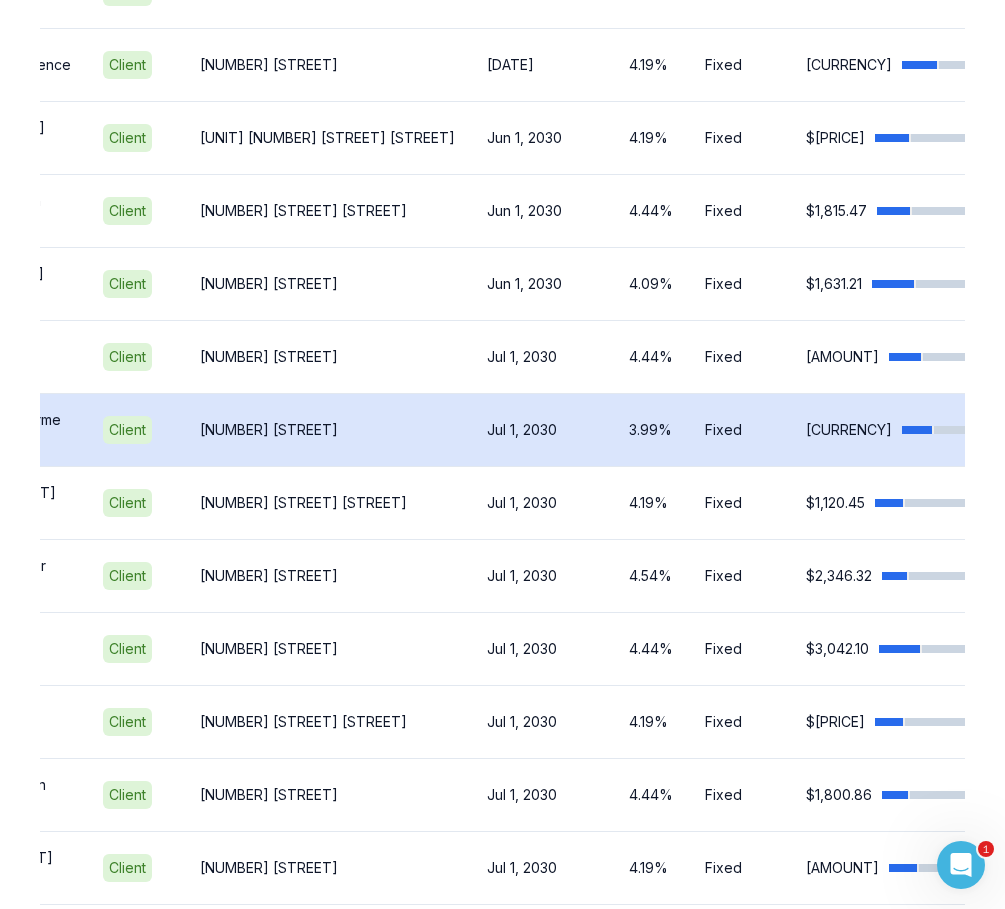 scroll, scrollTop: 0, scrollLeft: 366, axis: horizontal 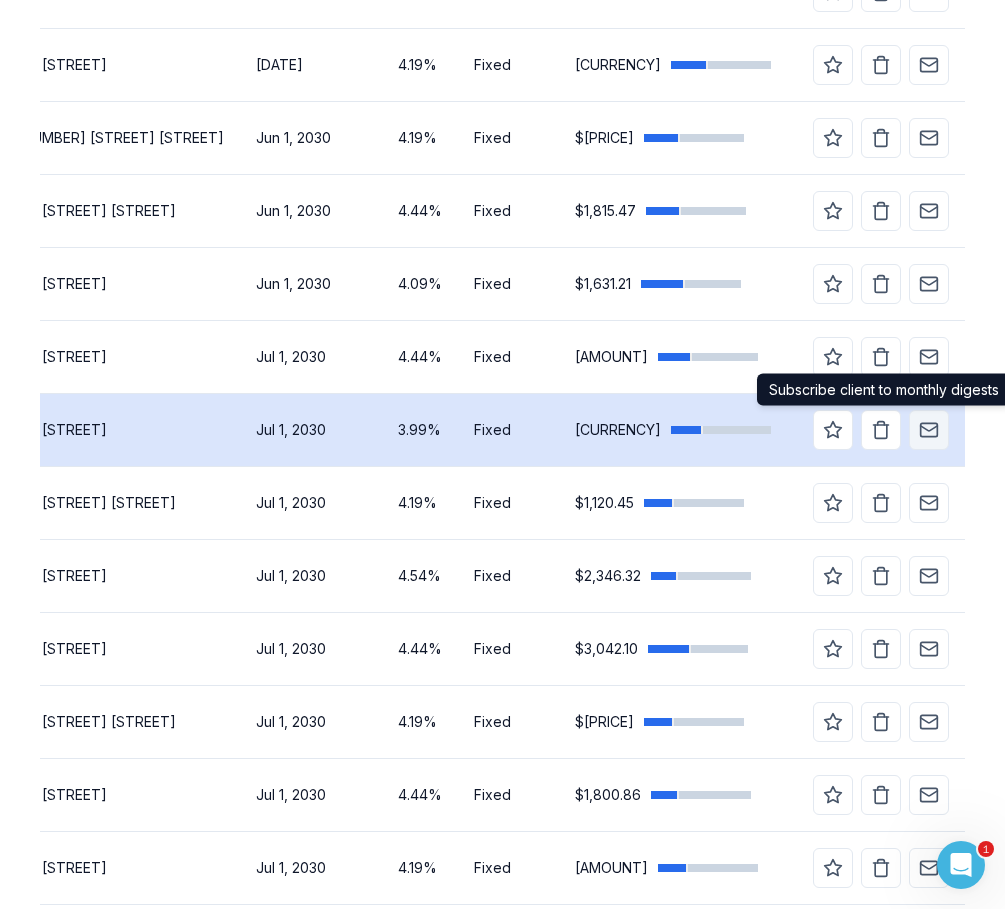 click 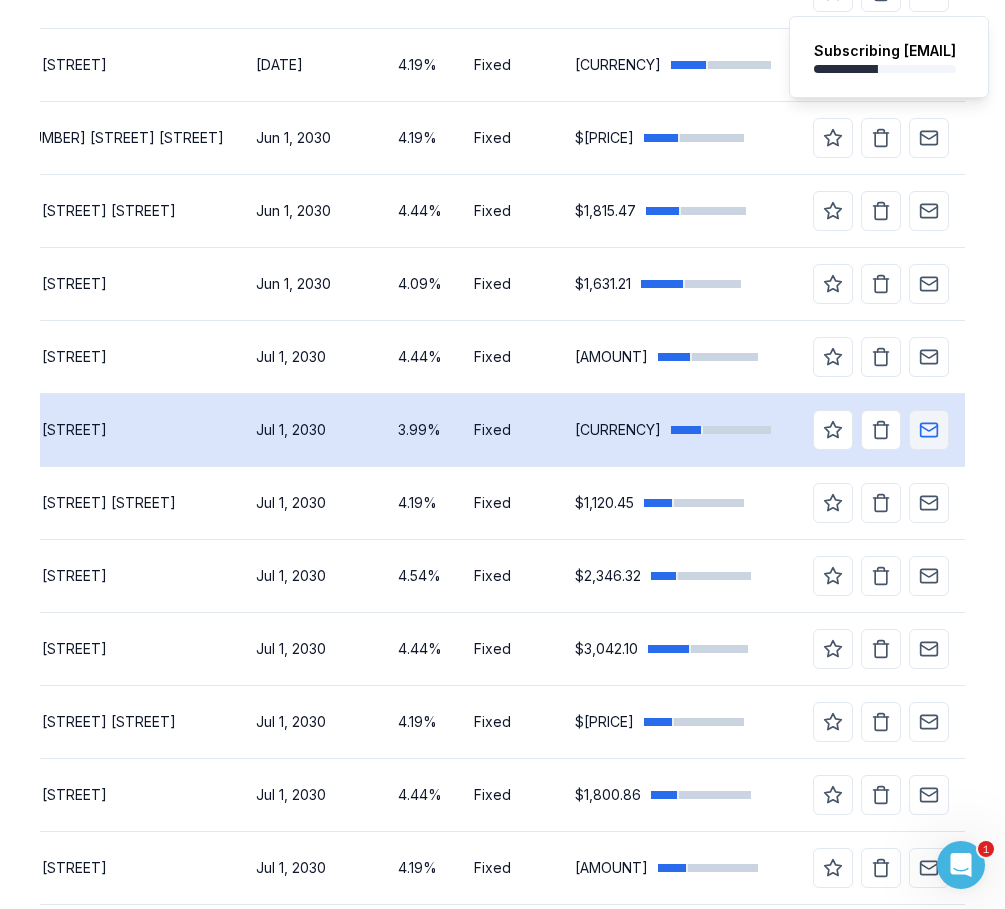 scroll, scrollTop: 1464, scrollLeft: 0, axis: vertical 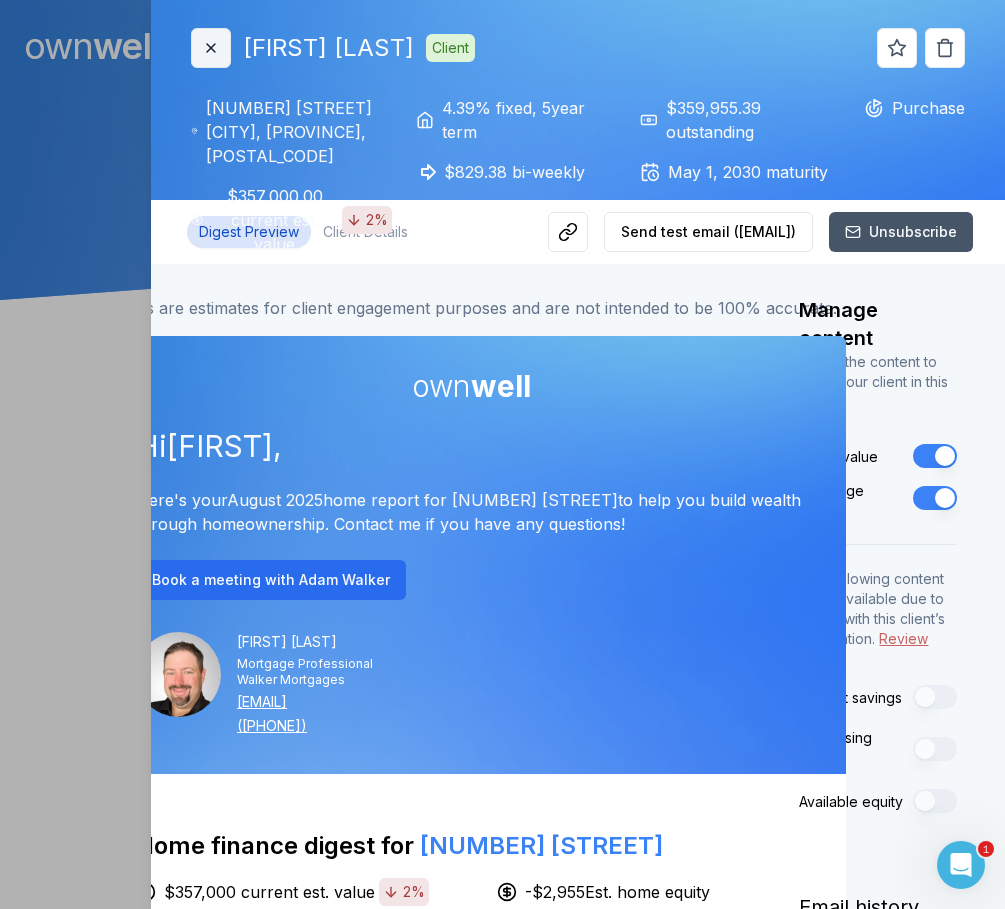 click on "Close" at bounding box center [211, 48] 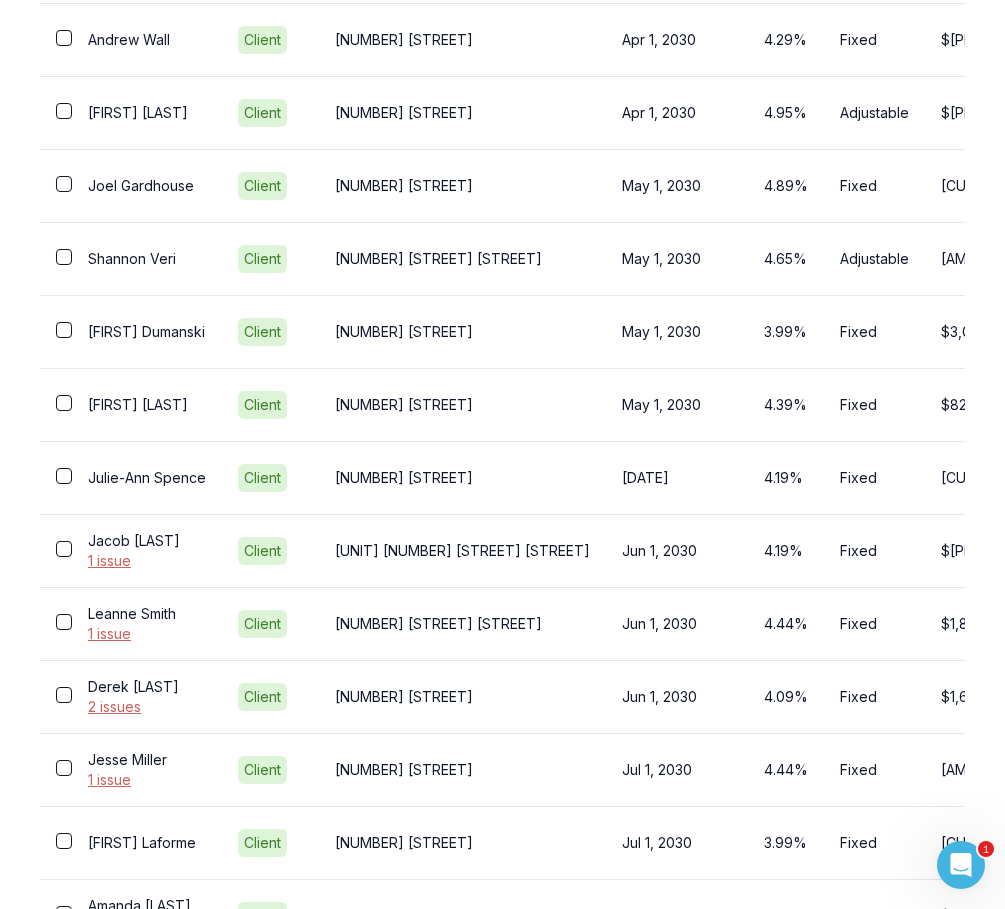 scroll, scrollTop: 1058, scrollLeft: 0, axis: vertical 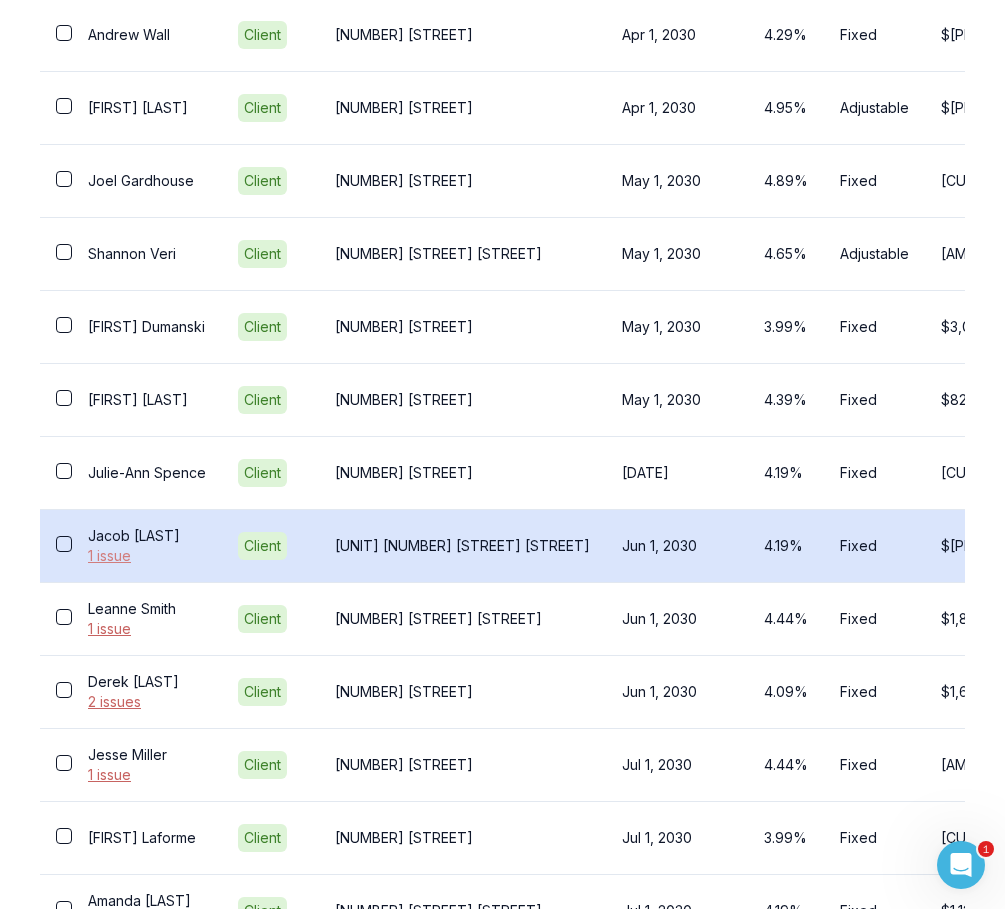 click on "1   issue" at bounding box center [147, 556] 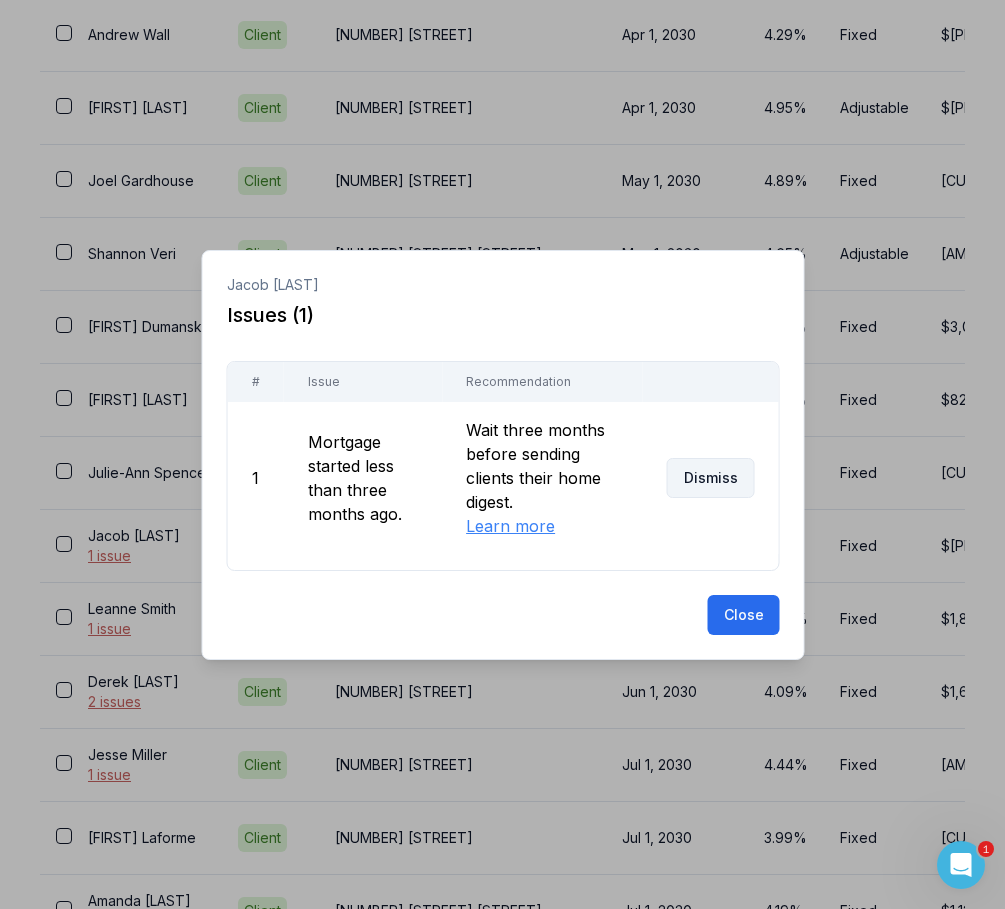 click on "Dismiss" at bounding box center (710, 478) 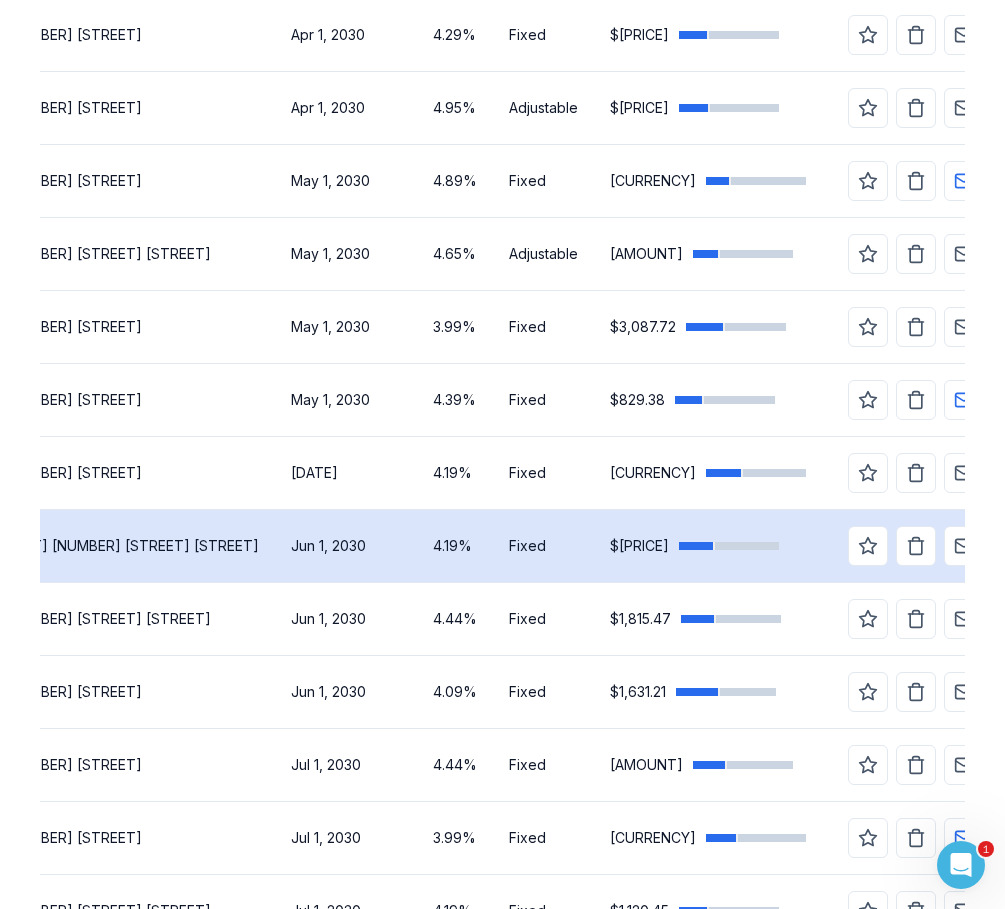 scroll, scrollTop: 0, scrollLeft: 366, axis: horizontal 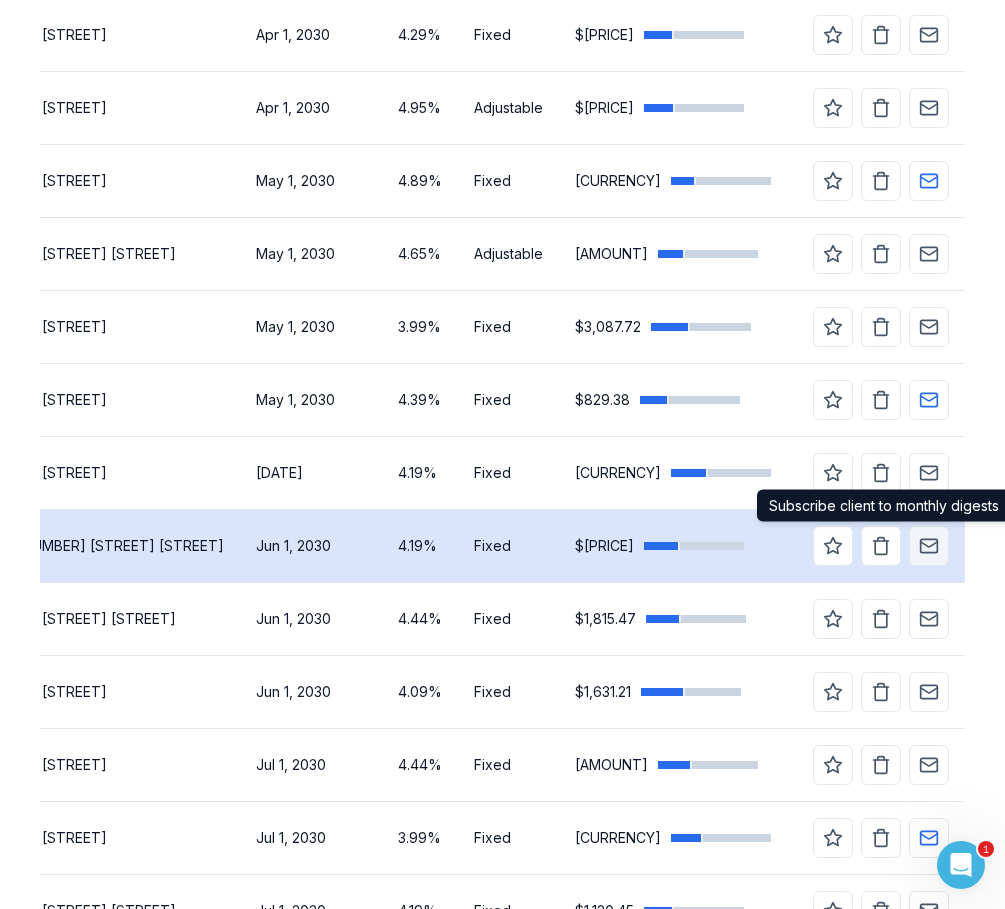 click 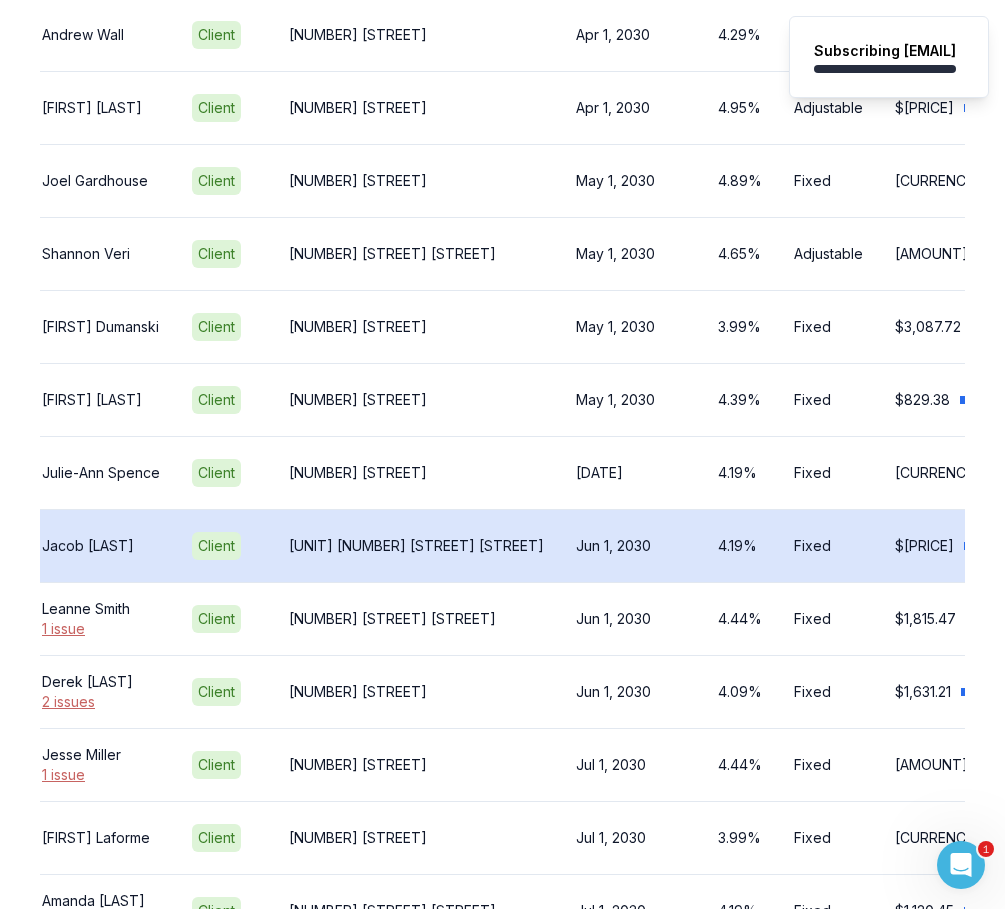 scroll, scrollTop: 0, scrollLeft: 366, axis: horizontal 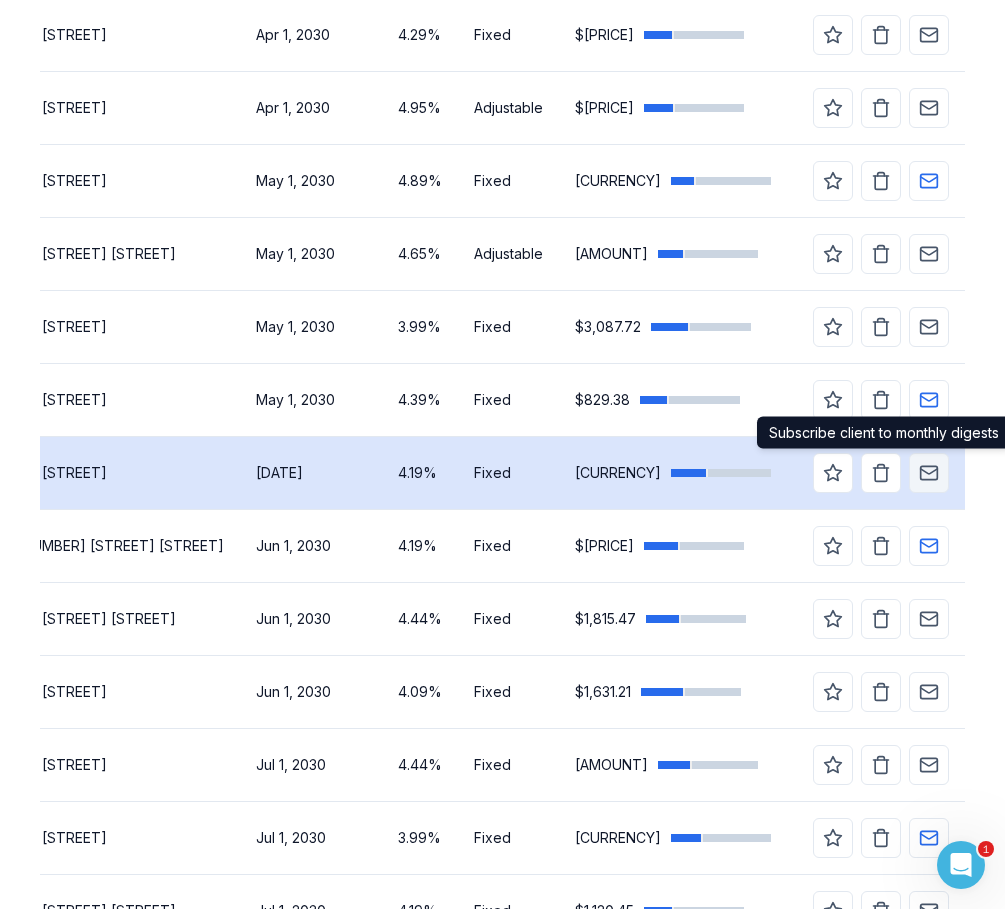 click 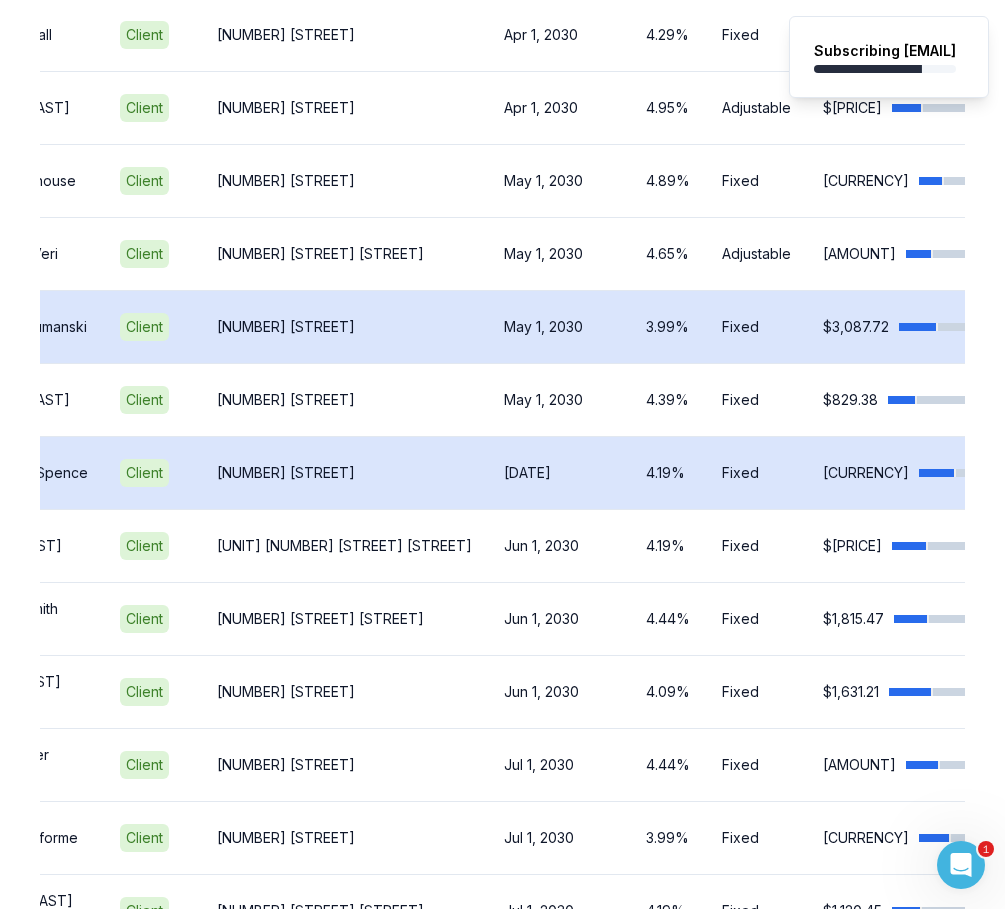 scroll, scrollTop: 0, scrollLeft: 366, axis: horizontal 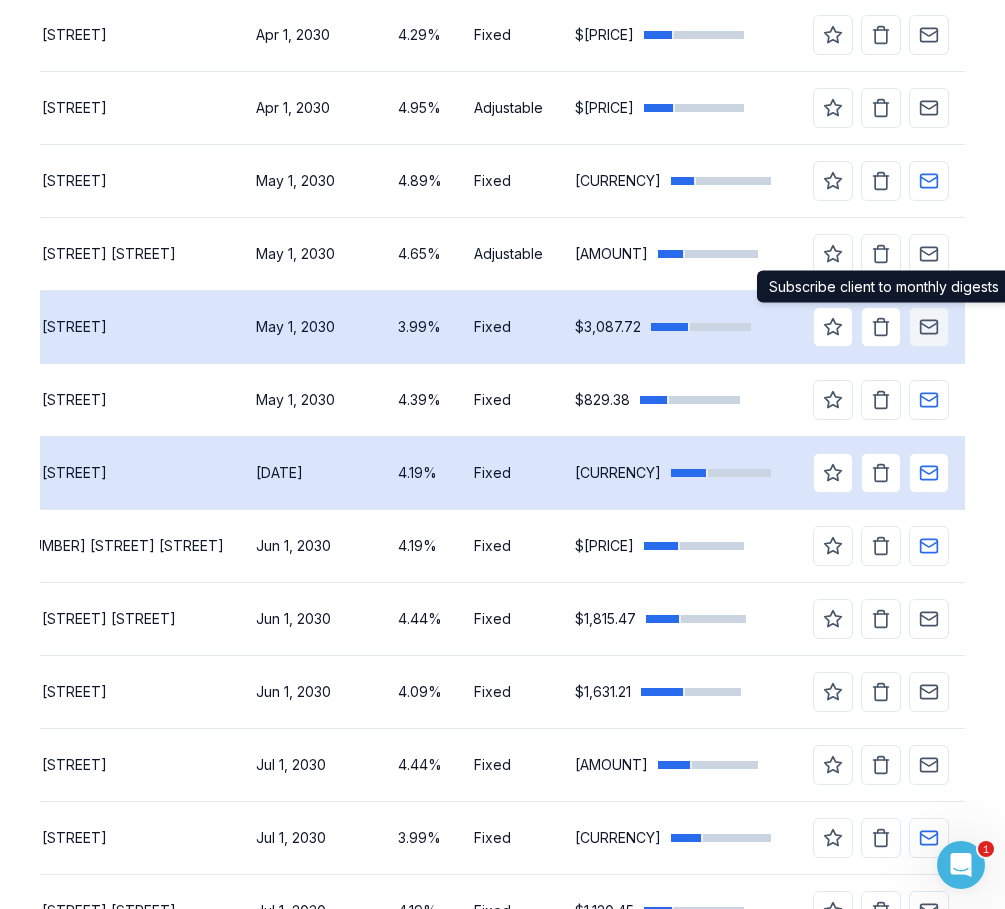click 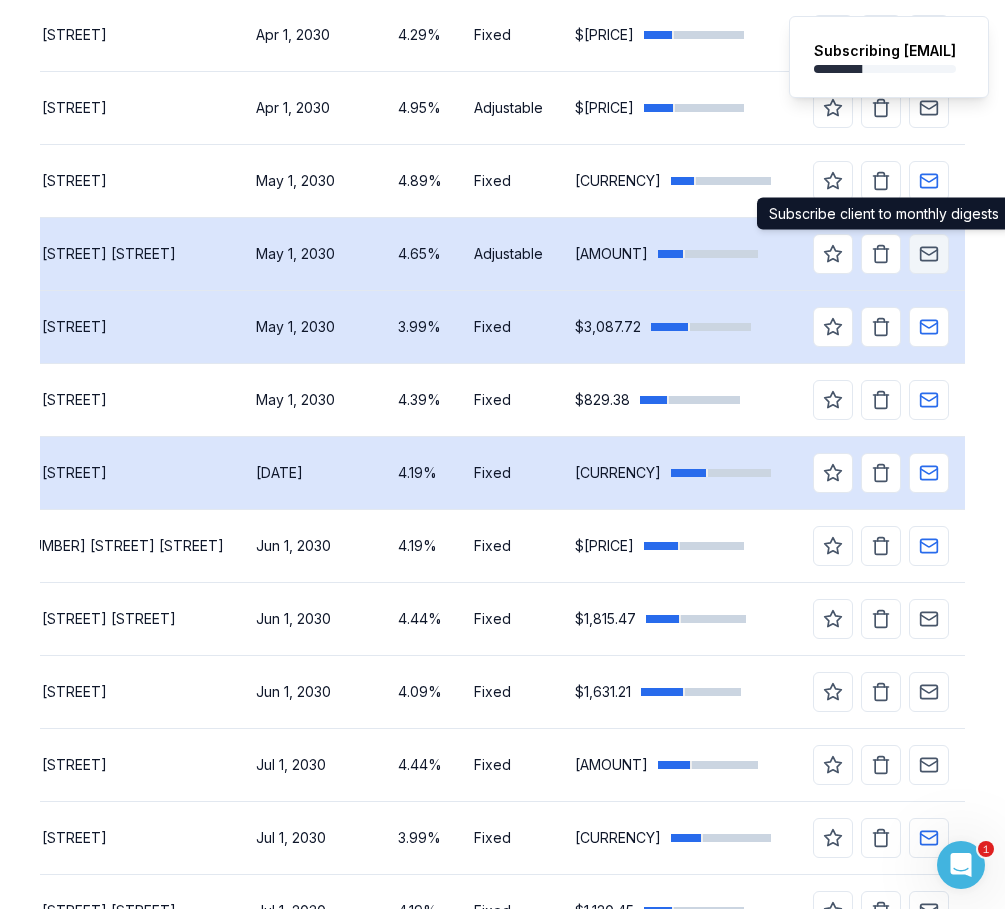 click at bounding box center (929, 254) 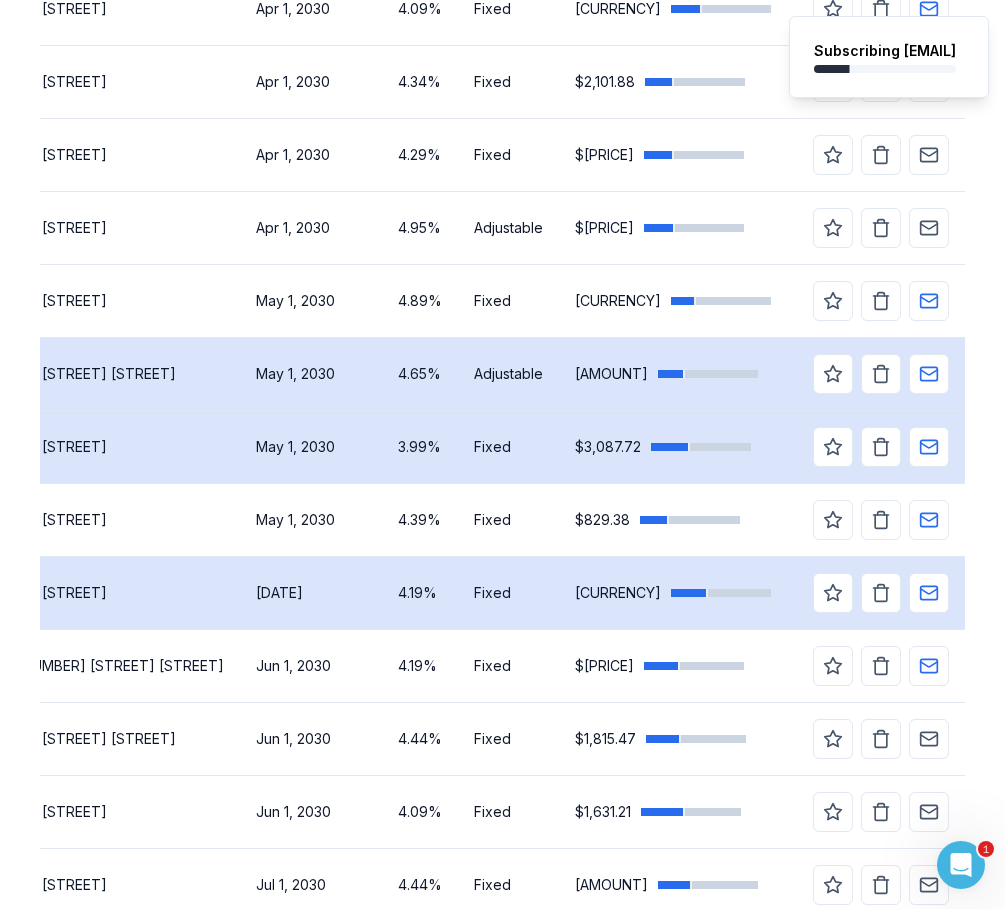 scroll, scrollTop: 868, scrollLeft: 0, axis: vertical 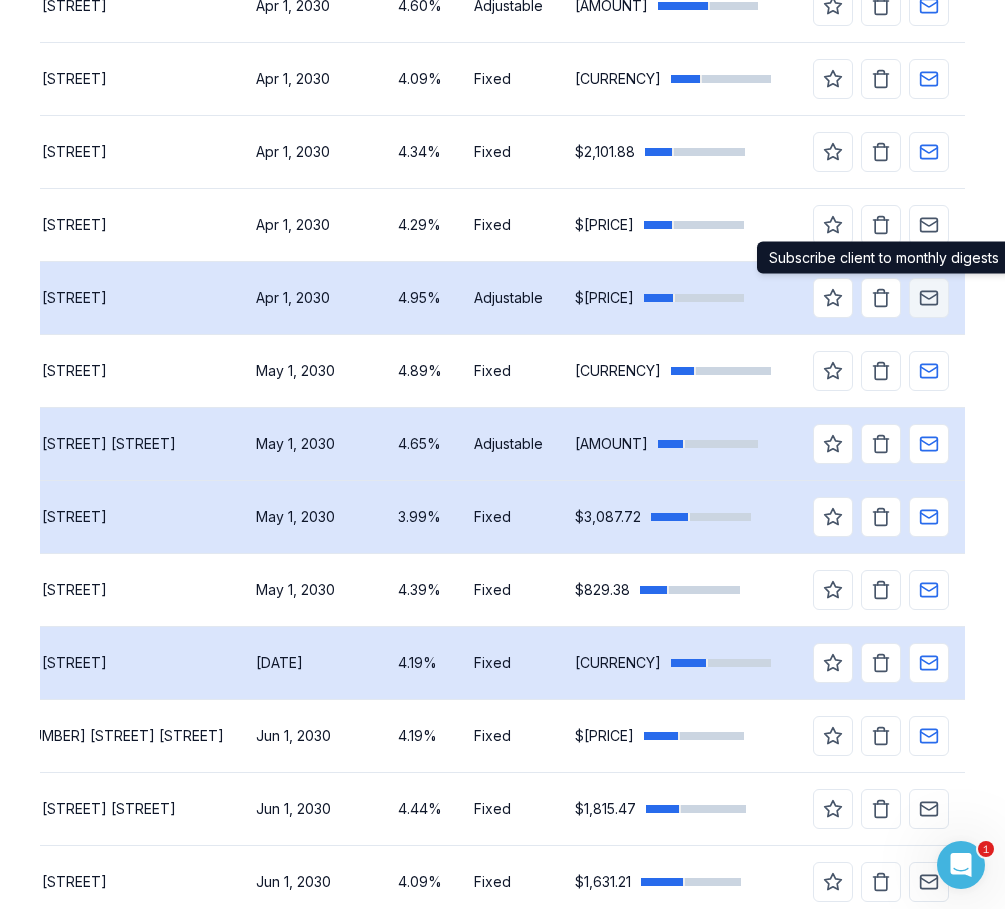 click 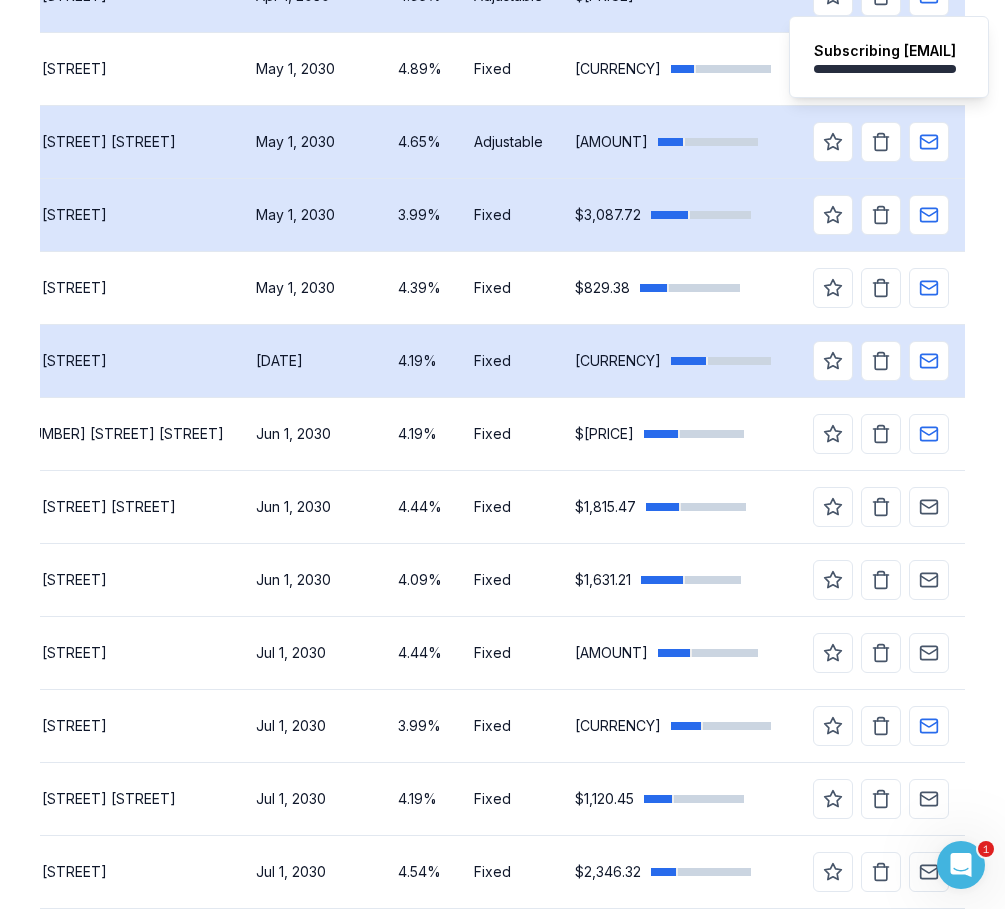 scroll, scrollTop: 1181, scrollLeft: 0, axis: vertical 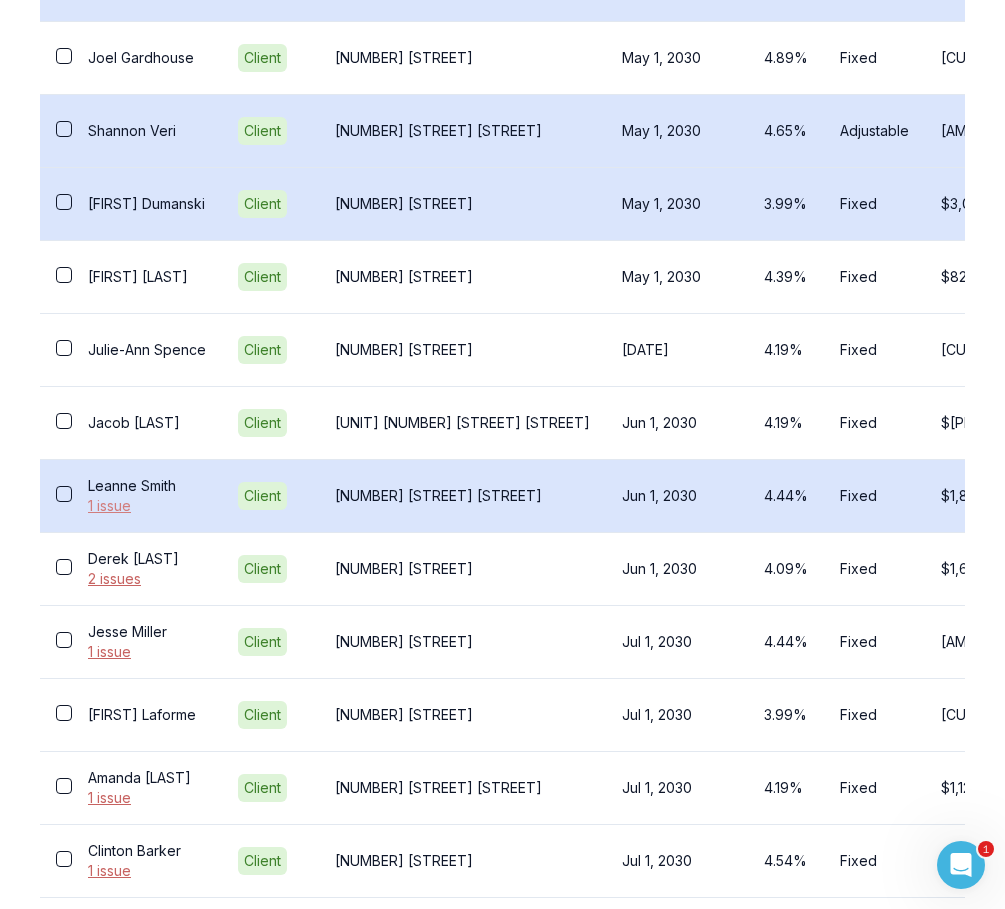 click on "1   issue" at bounding box center (147, 506) 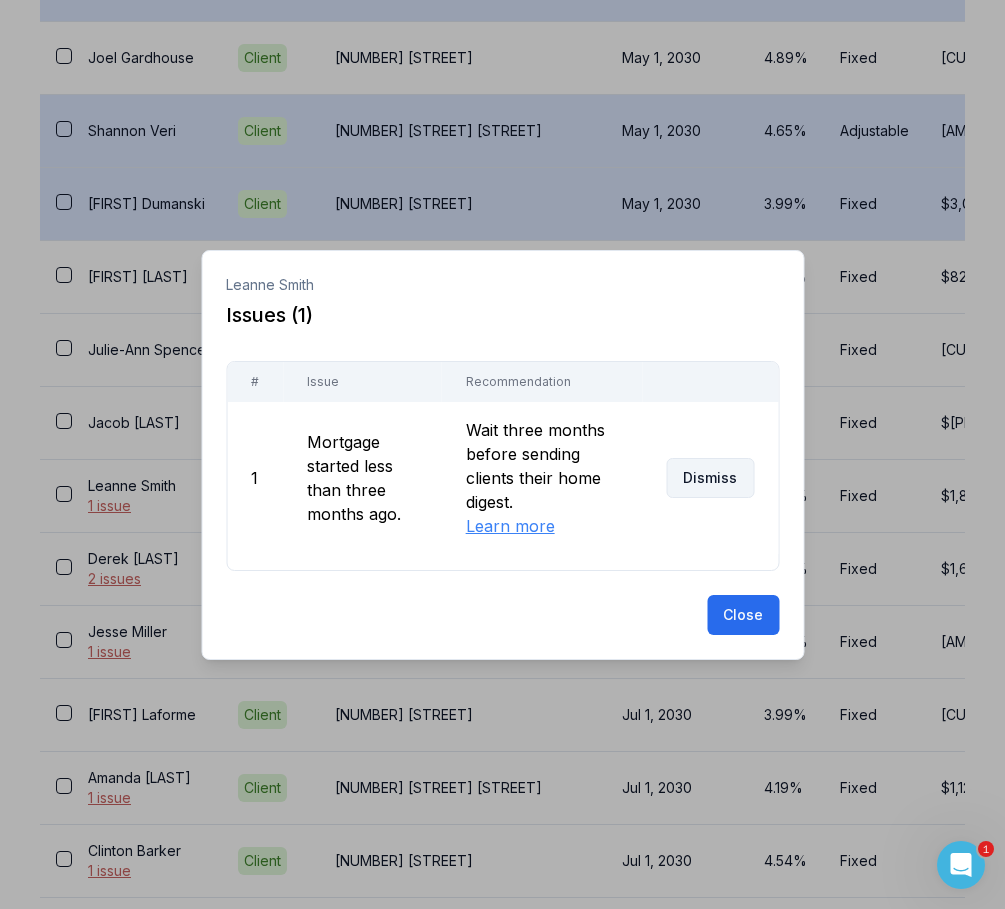 click on "Dismiss" at bounding box center (710, 478) 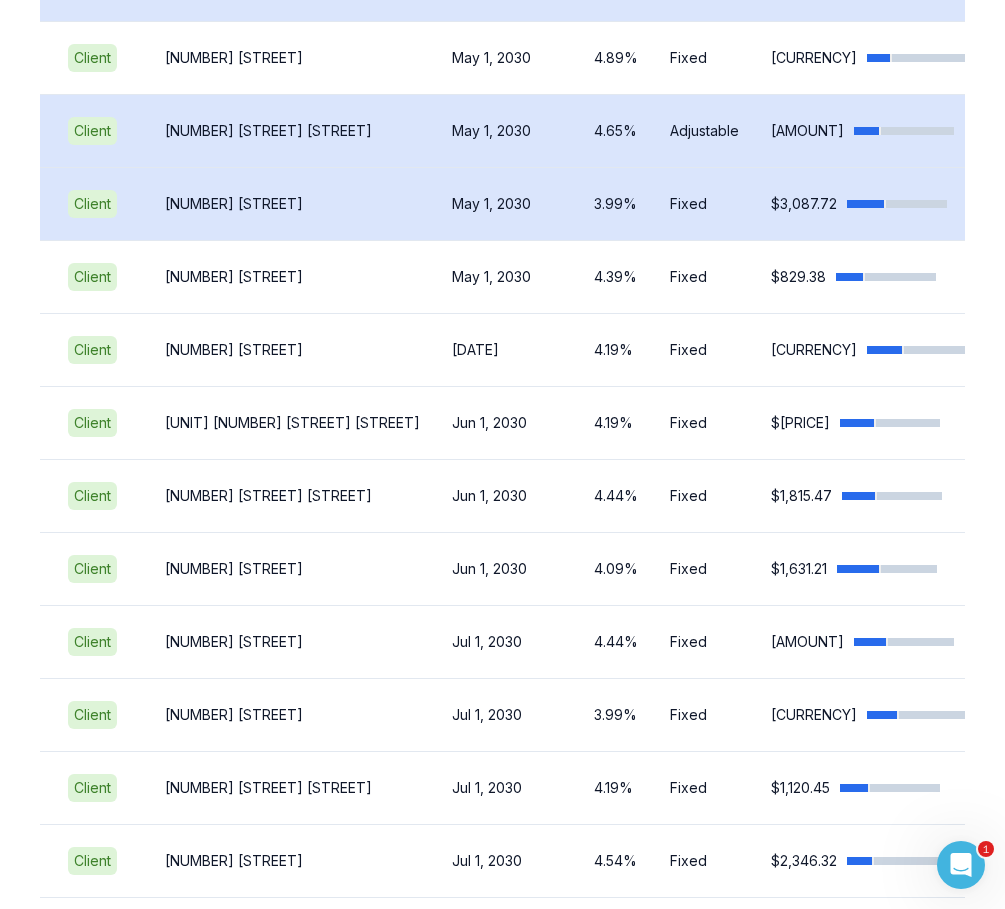 scroll, scrollTop: 0, scrollLeft: 366, axis: horizontal 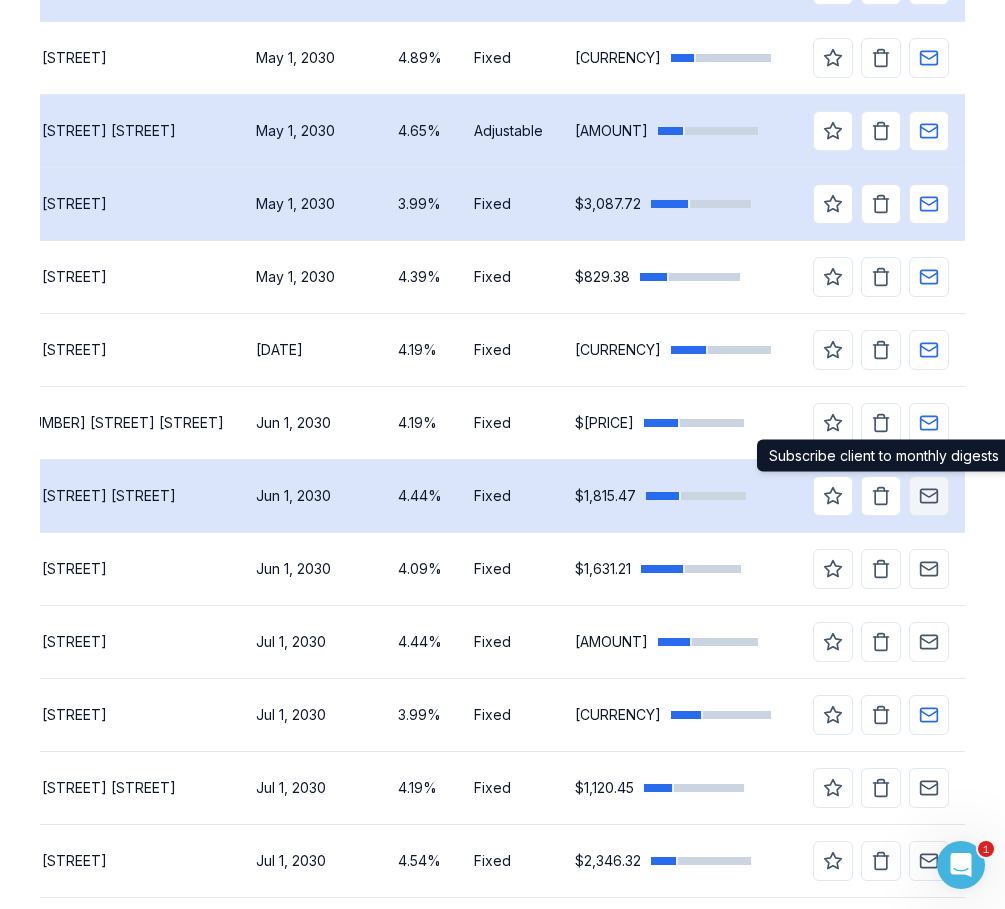 click 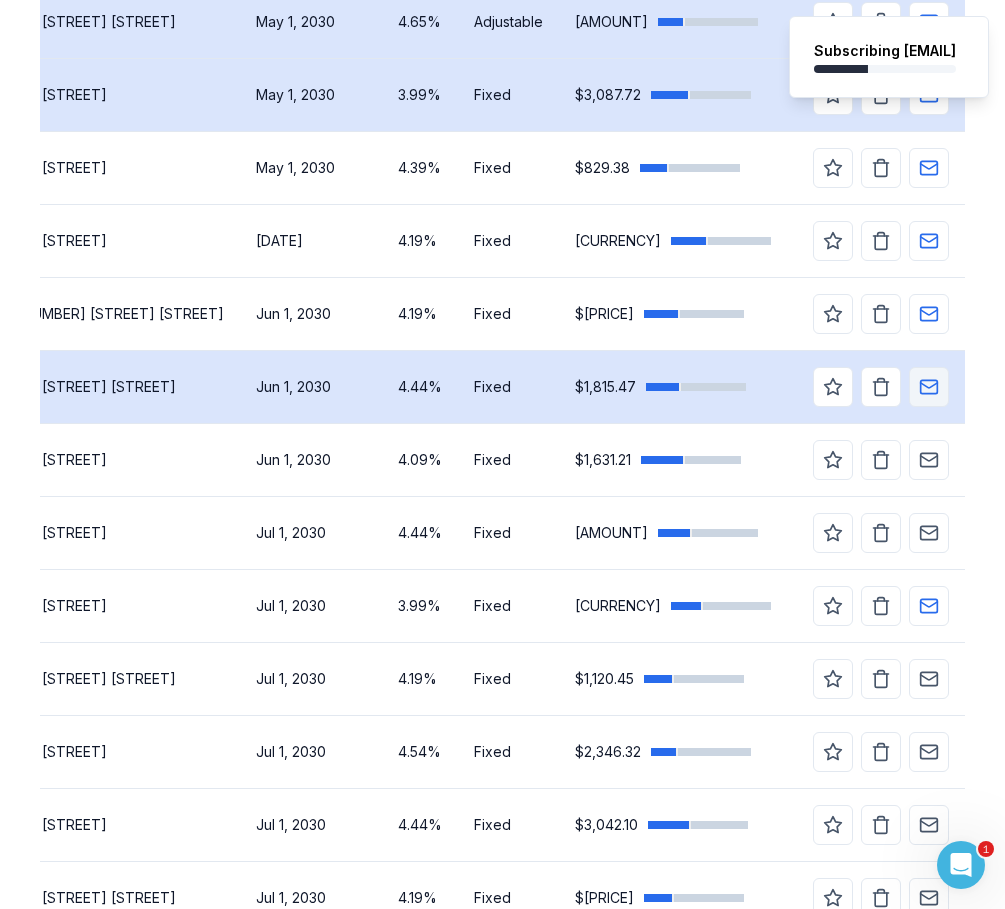 scroll, scrollTop: 1291, scrollLeft: 0, axis: vertical 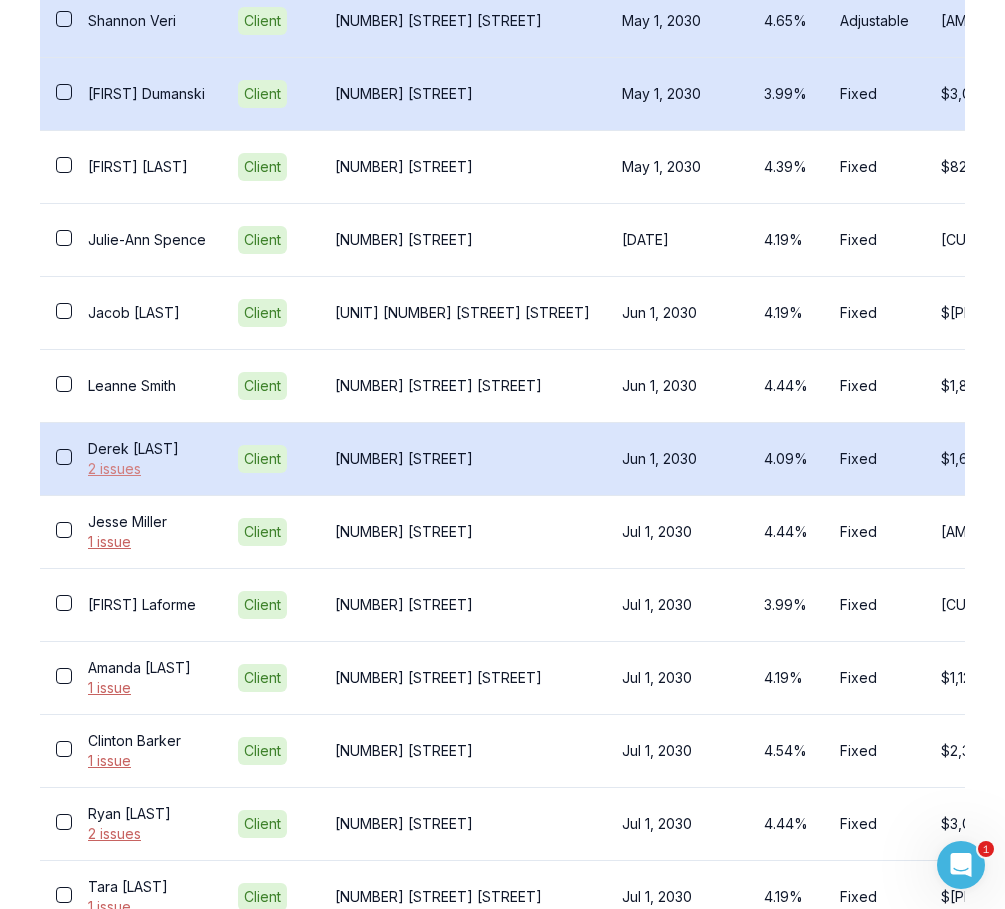 click on "2   issues" at bounding box center (147, 469) 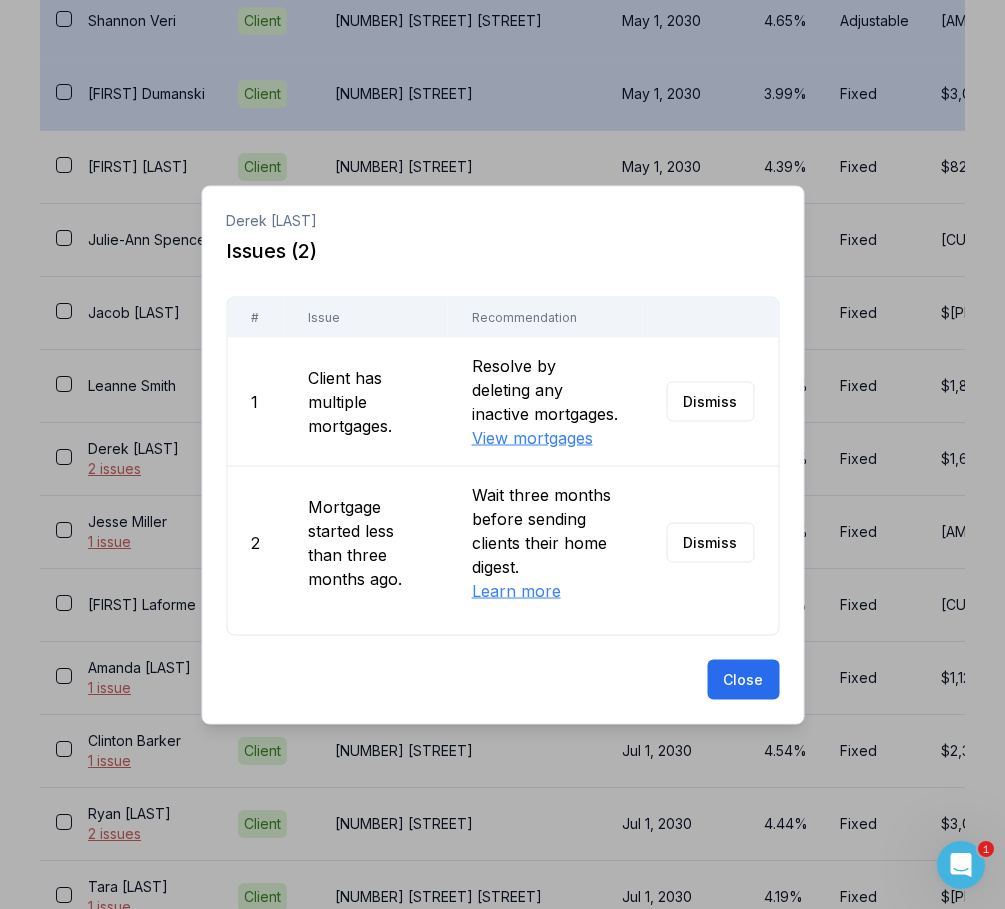 drag, startPoint x: 734, startPoint y: 556, endPoint x: 730, endPoint y: 533, distance: 23.345236 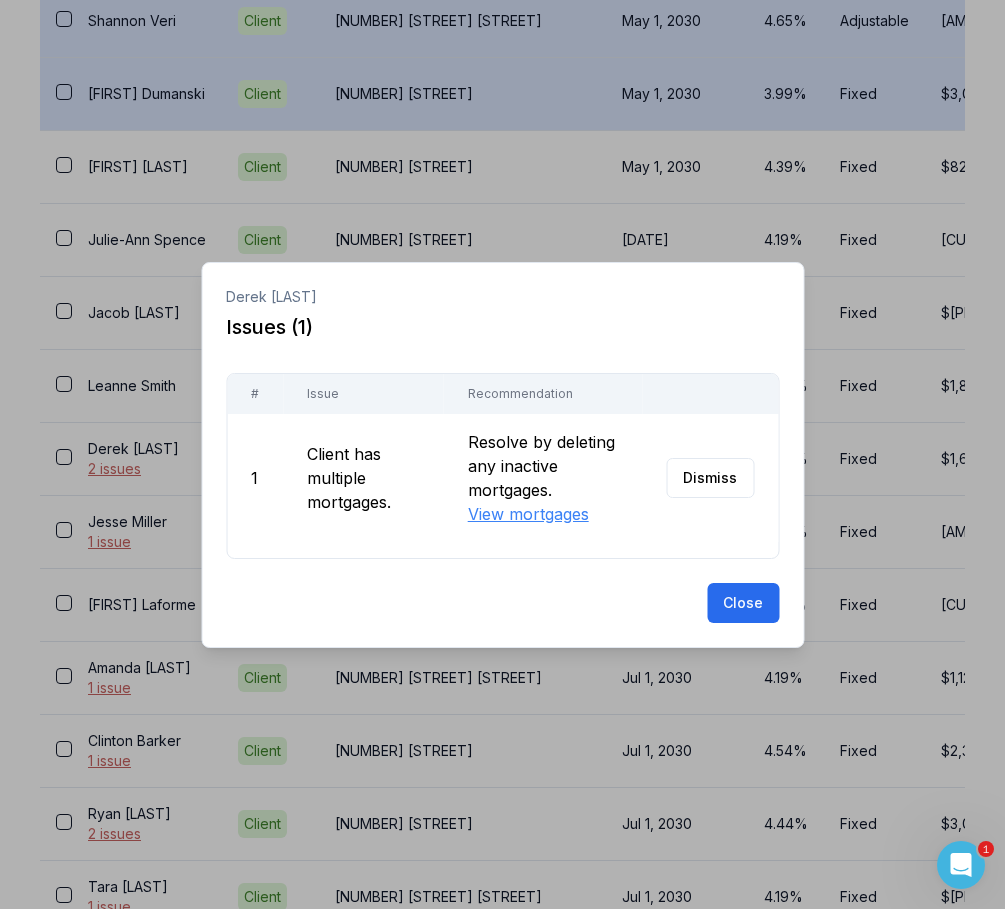 click on "Dismiss" at bounding box center [710, 478] 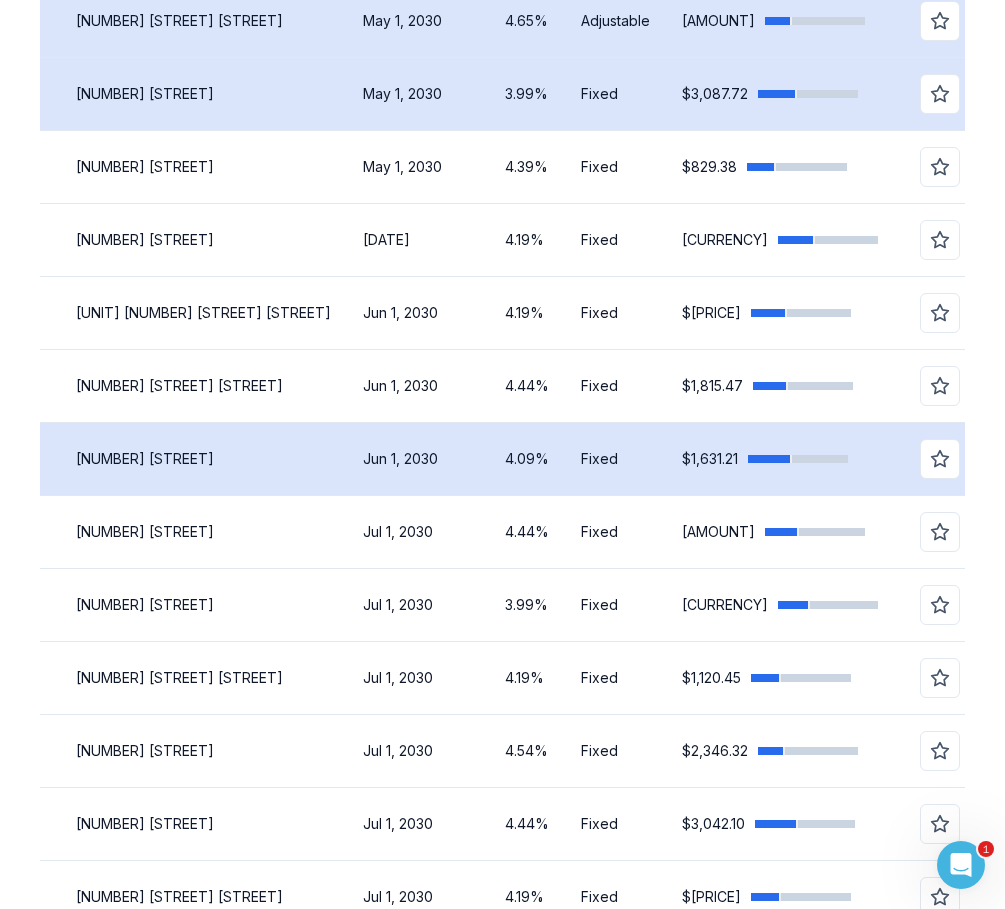 scroll, scrollTop: 0, scrollLeft: 366, axis: horizontal 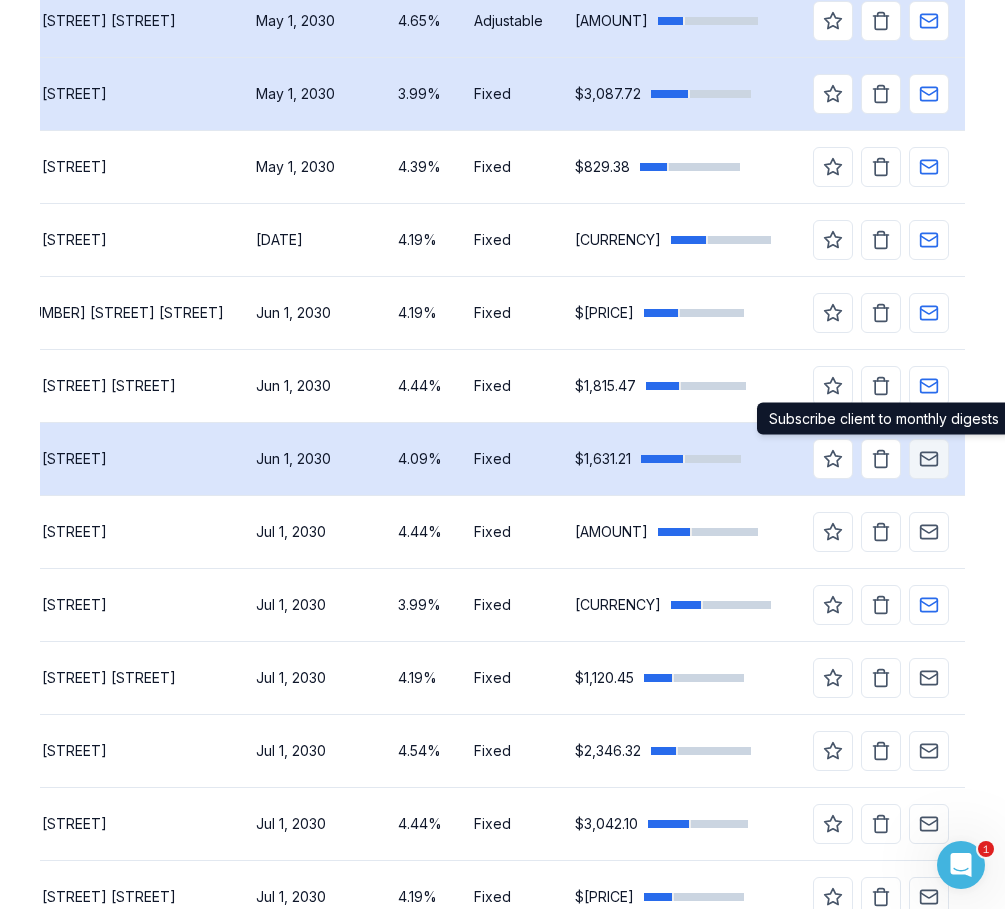 click 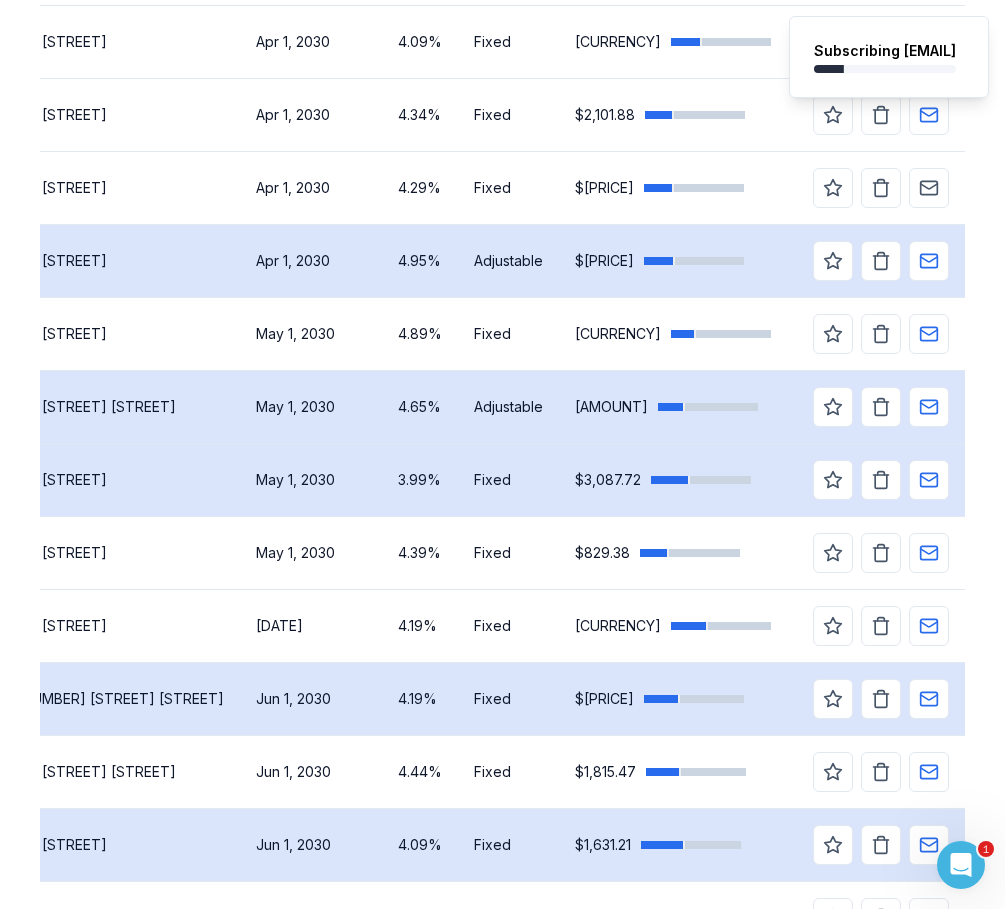 scroll, scrollTop: 0, scrollLeft: 0, axis: both 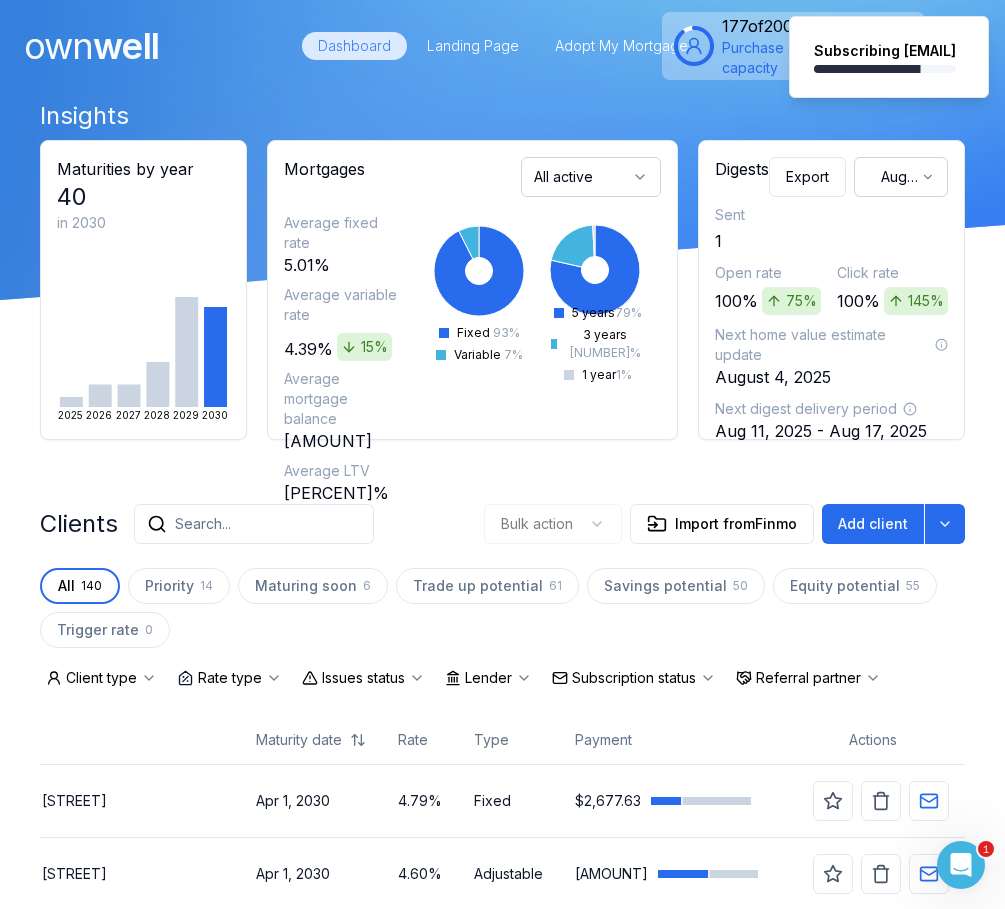 click on "Search..." at bounding box center [203, 524] 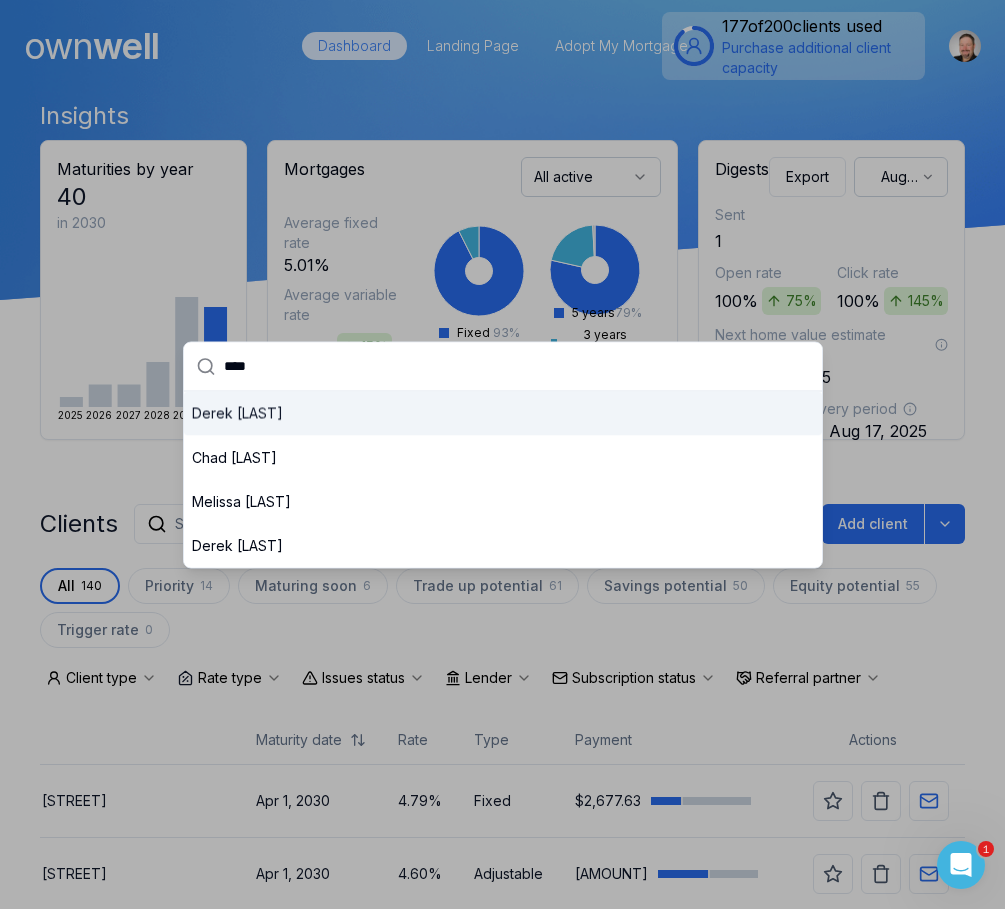 type on "****" 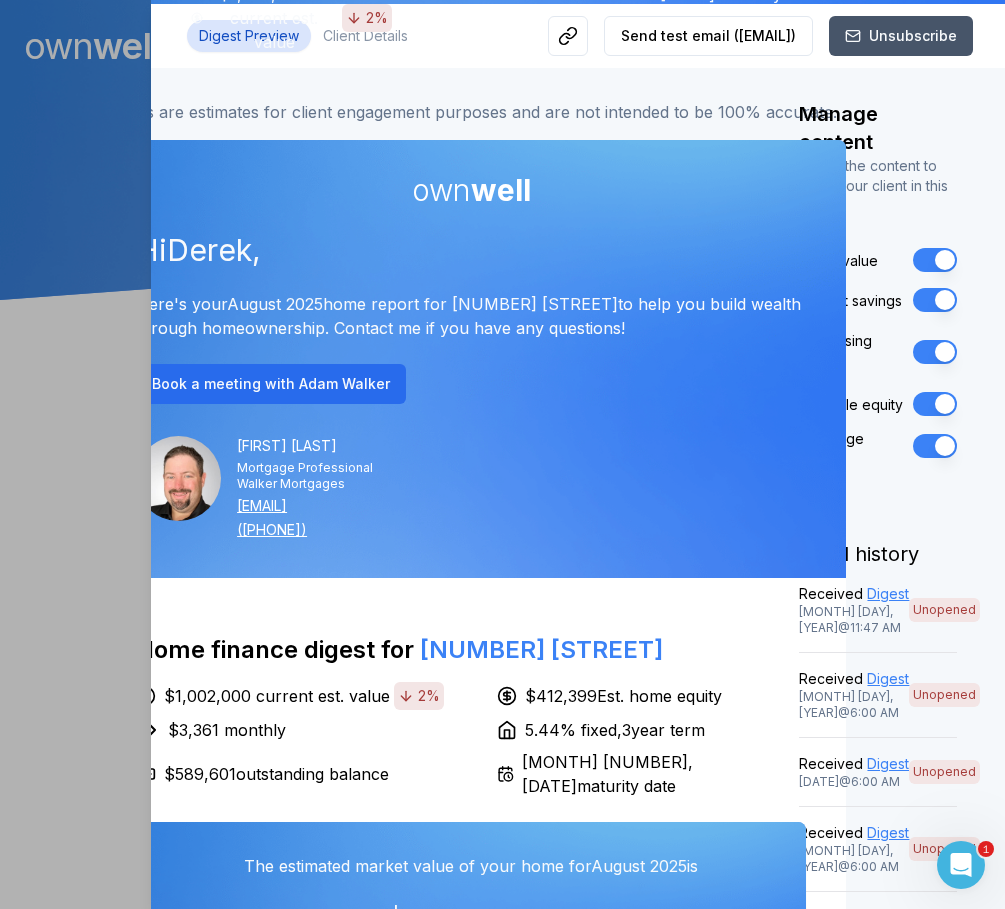 scroll, scrollTop: 0, scrollLeft: 0, axis: both 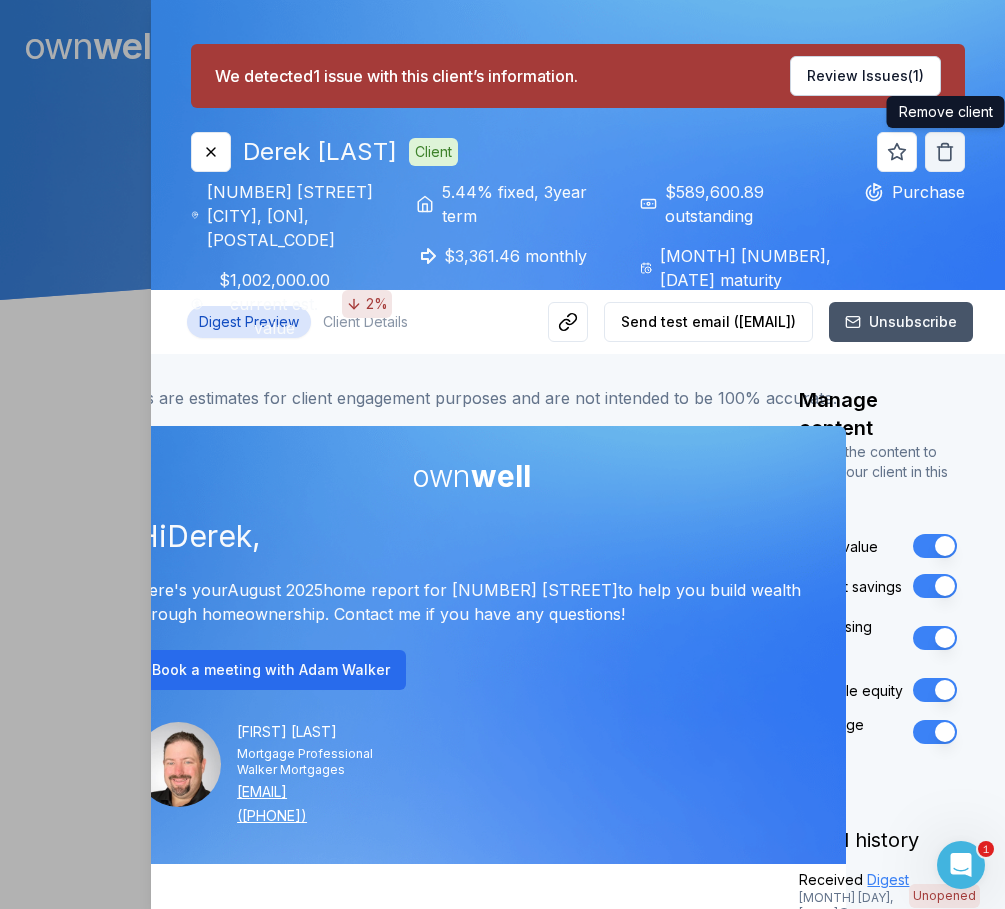 click 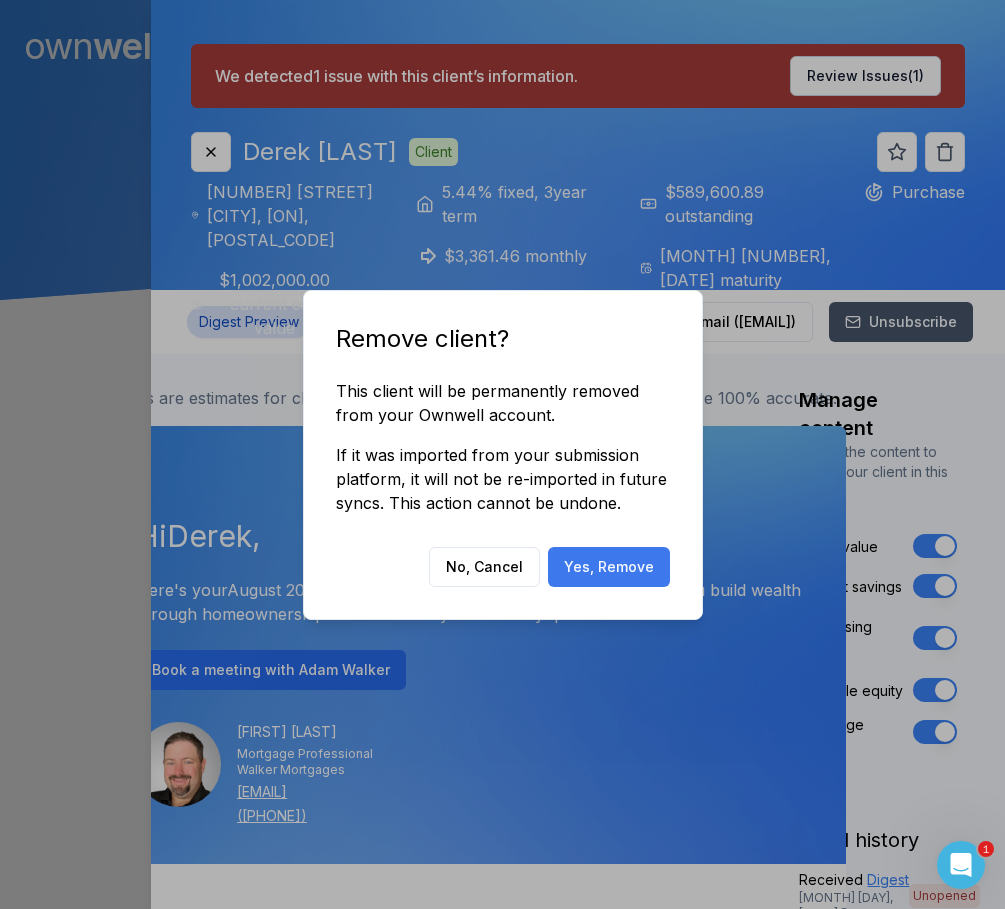 click on "Yes, Remove" at bounding box center (609, 567) 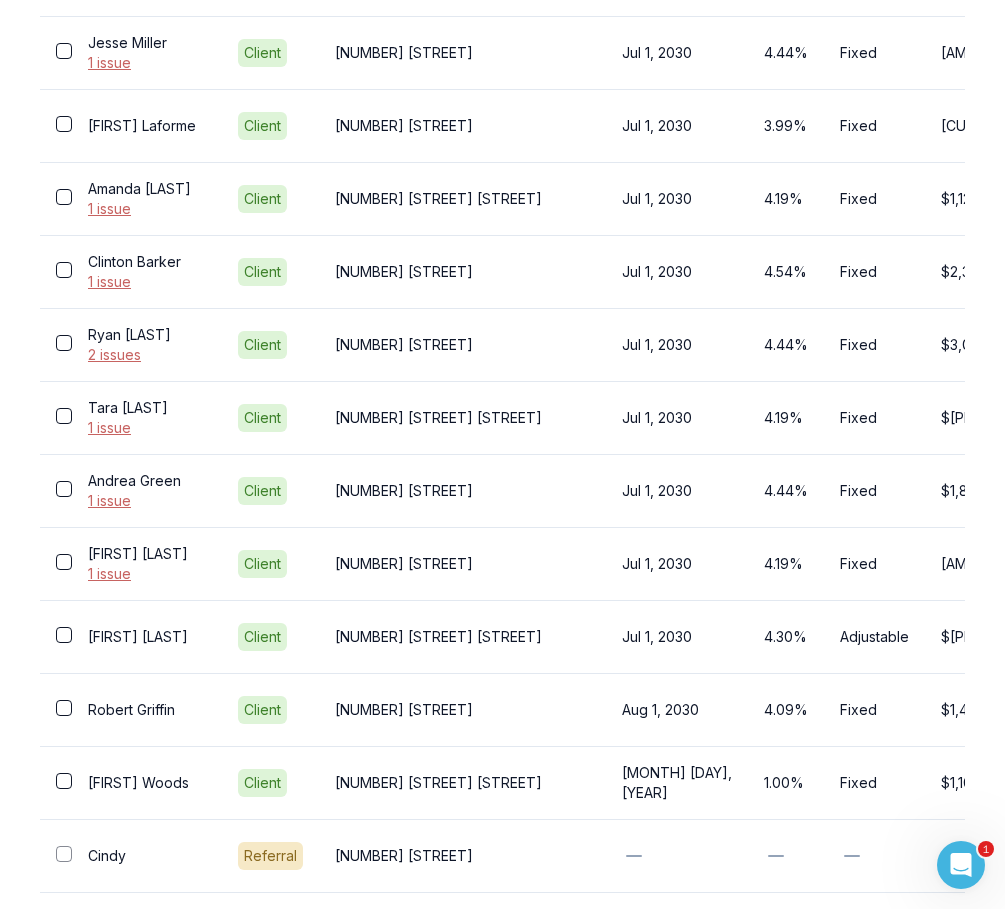 scroll, scrollTop: 1696, scrollLeft: 0, axis: vertical 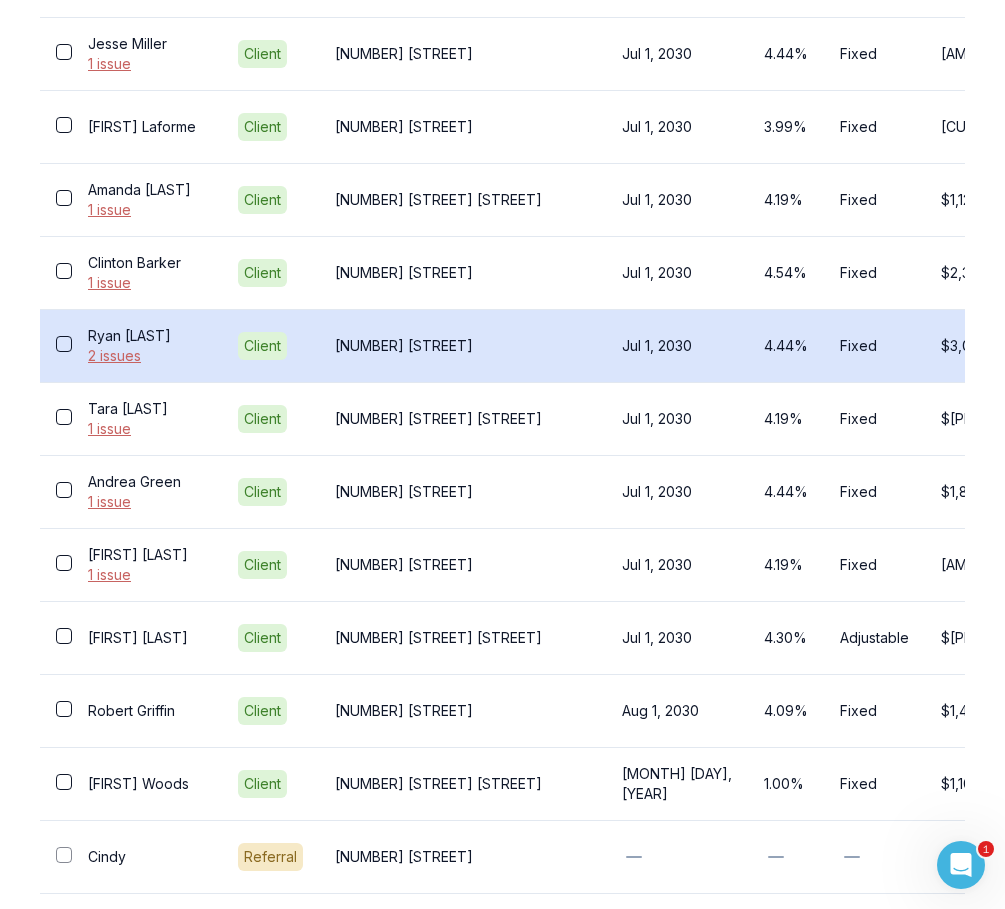 click on "[NUMBER] [STREET]" at bounding box center (462, 345) 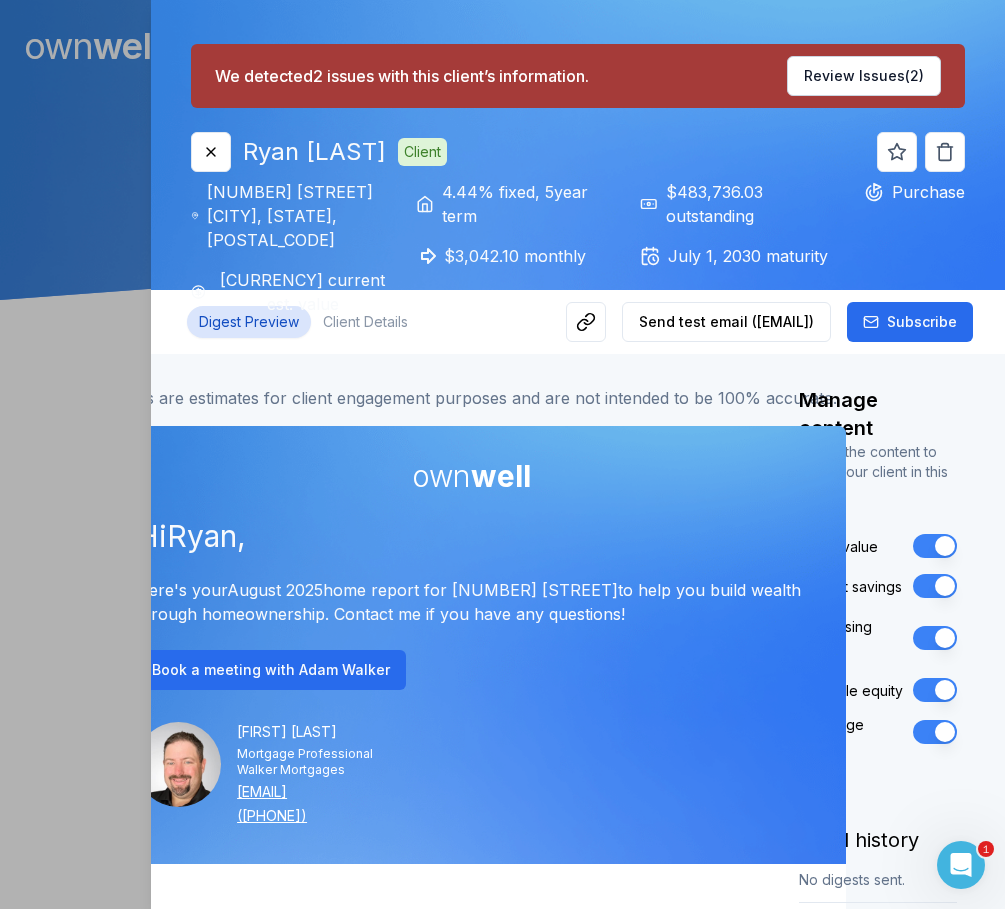 scroll, scrollTop: 0, scrollLeft: 3, axis: horizontal 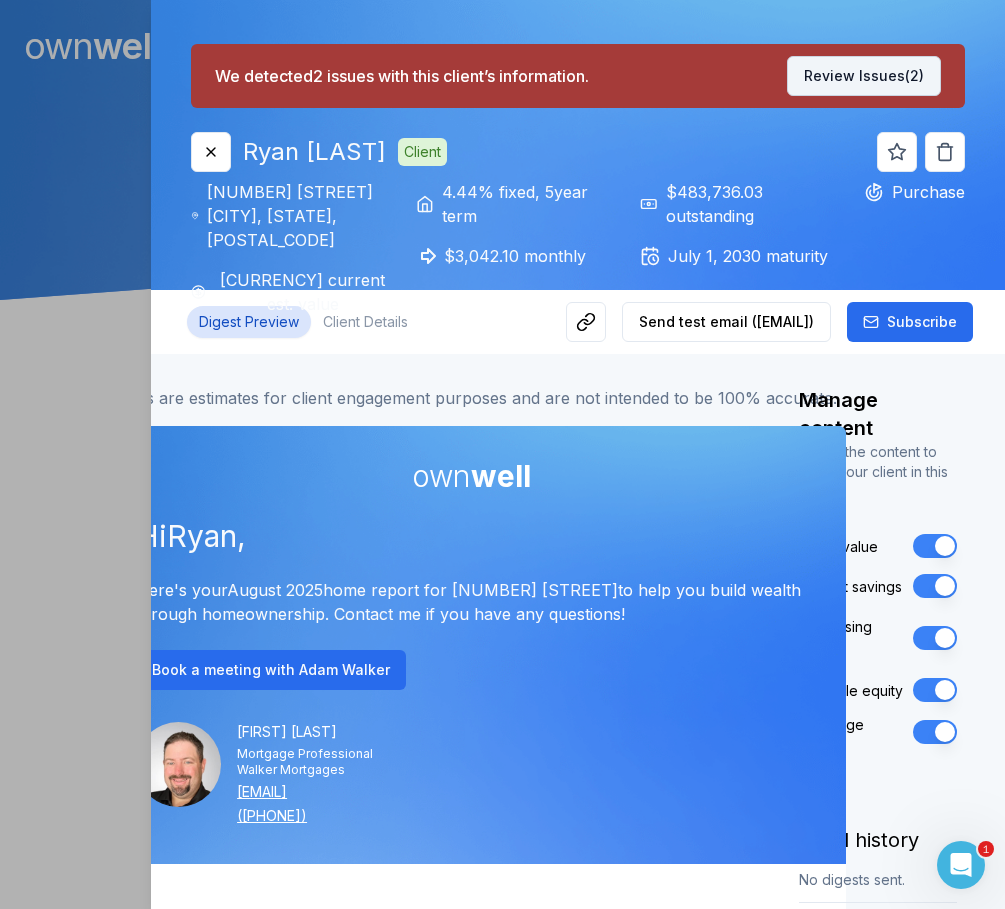 click on "Review Issues  (2)" at bounding box center [864, 76] 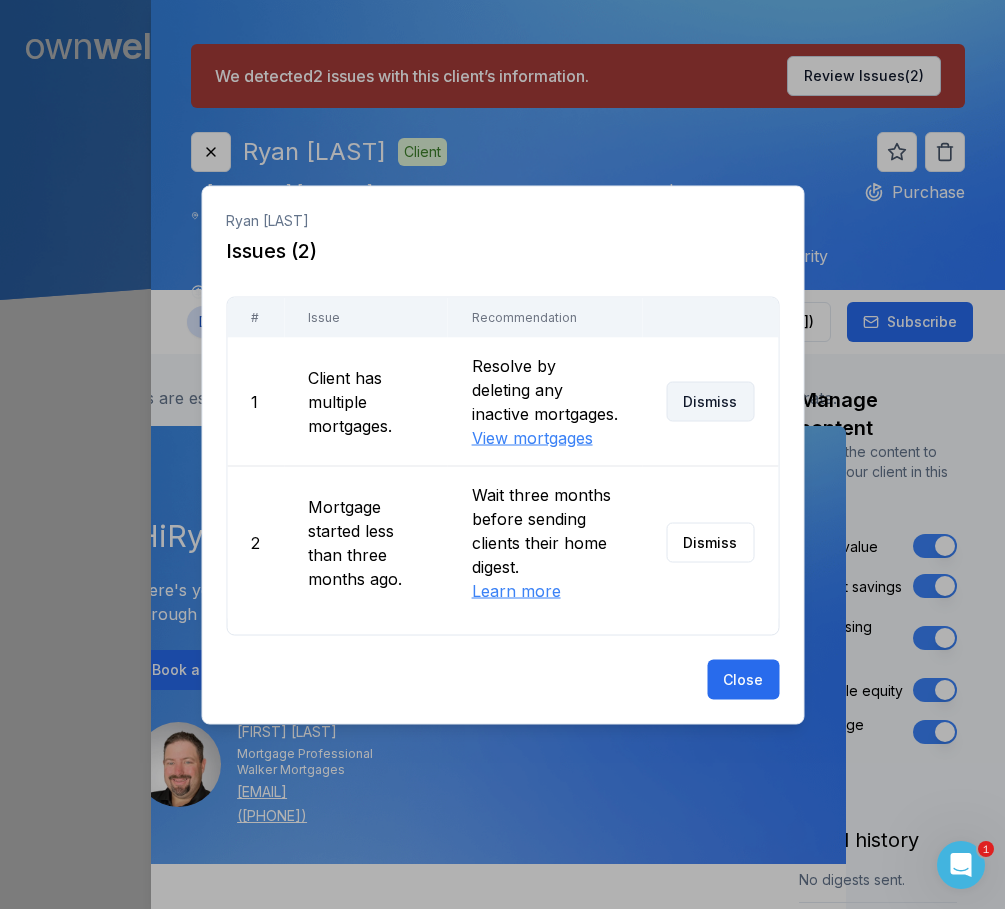 click on "Dismiss" at bounding box center (710, 401) 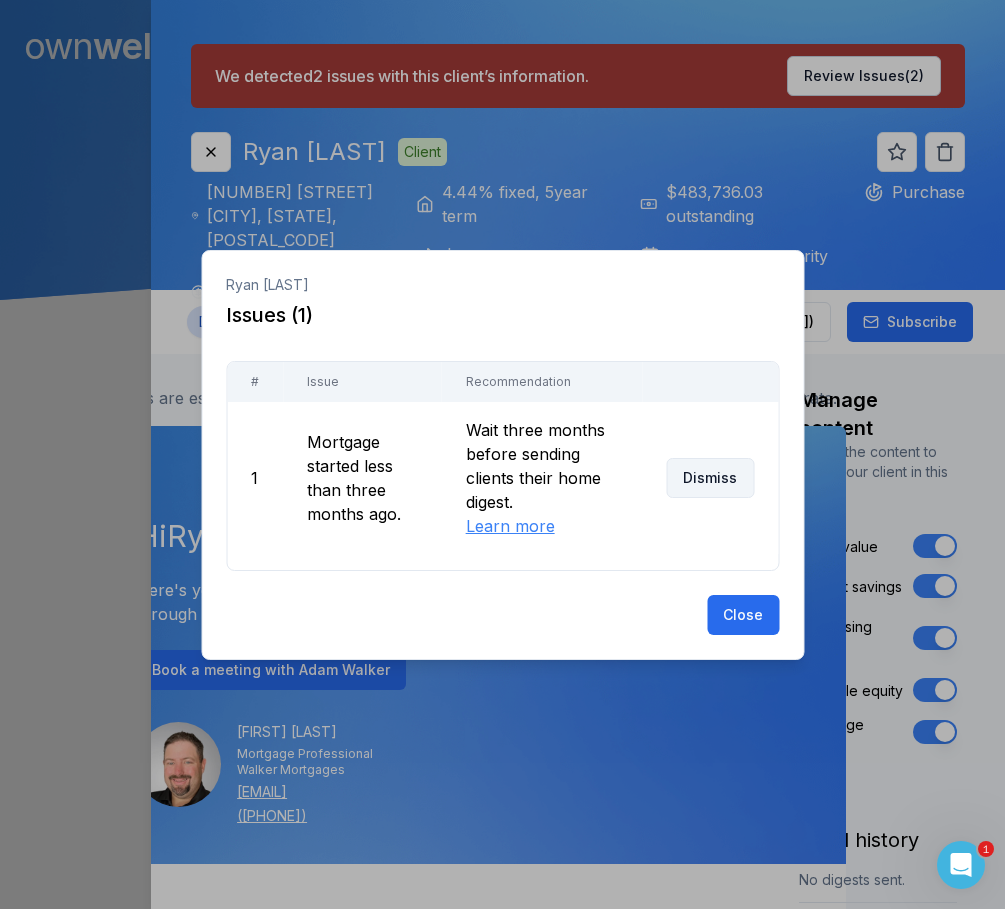 click on "Dismiss" at bounding box center (710, 478) 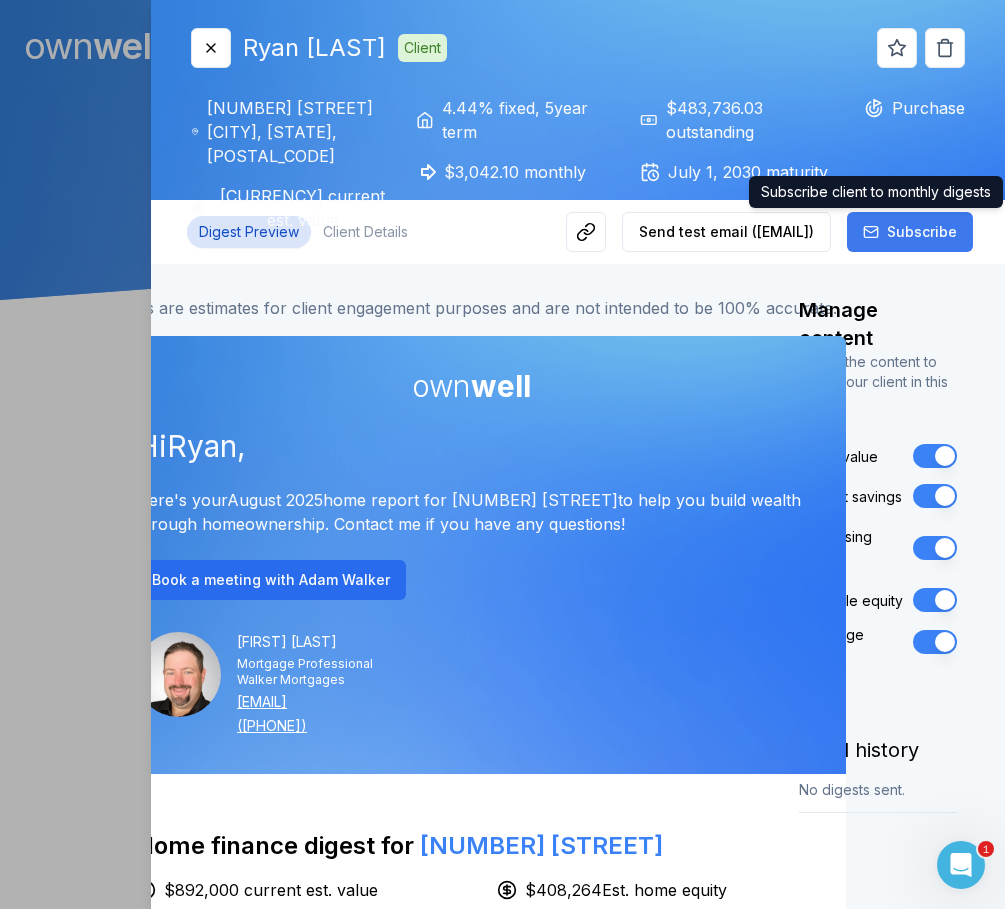 click on "Subscribe" at bounding box center [910, 232] 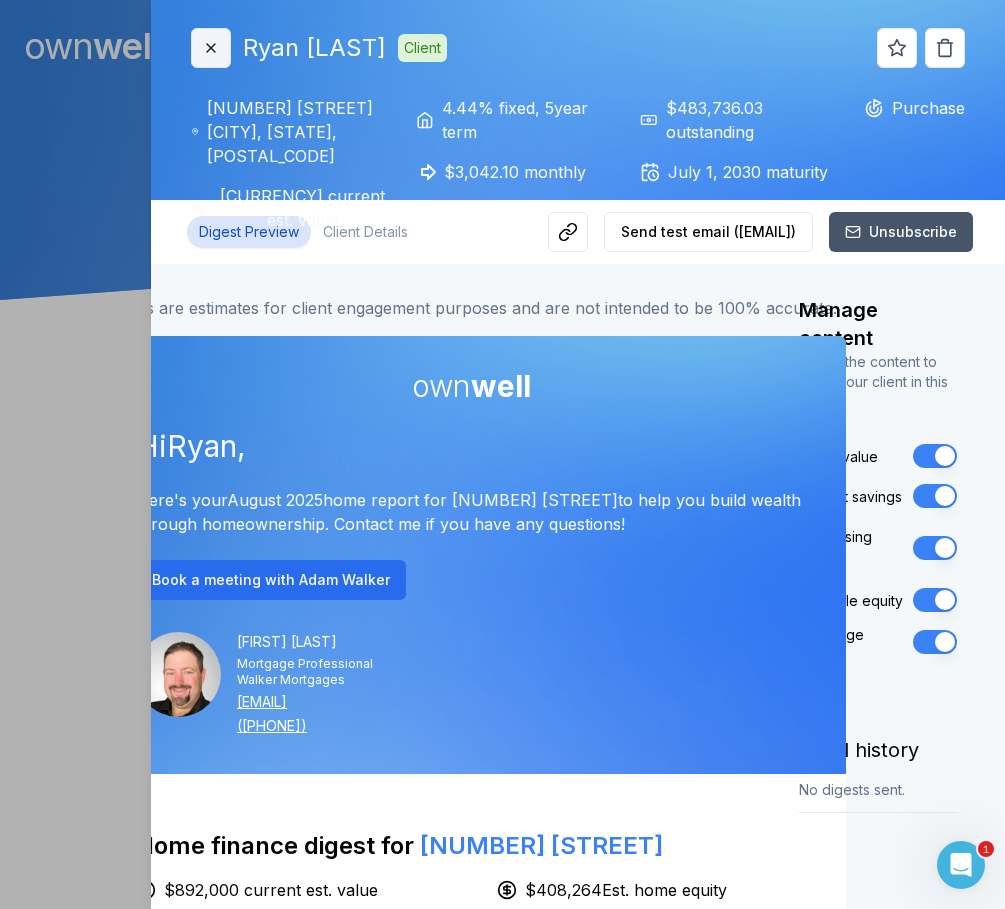 click on "Close" at bounding box center (211, 48) 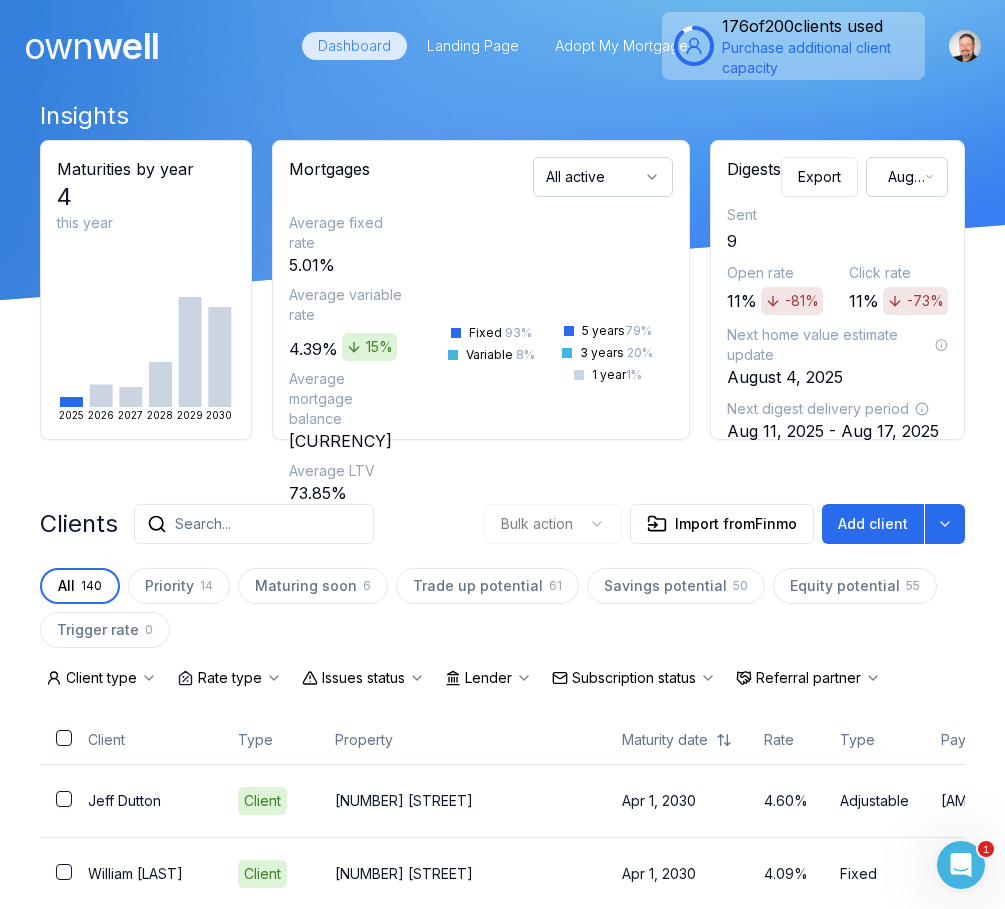 click on "own well Dashboard Landing Page Adopt My Mortgage 176  of  200  clients used Purchase additional client capacity" at bounding box center [502, 46] 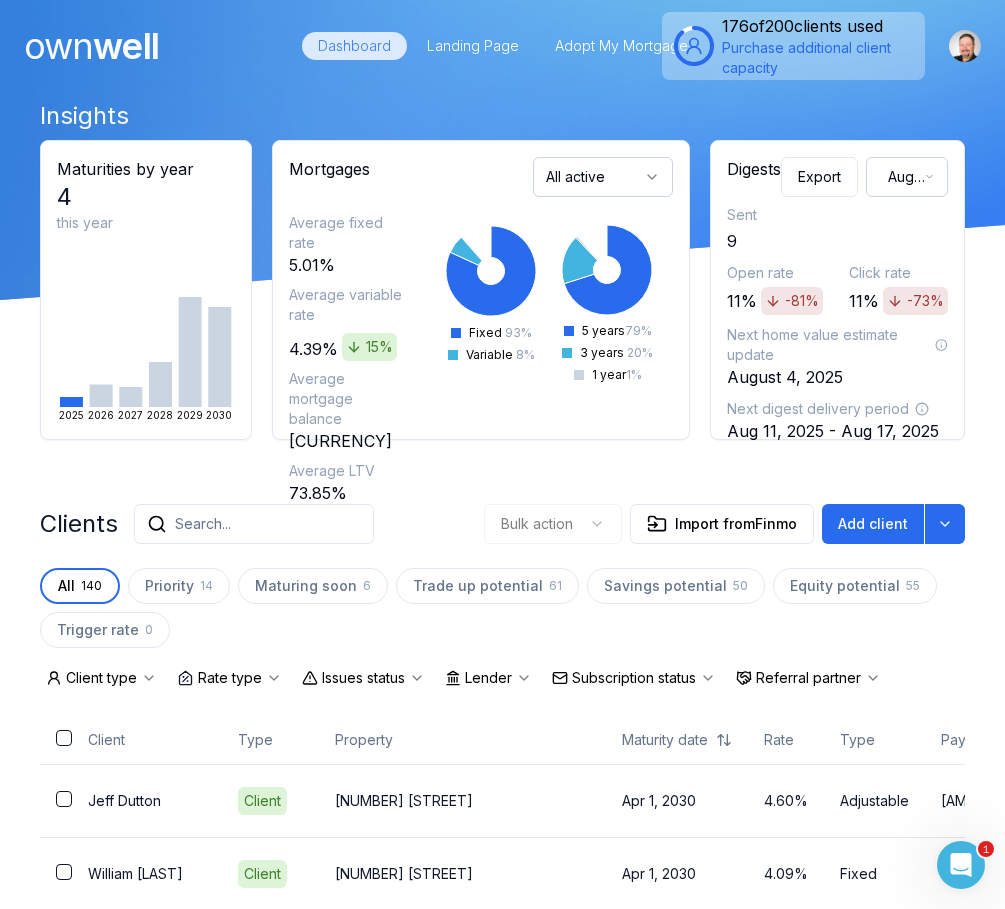 drag, startPoint x: 253, startPoint y: 548, endPoint x: 258, endPoint y: 531, distance: 17.720045 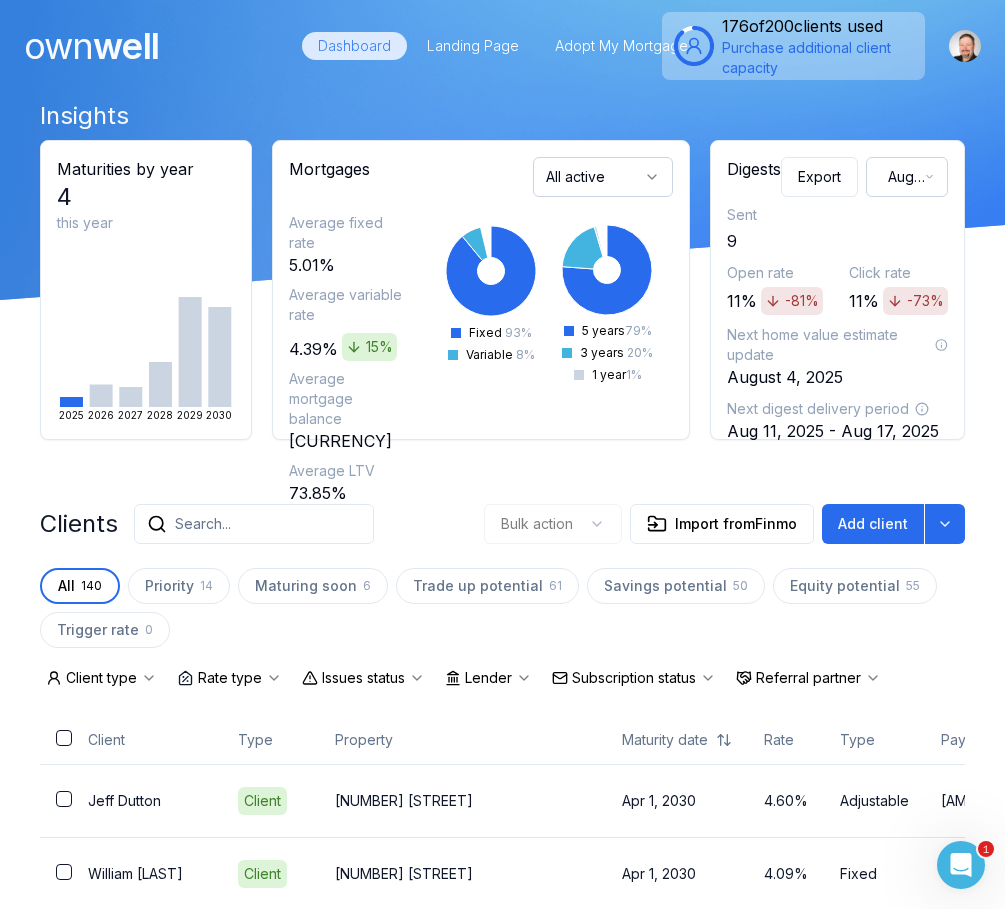 click on "Search..." at bounding box center (254, 524) 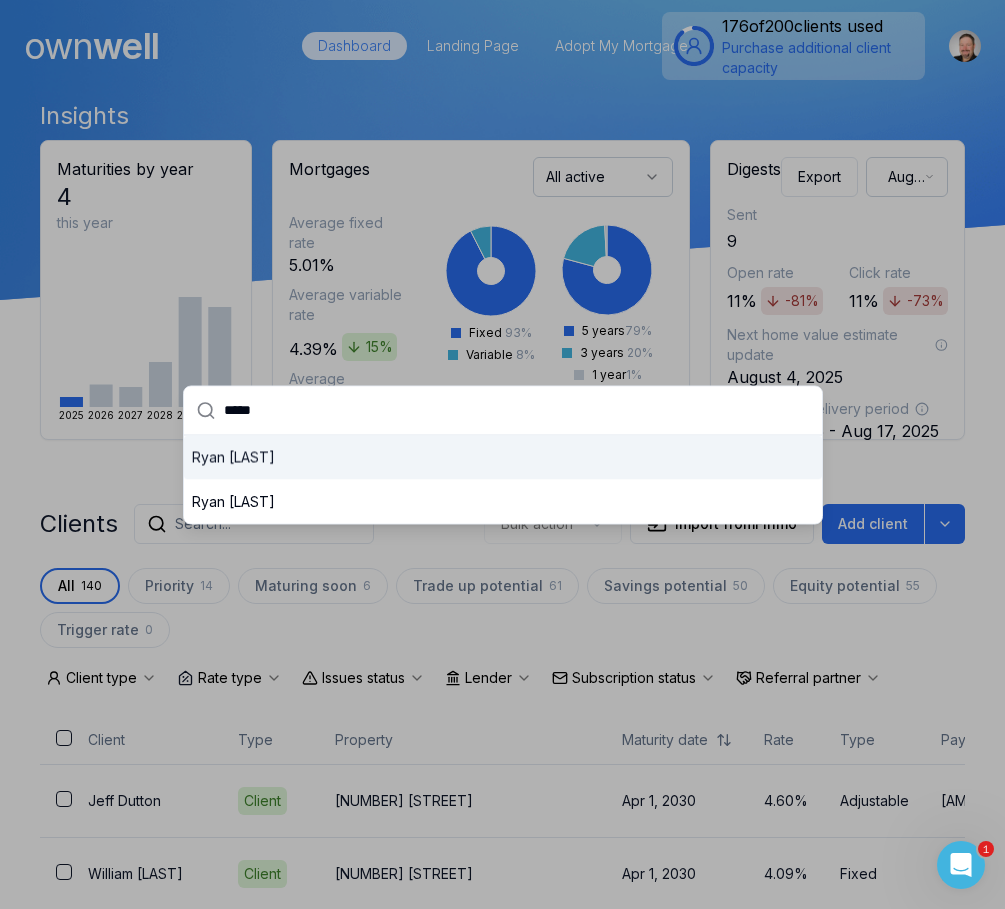type on "*****" 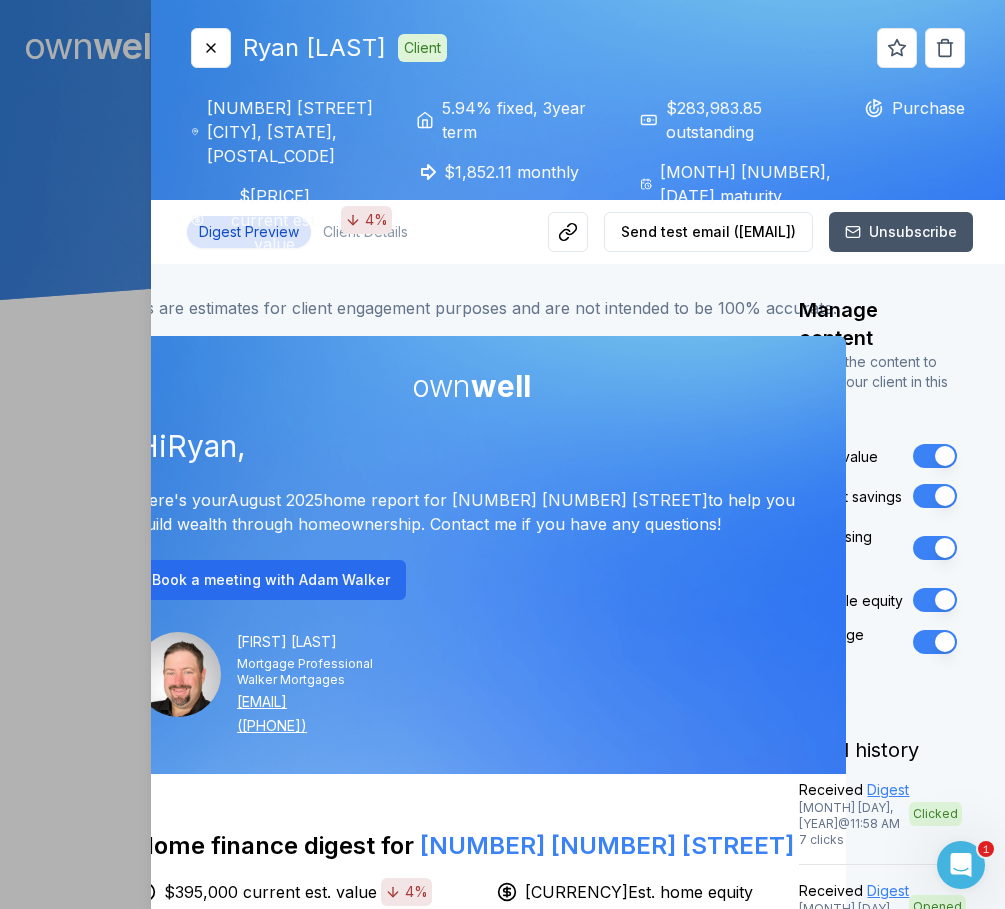 click on "Purchase" at bounding box center (914, 176) 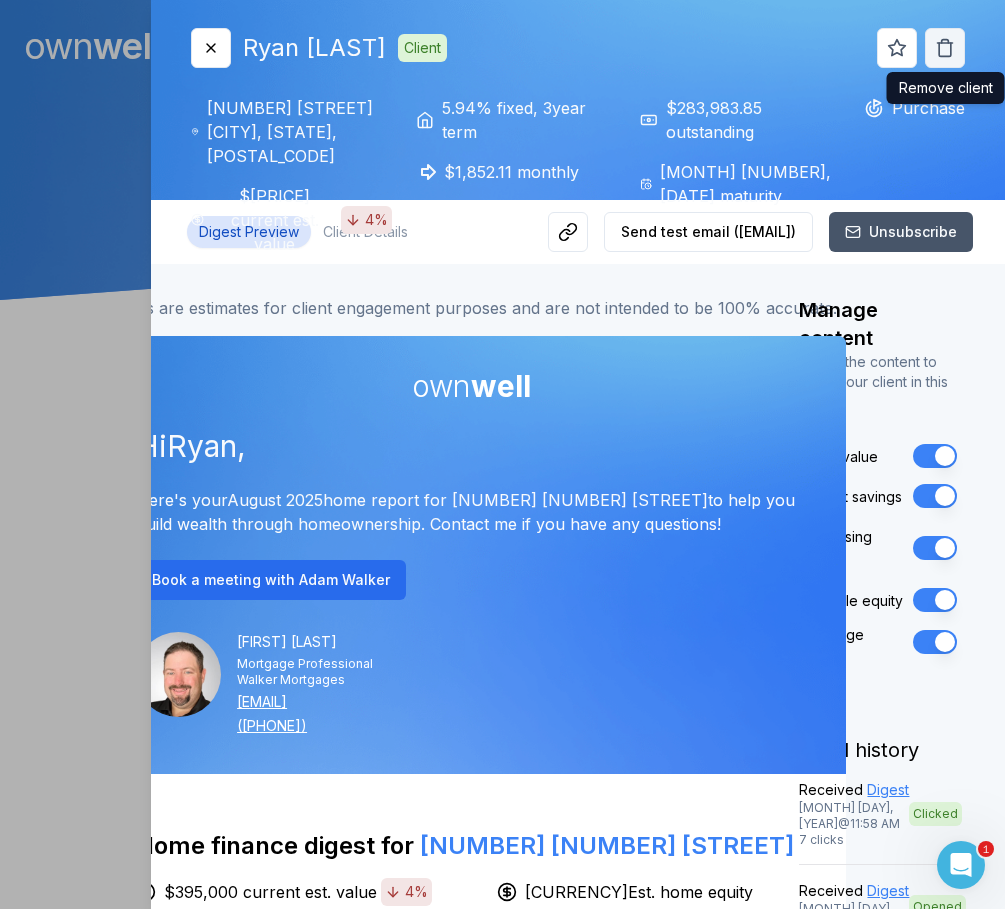 click 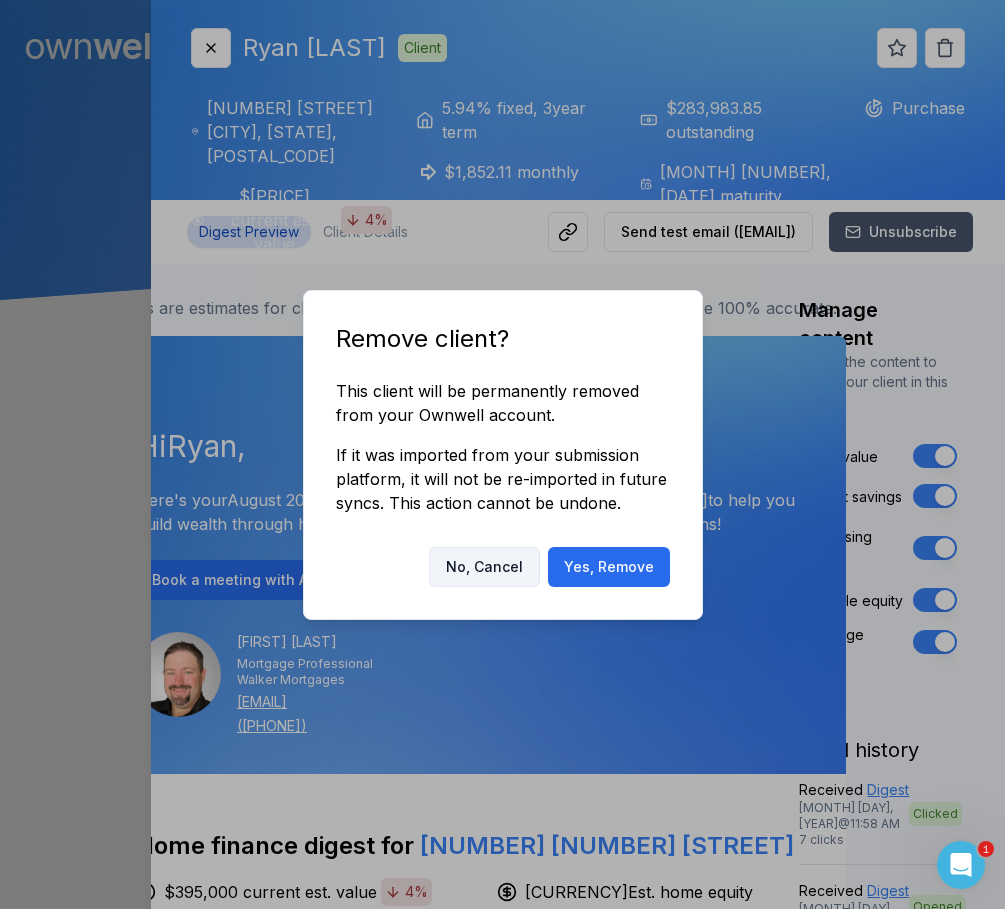 click on "No, Cancel" at bounding box center [484, 567] 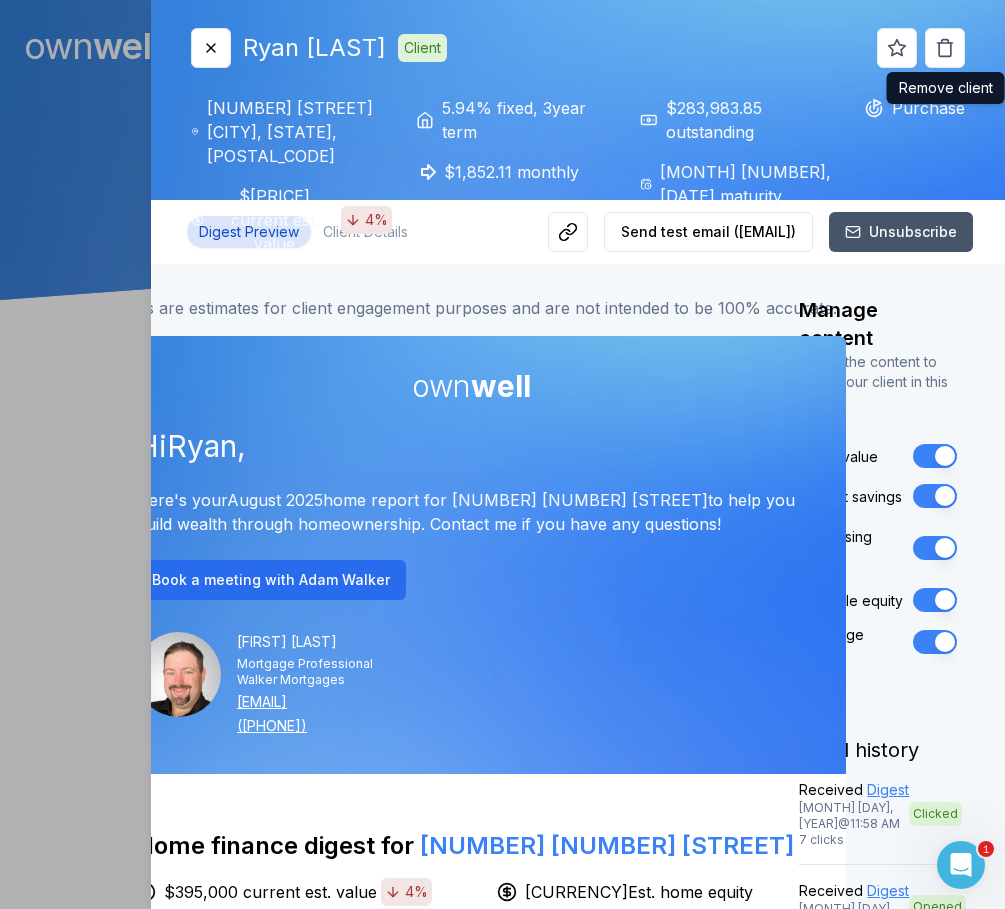 click on "Purchase" at bounding box center [914, 176] 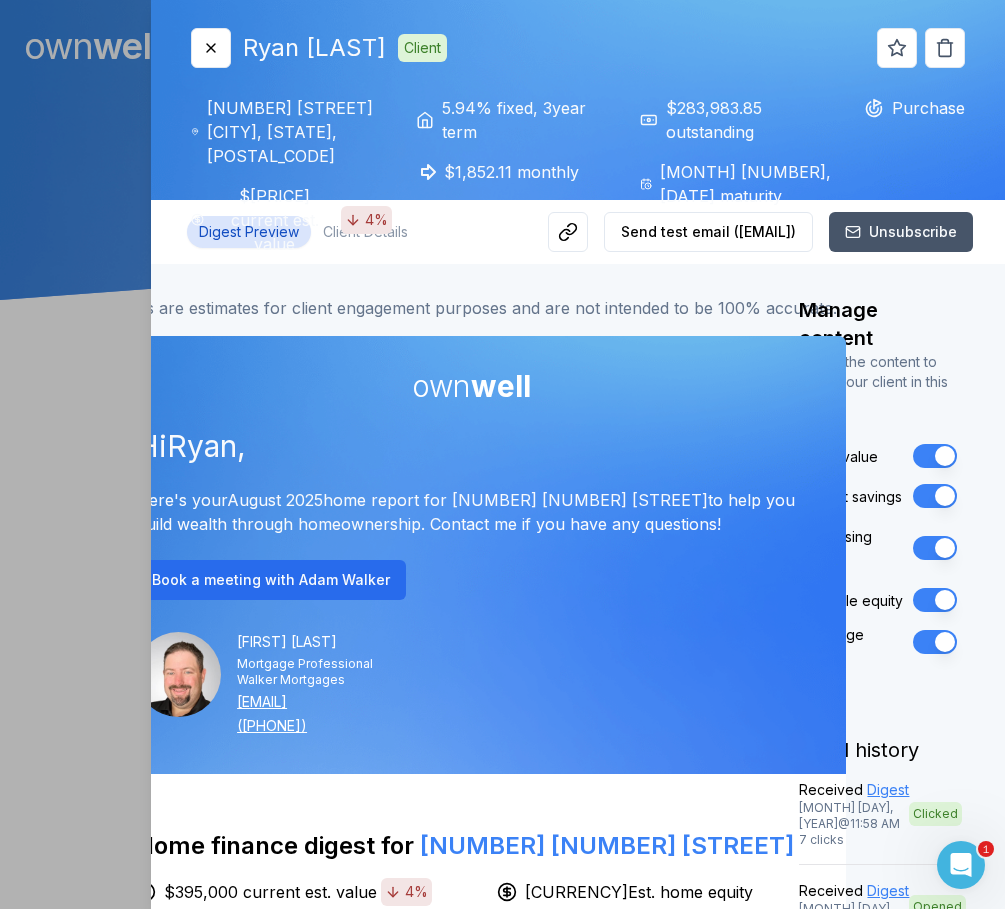 click on "Purchase" at bounding box center [914, 176] 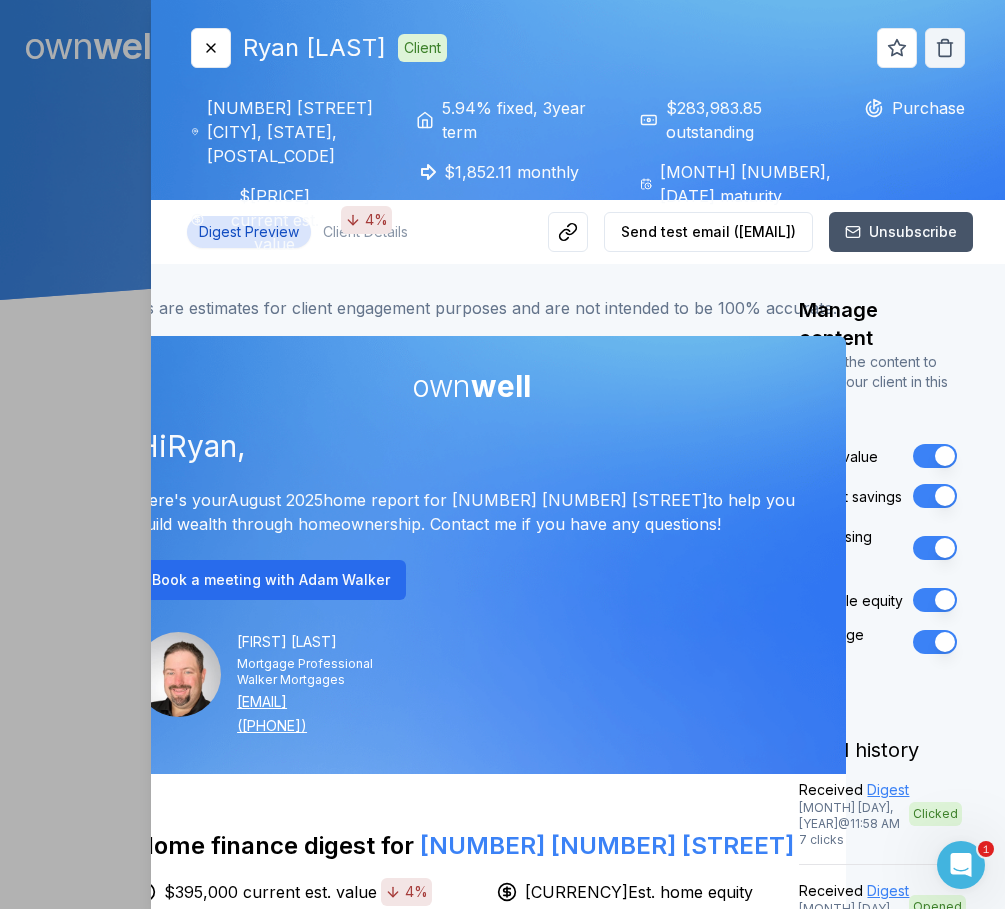 click 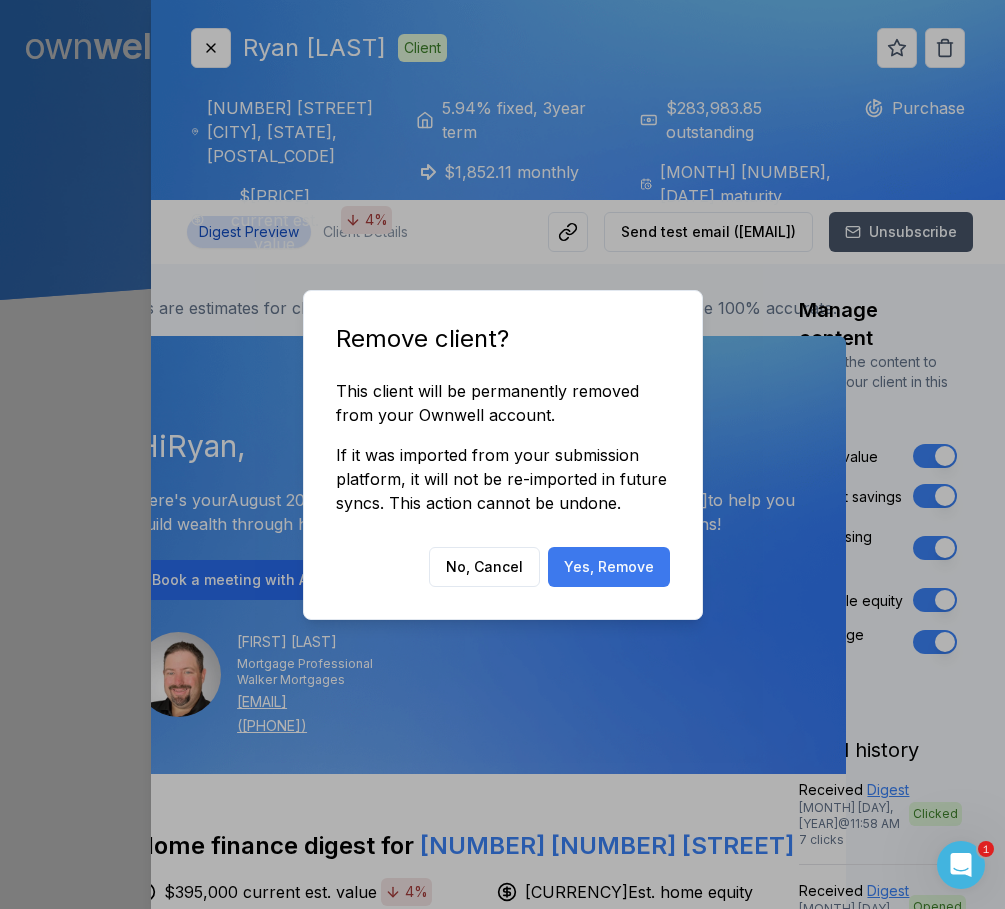click on "Yes, Remove" at bounding box center (609, 567) 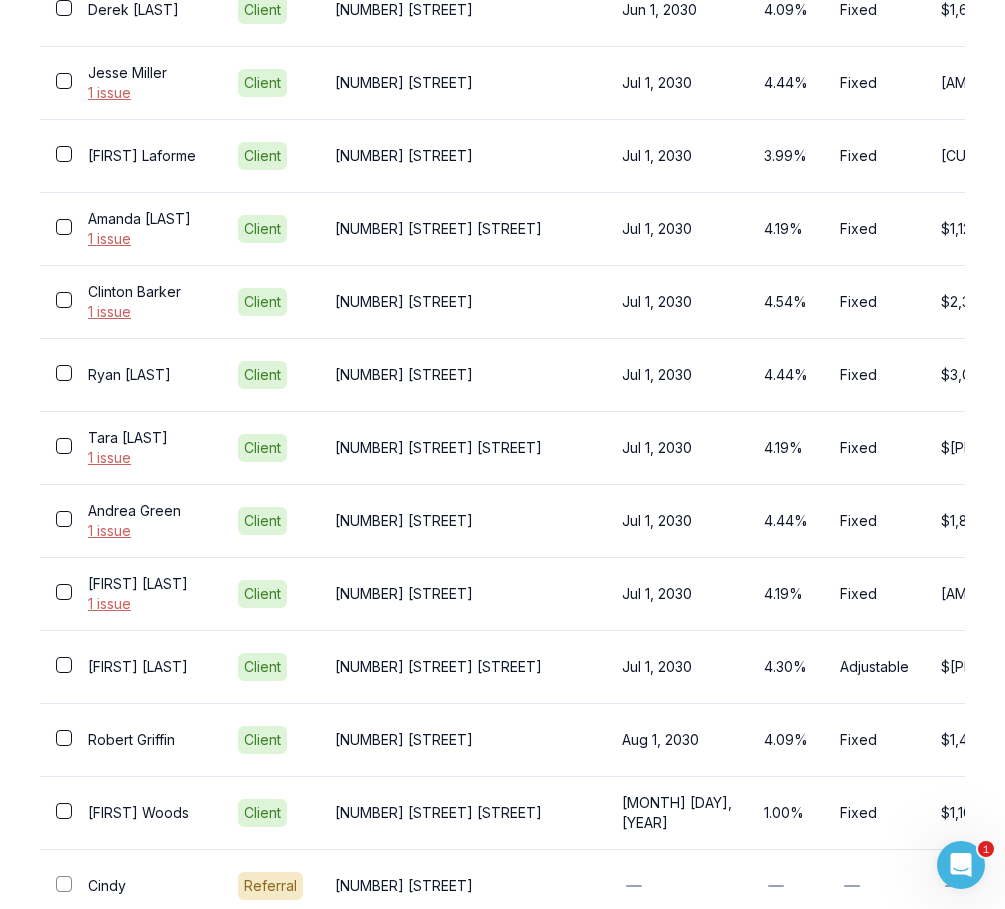 scroll, scrollTop: 1597, scrollLeft: 0, axis: vertical 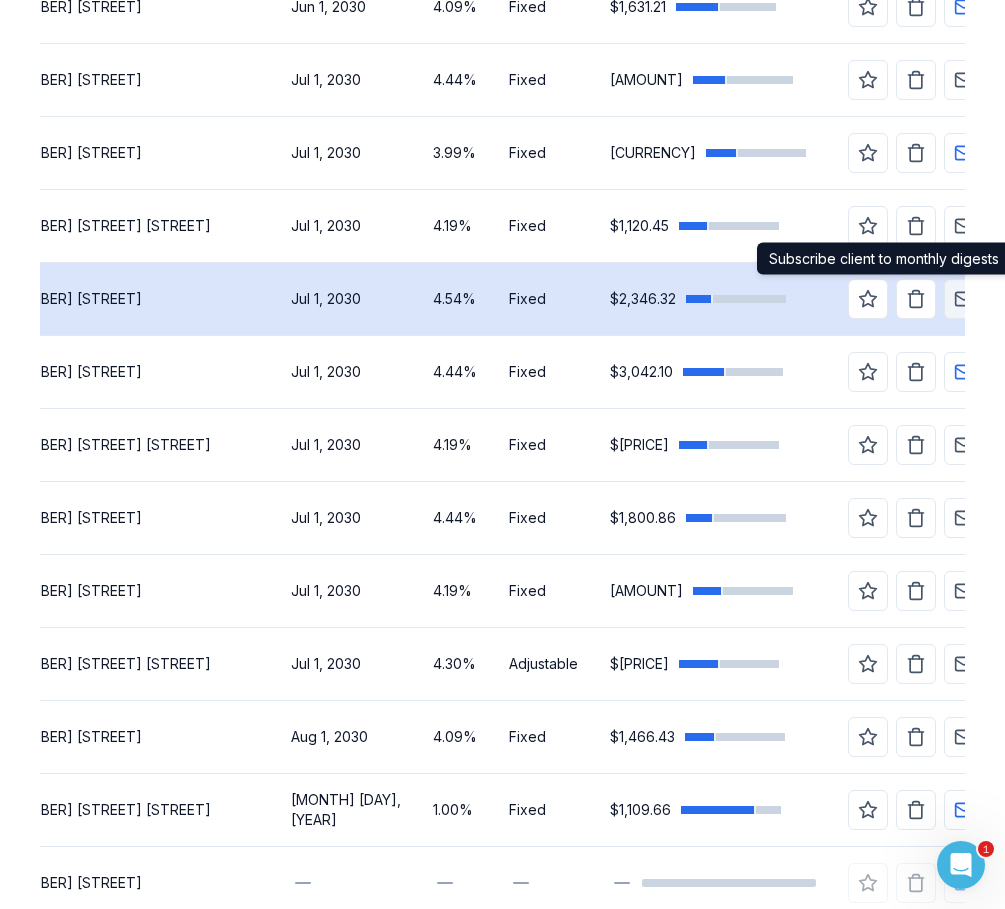click 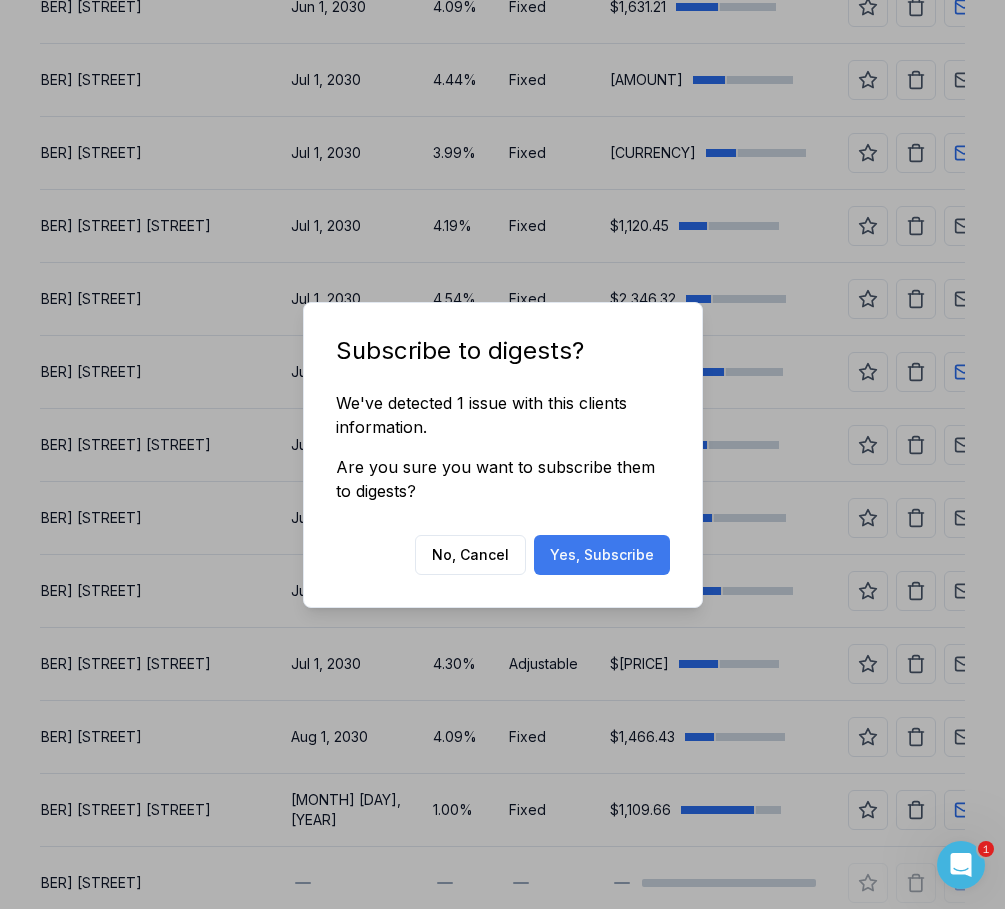 click on "Yes, Subscribe" at bounding box center [602, 555] 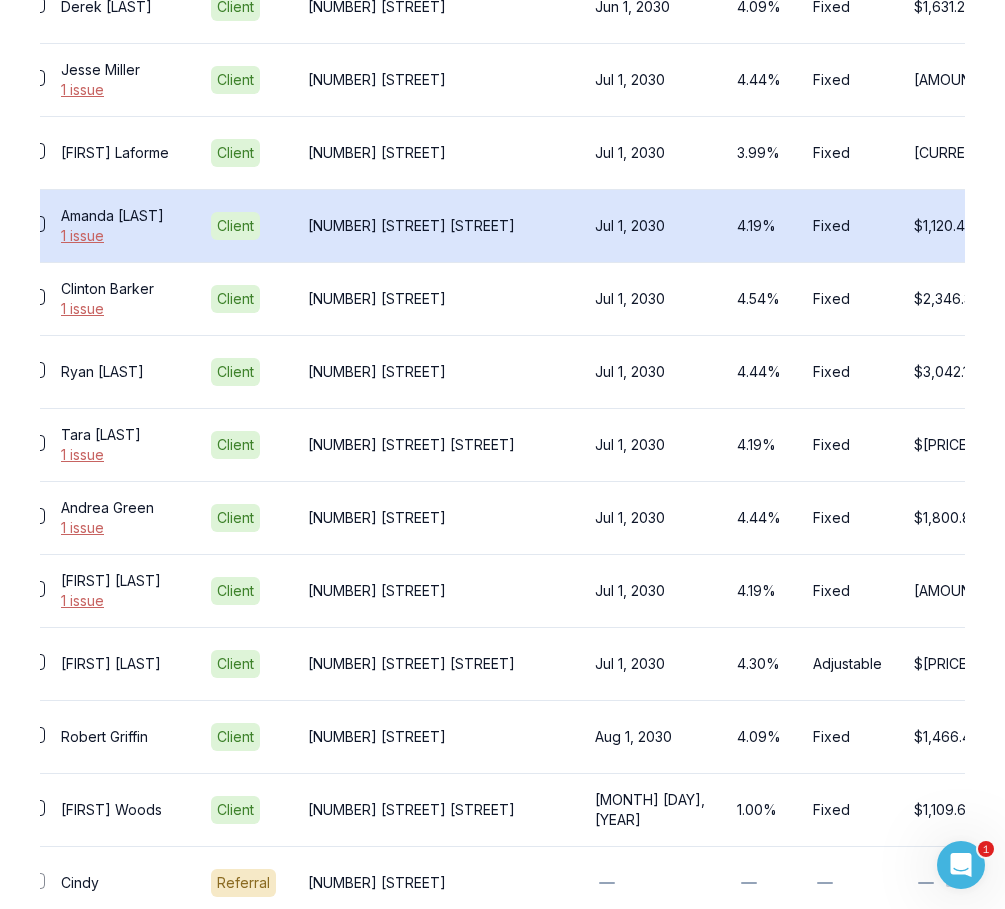 scroll, scrollTop: 0, scrollLeft: 331, axis: horizontal 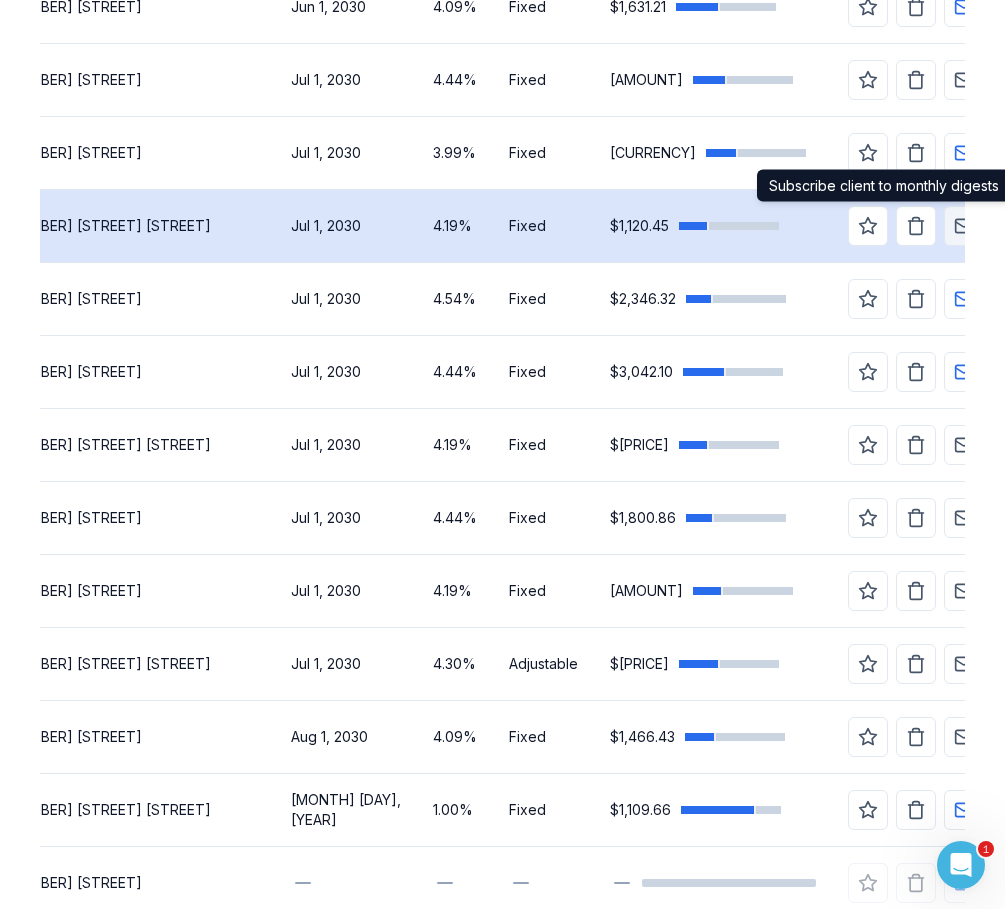 click 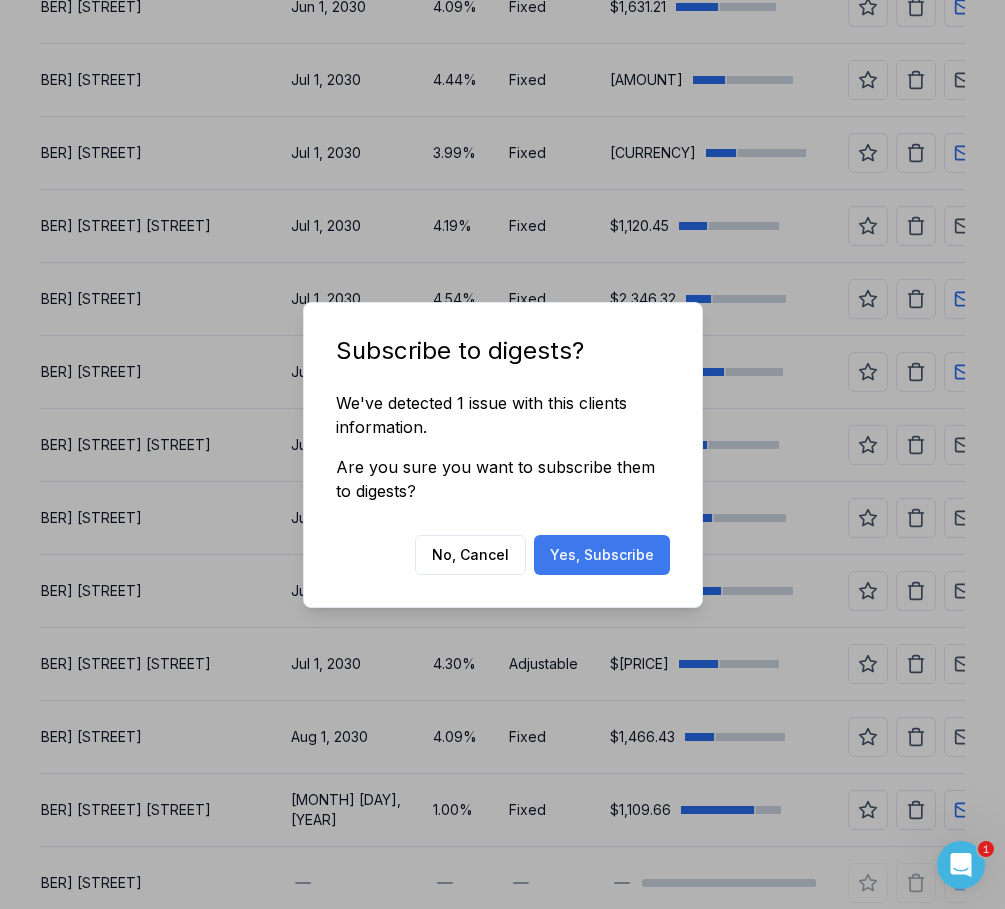 click on "Yes, Subscribe" at bounding box center (602, 555) 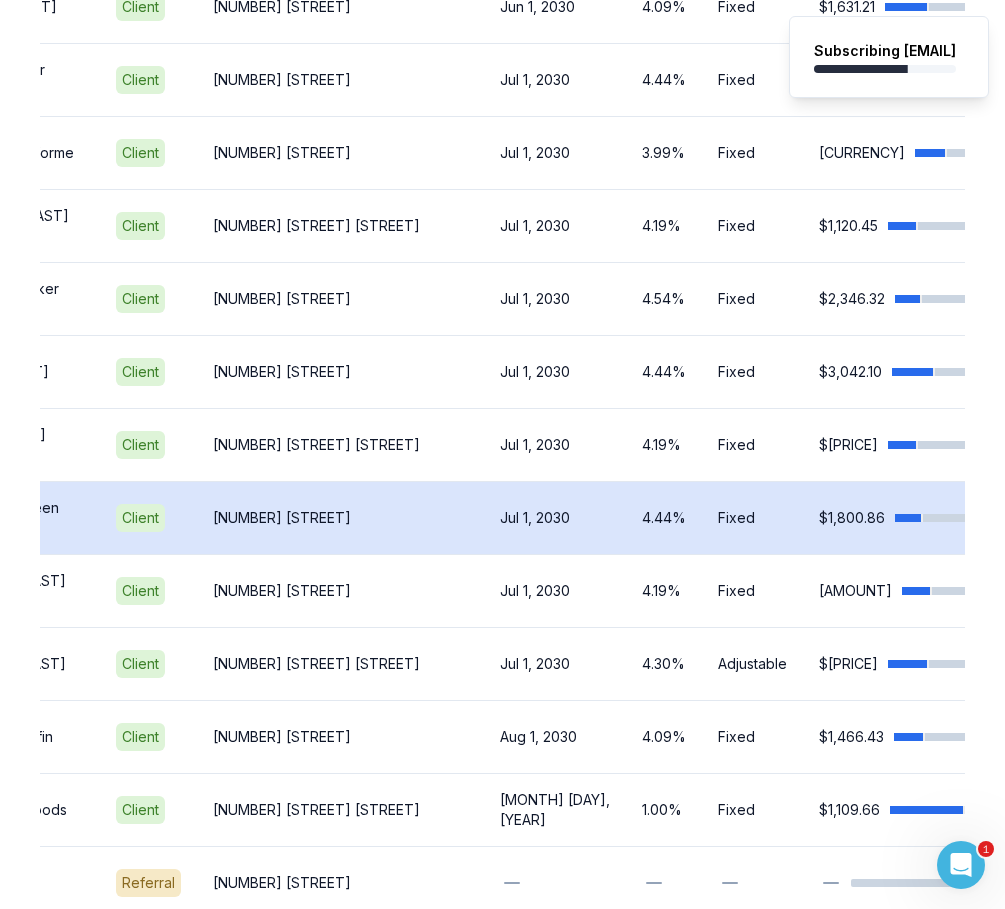 scroll, scrollTop: 0, scrollLeft: 331, axis: horizontal 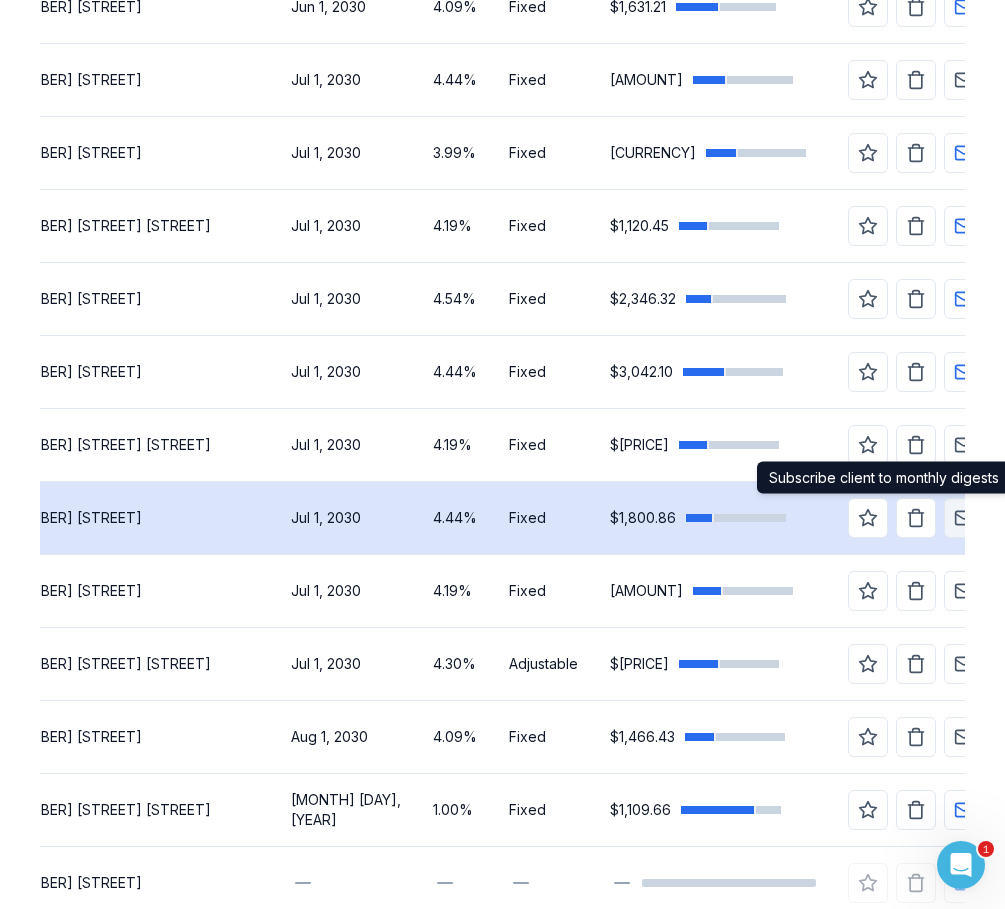 click at bounding box center (964, 518) 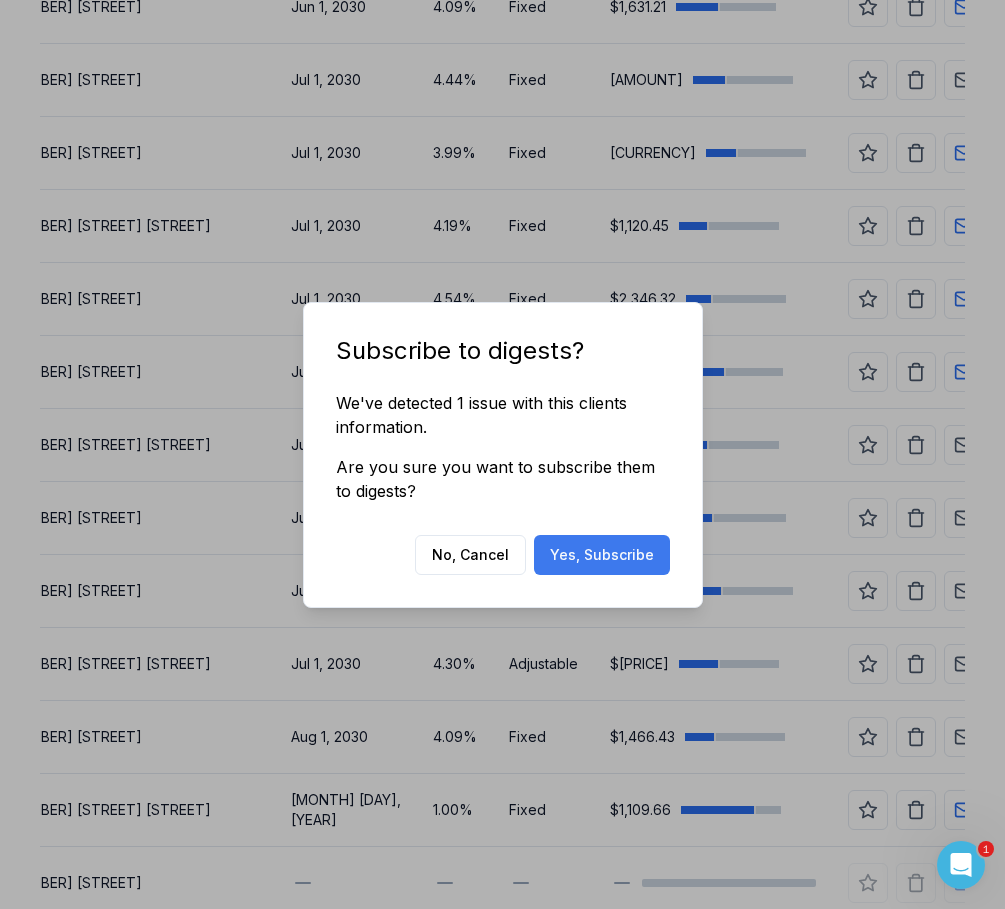 click on "Yes, Subscribe" at bounding box center (602, 555) 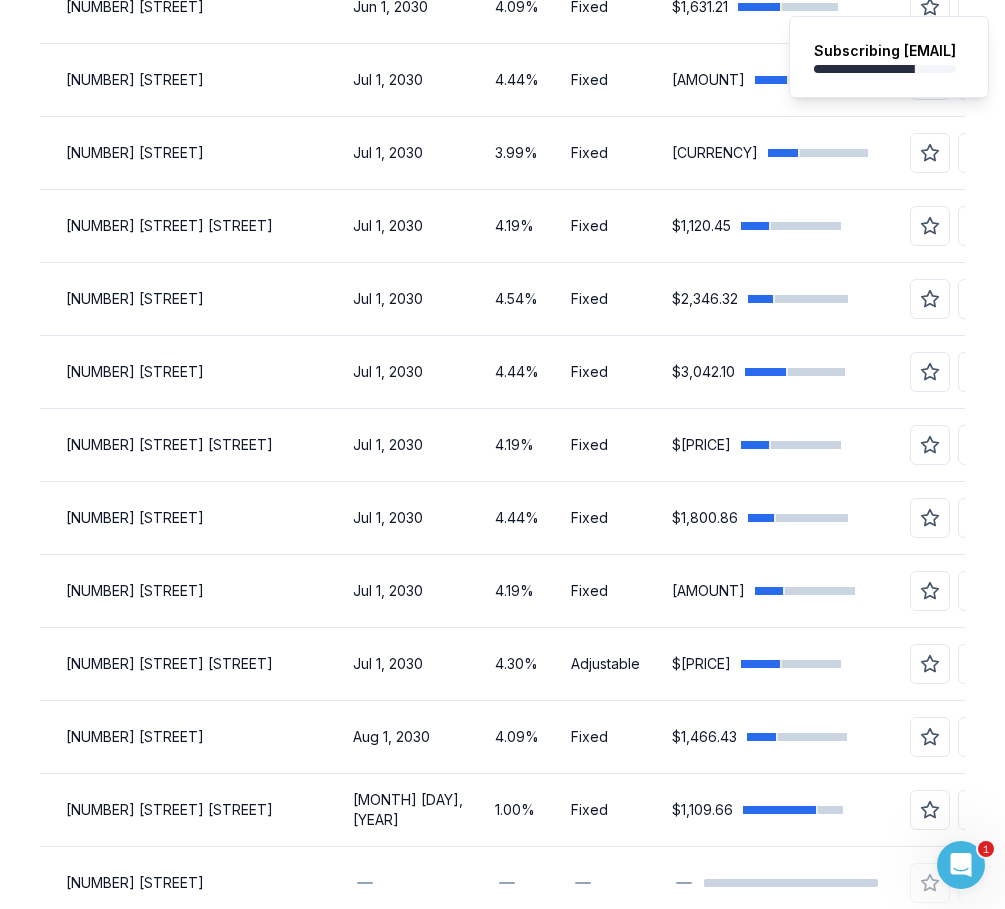 scroll, scrollTop: 0, scrollLeft: 331, axis: horizontal 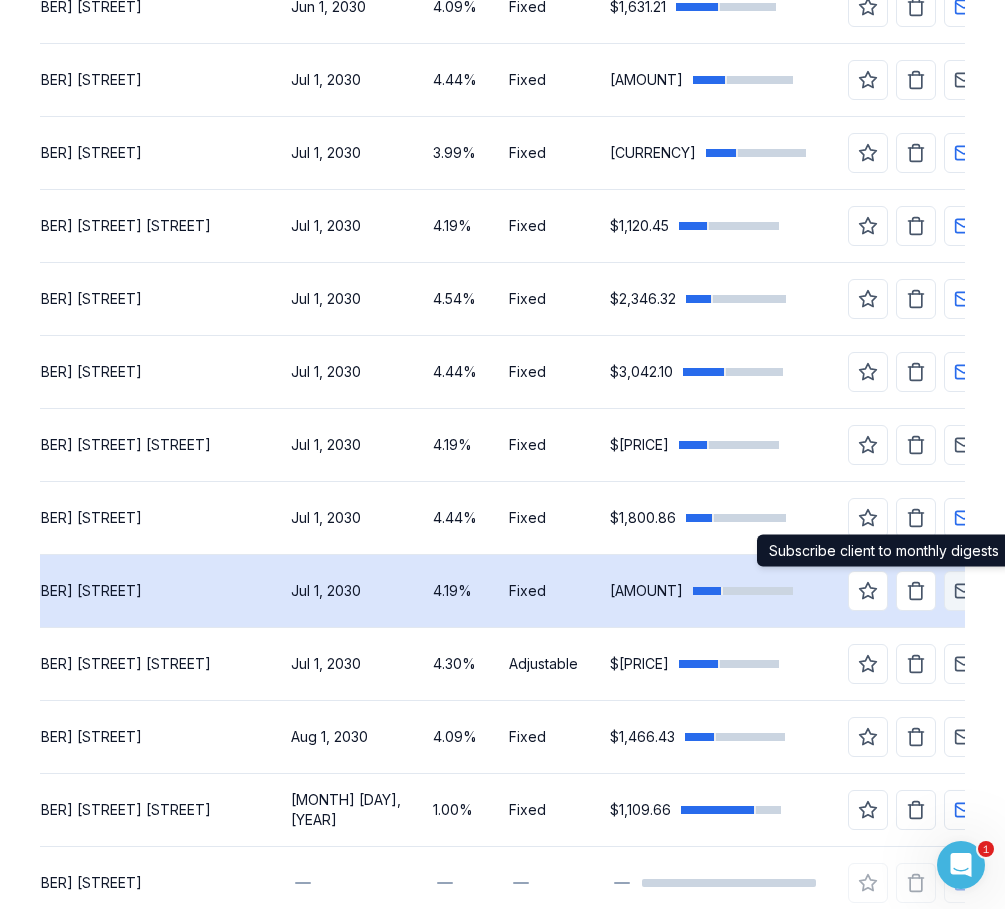 click 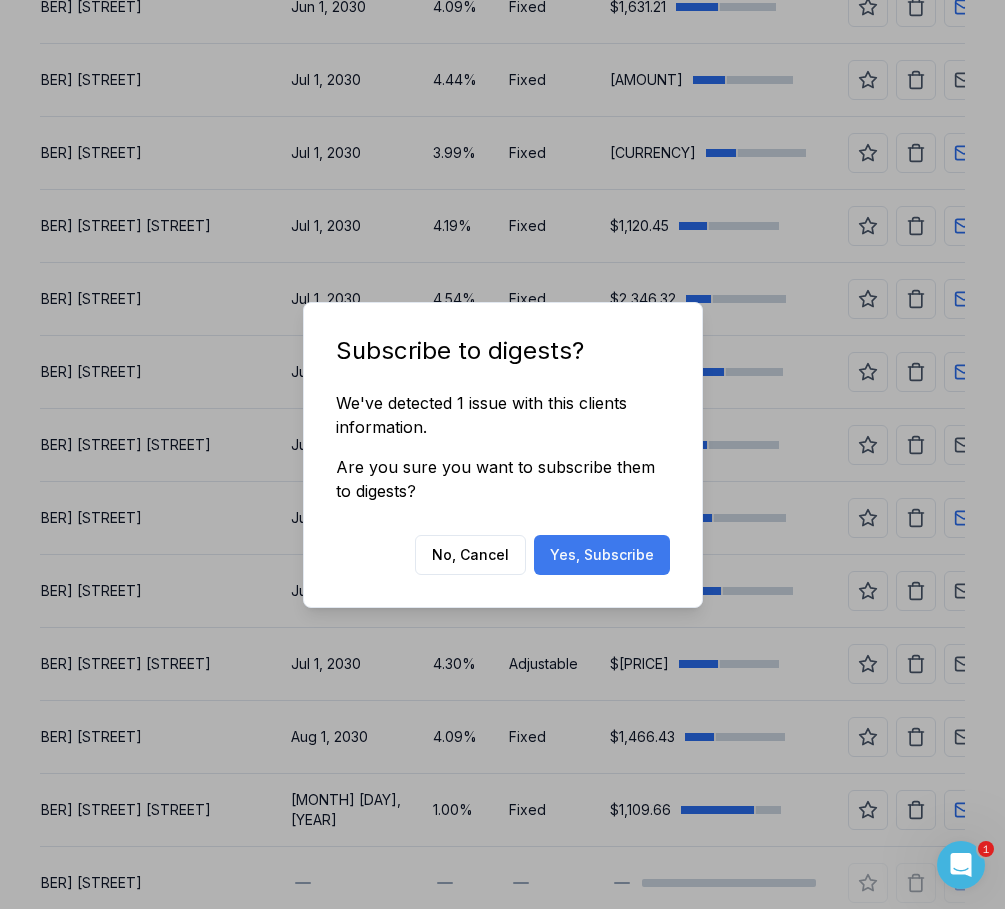 click on "Yes, Subscribe" at bounding box center (602, 555) 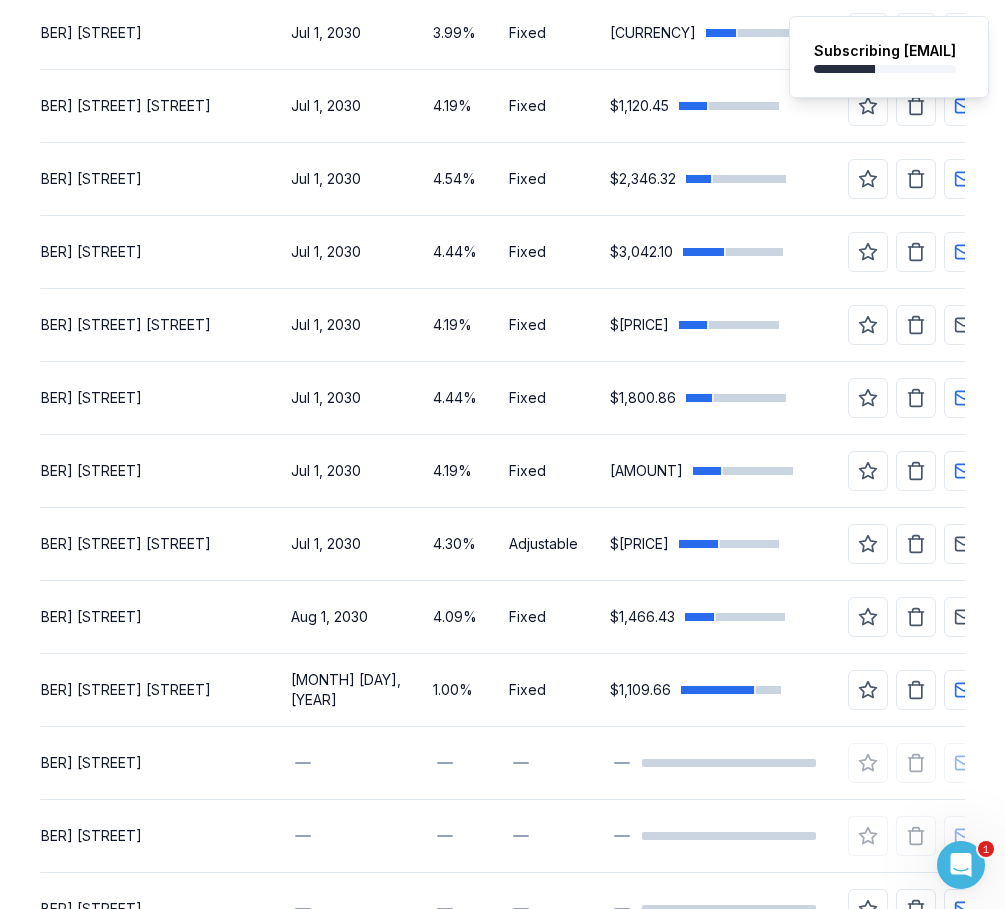 scroll, scrollTop: 1719, scrollLeft: 0, axis: vertical 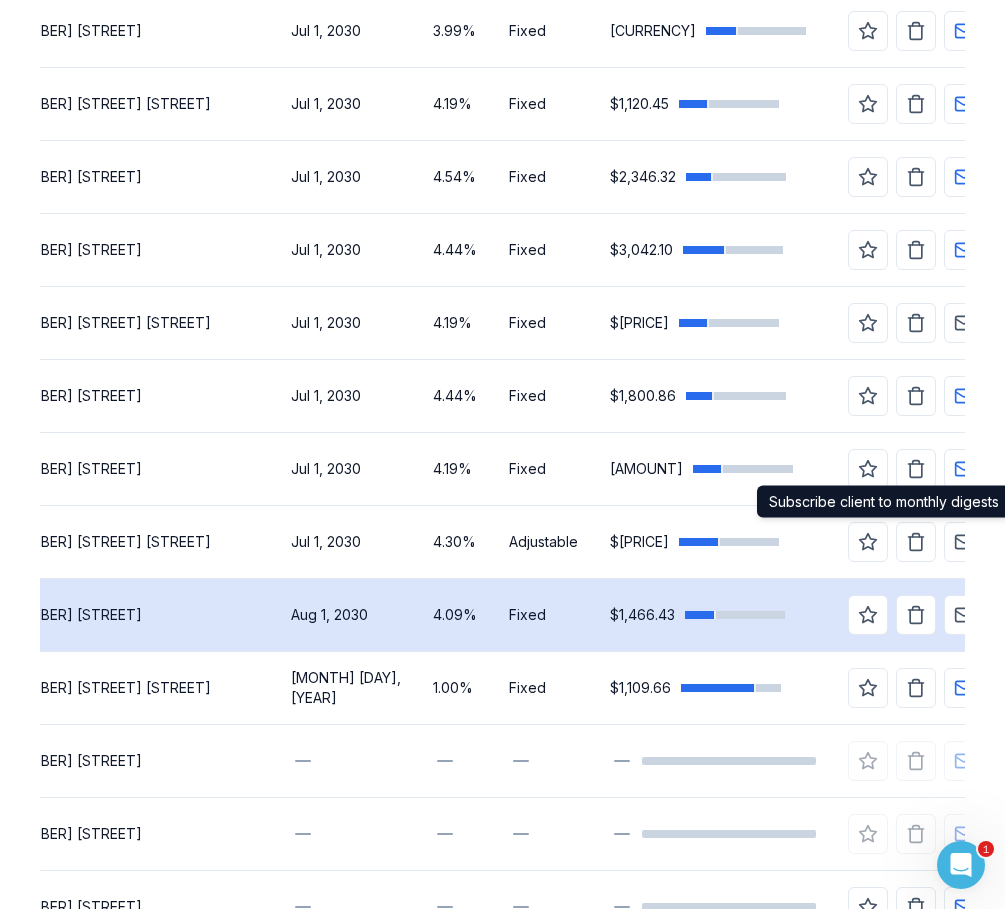 drag, startPoint x: 935, startPoint y: 548, endPoint x: 936, endPoint y: 580, distance: 32.01562 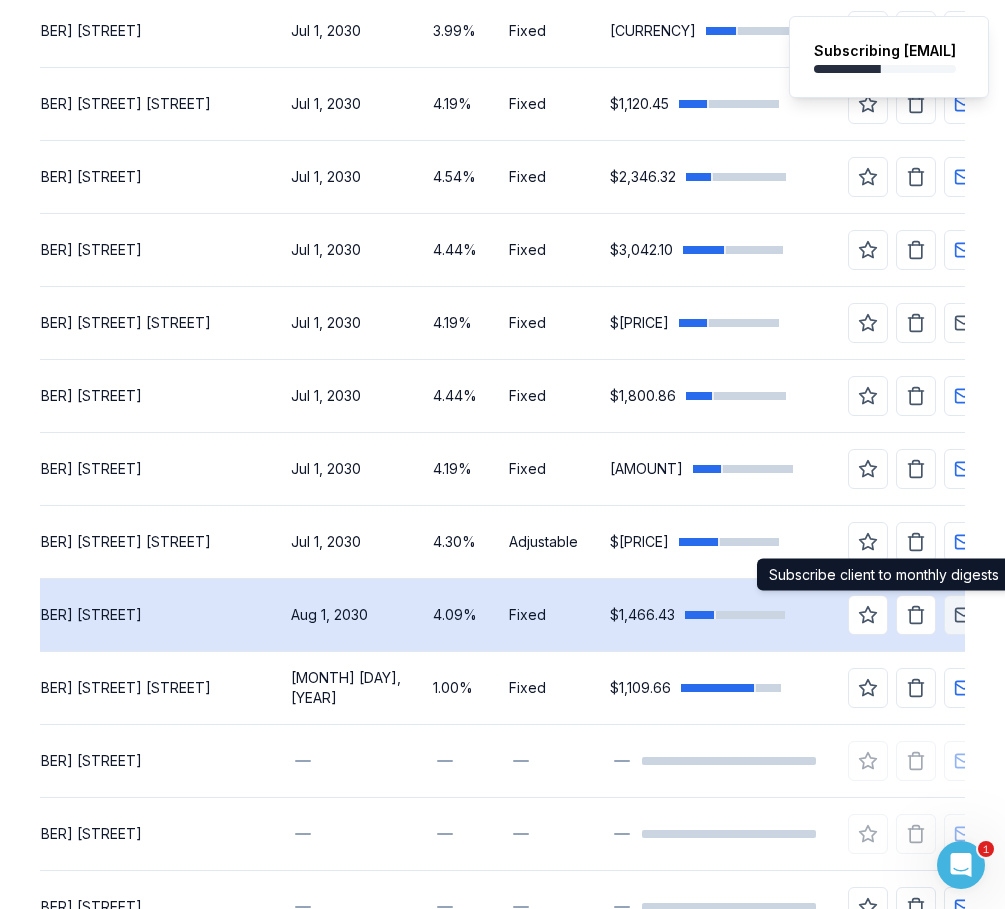 click 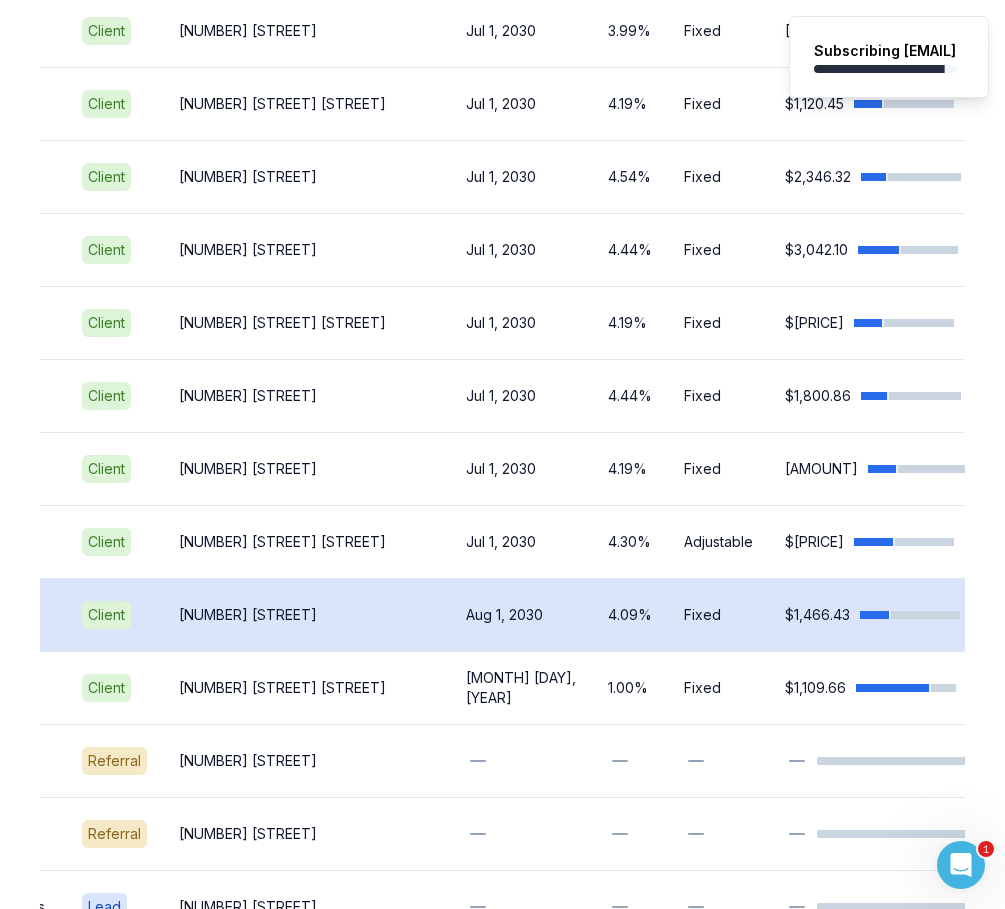 scroll, scrollTop: 0, scrollLeft: 331, axis: horizontal 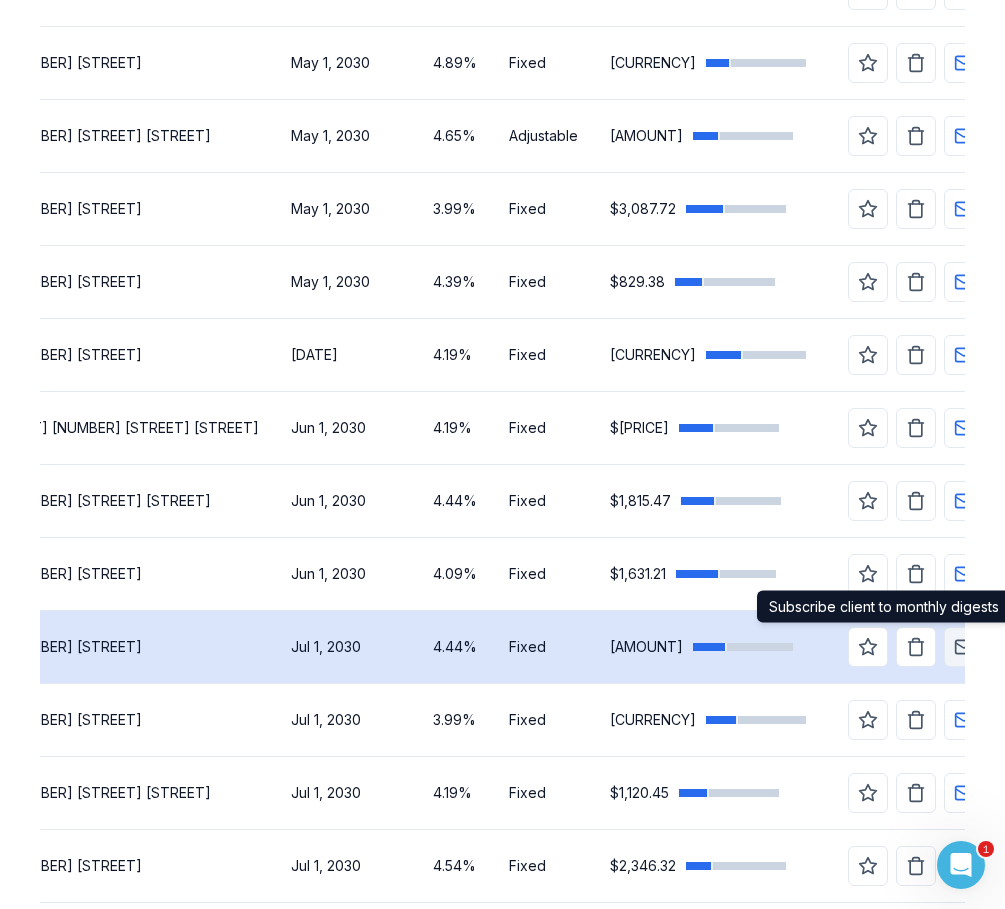 click 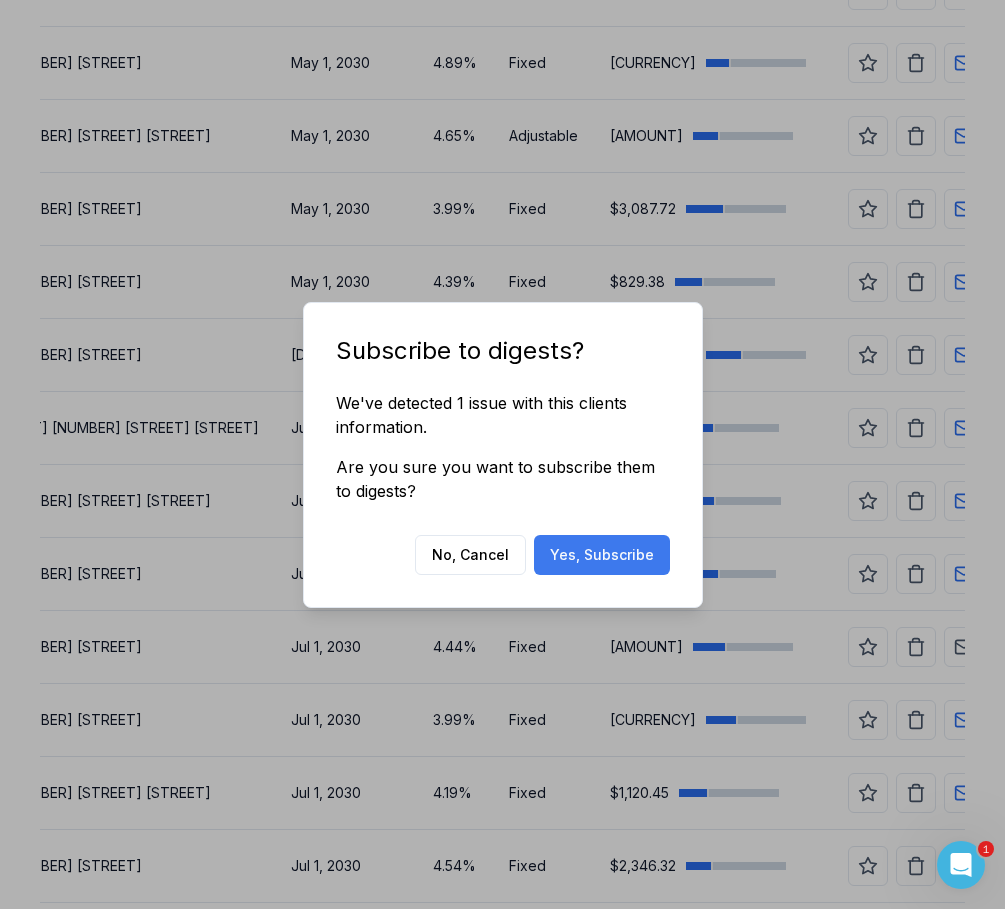 click on "Yes, Subscribe" at bounding box center (602, 555) 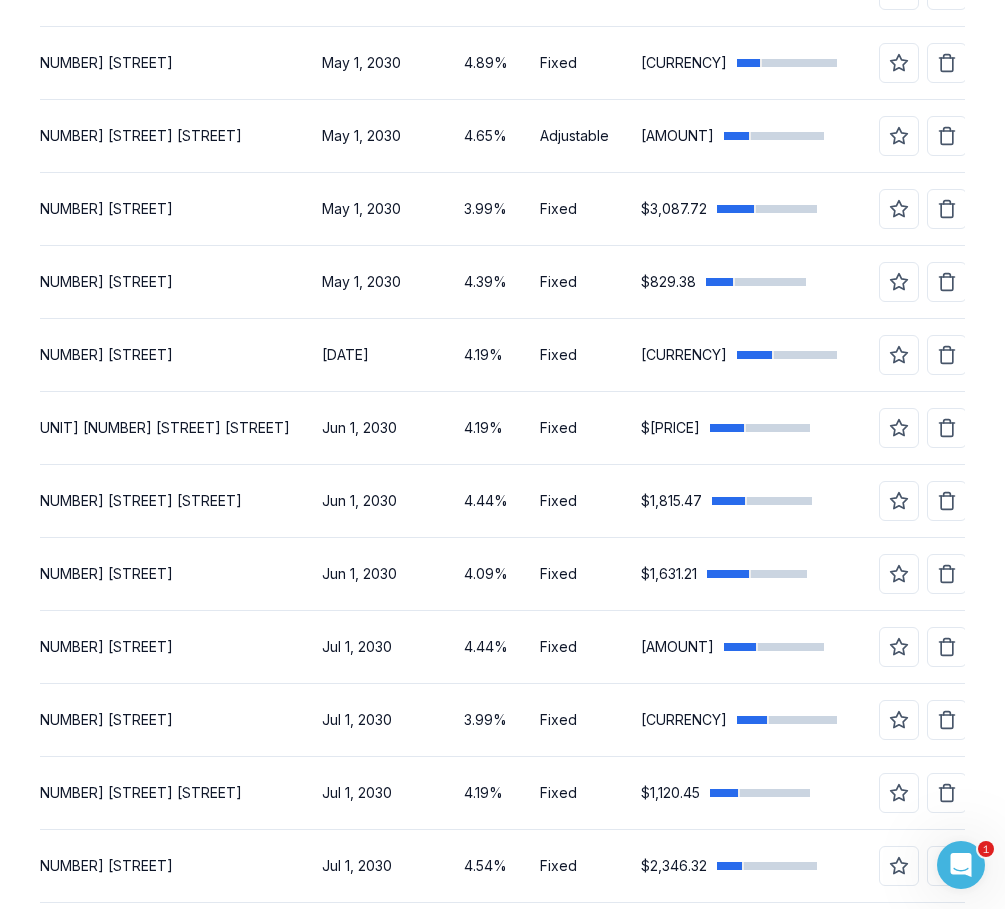 scroll, scrollTop: 0, scrollLeft: 331, axis: horizontal 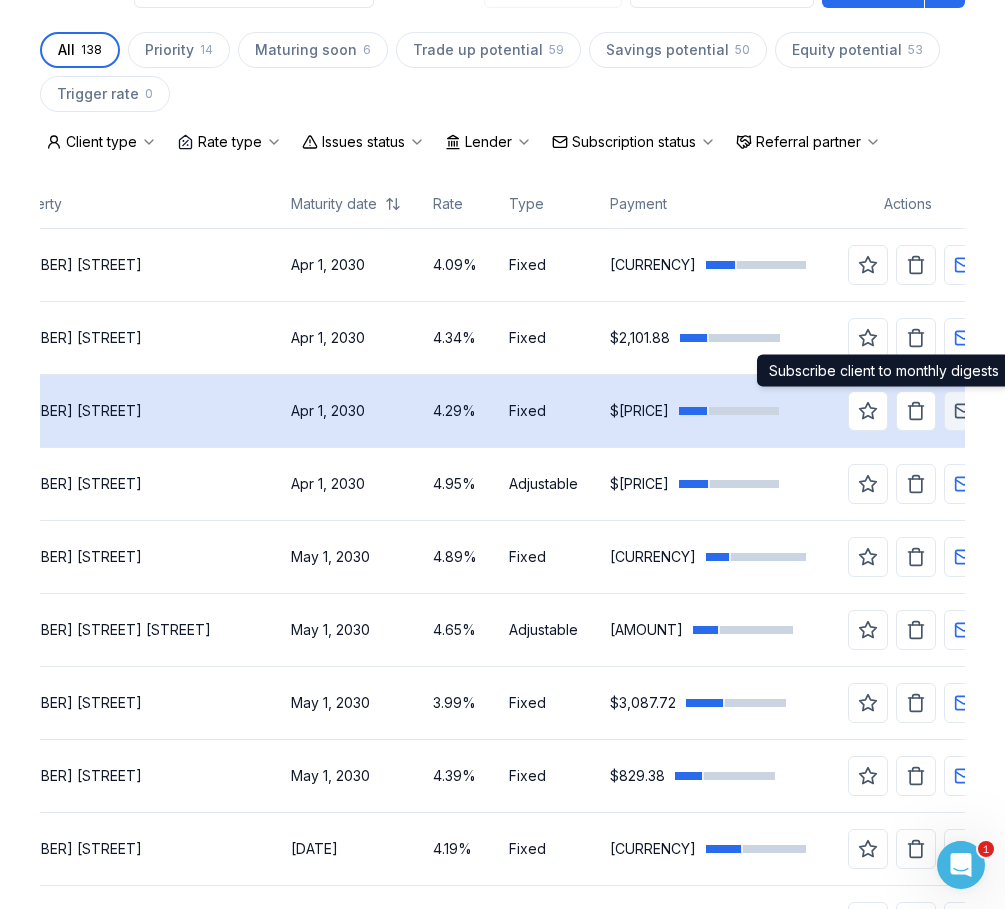 click at bounding box center (964, 411) 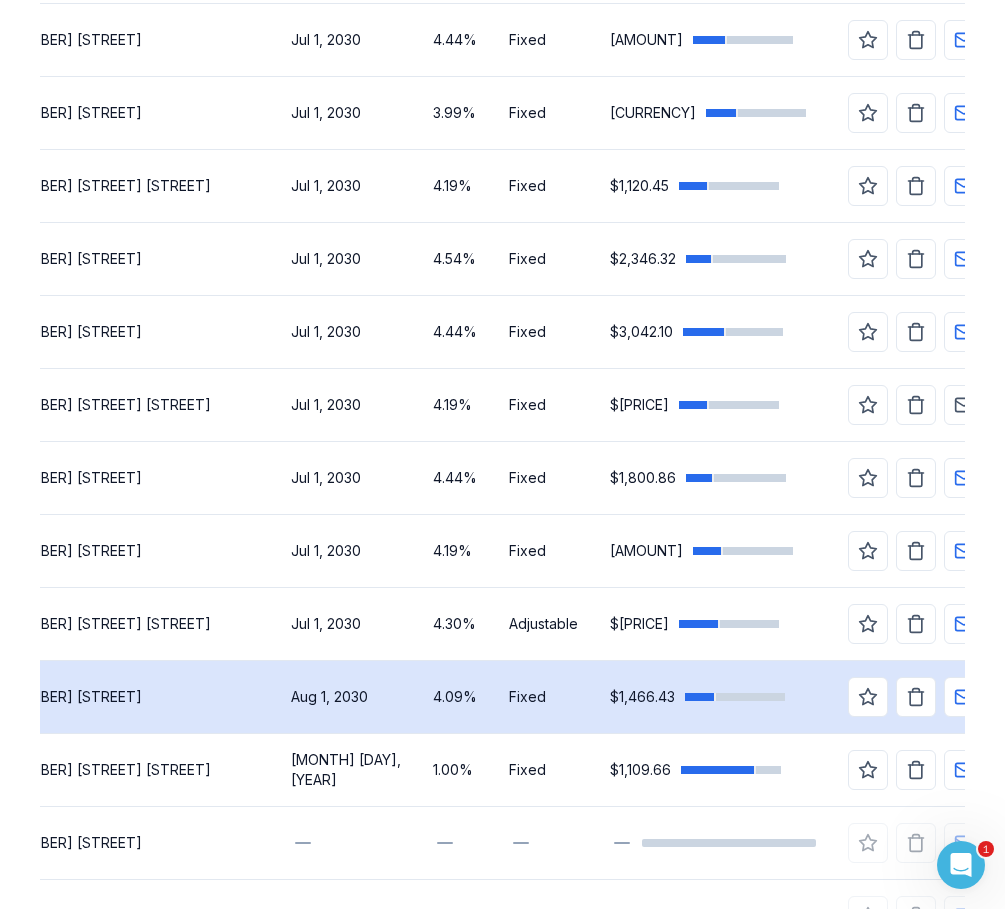 scroll, scrollTop: 1612, scrollLeft: 0, axis: vertical 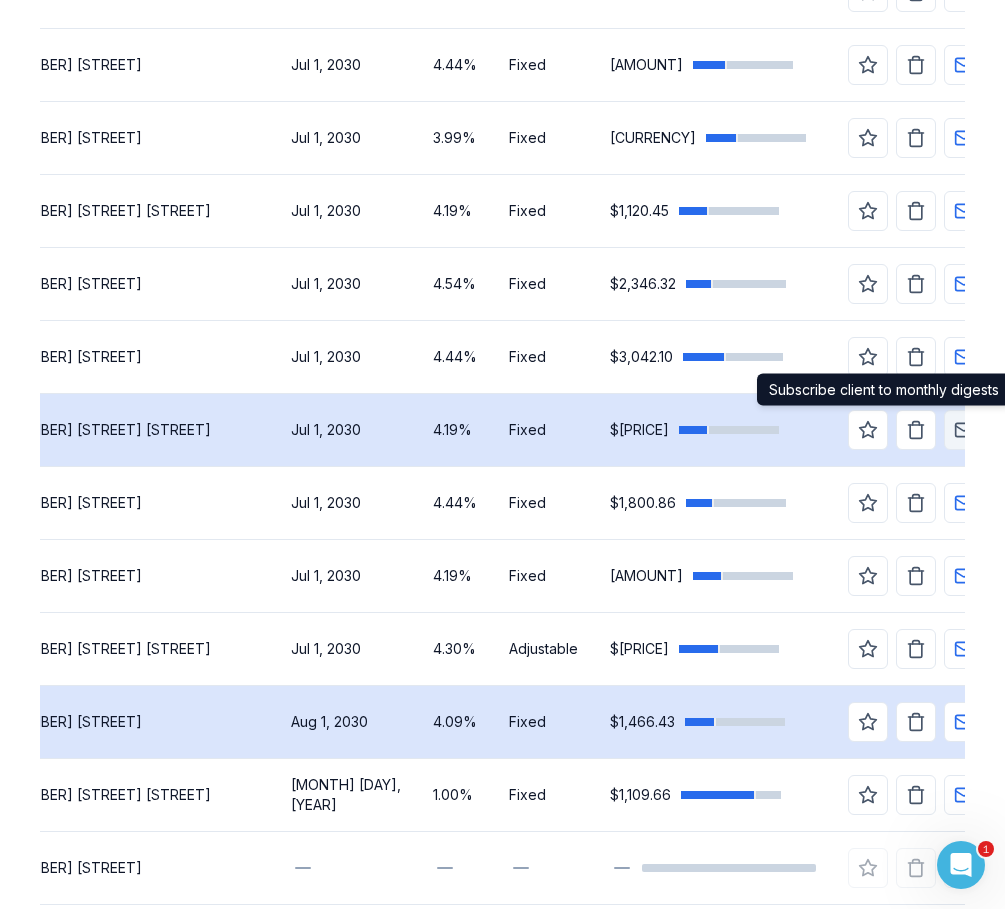 click at bounding box center [964, 430] 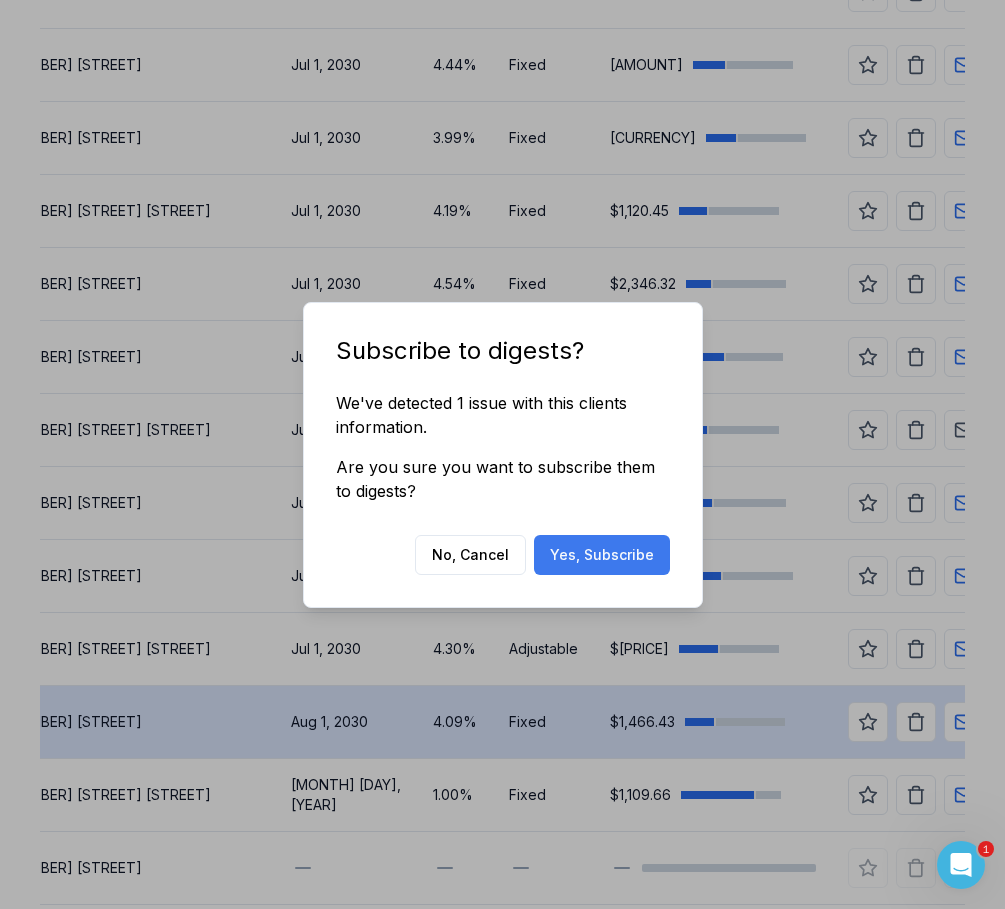 click on "Yes, Subscribe" at bounding box center (602, 555) 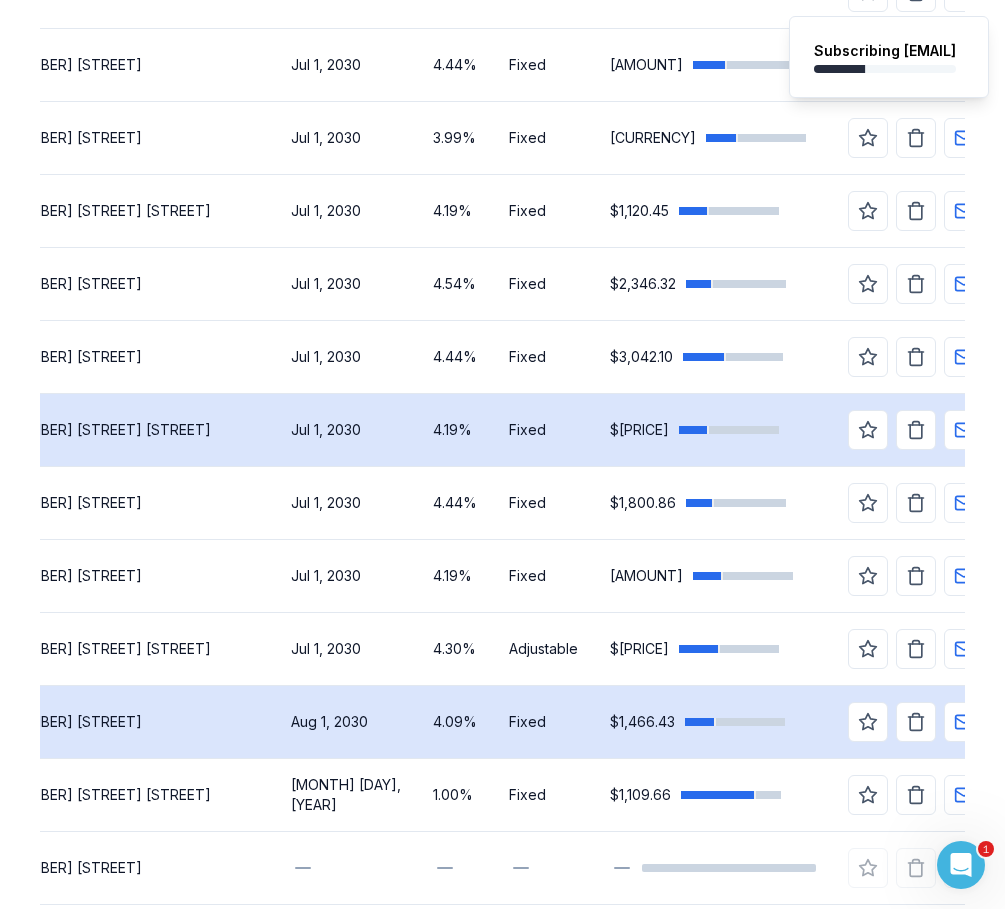 click on "[NUMBER] [STREET] [STREET]" at bounding box center (131, 429) 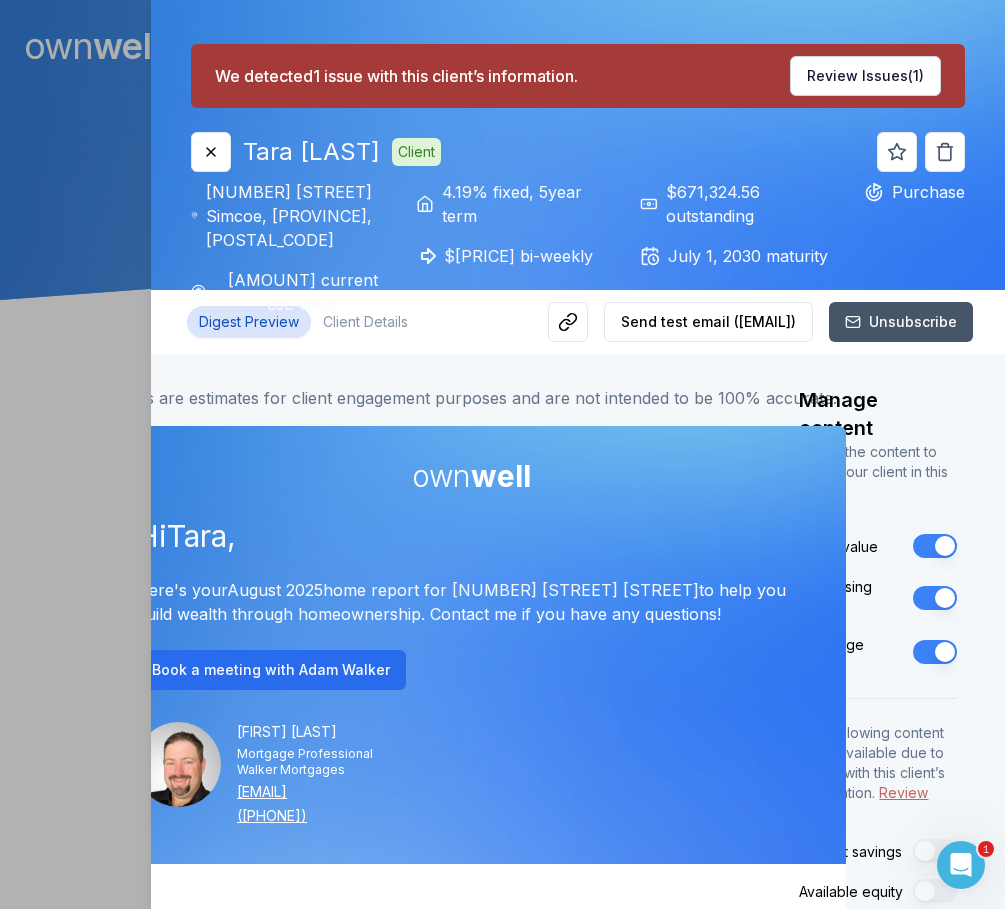 scroll, scrollTop: 0, scrollLeft: 0, axis: both 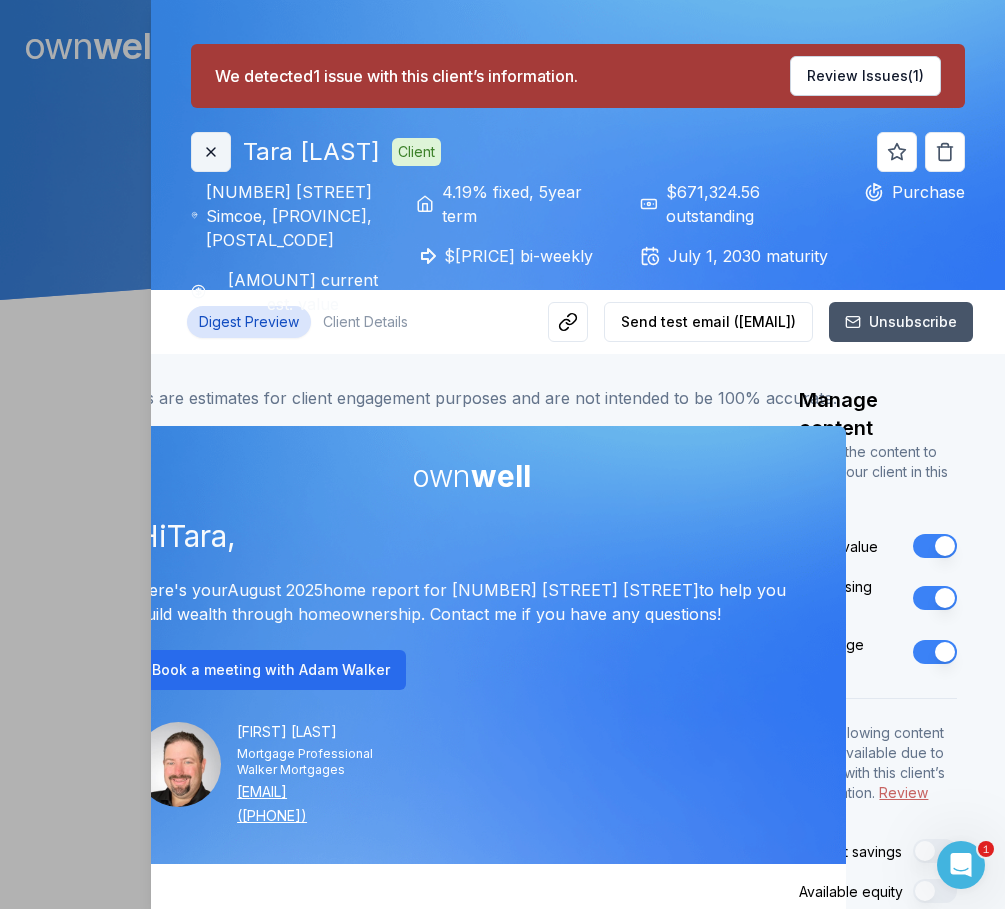 click on "Close" at bounding box center [211, 152] 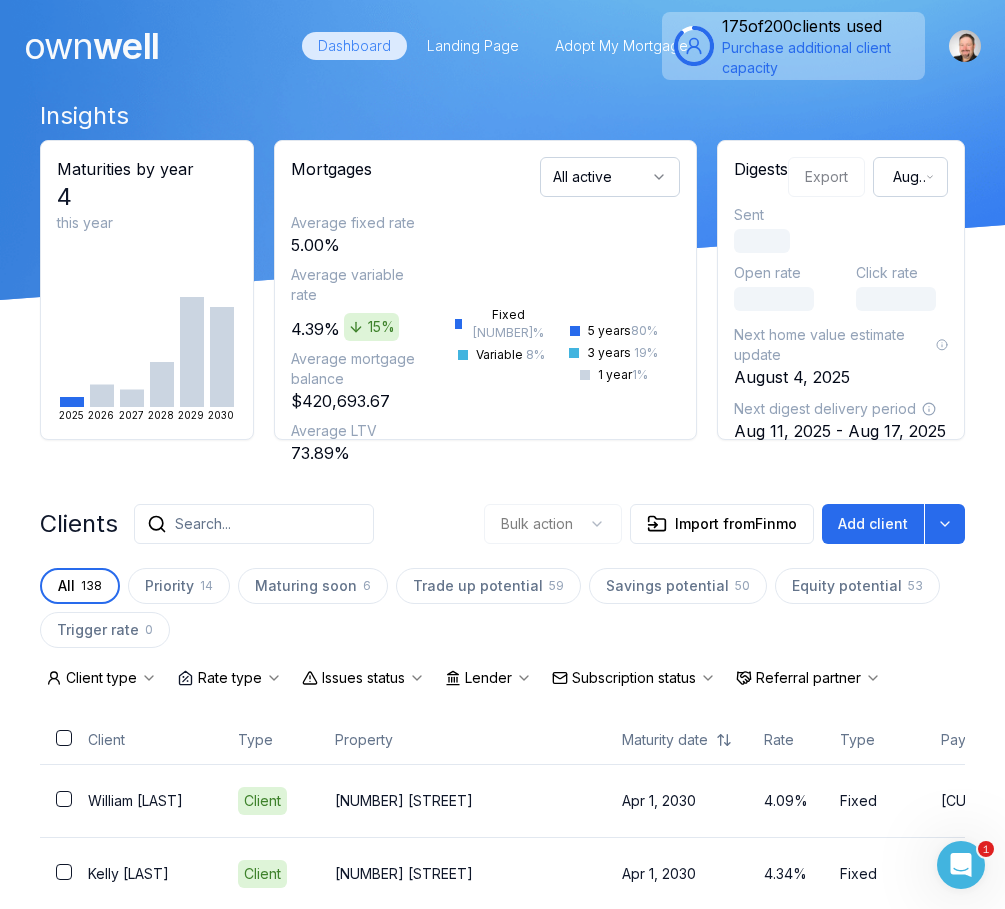 click on "Purchase additional client capacity" at bounding box center (811, 58) 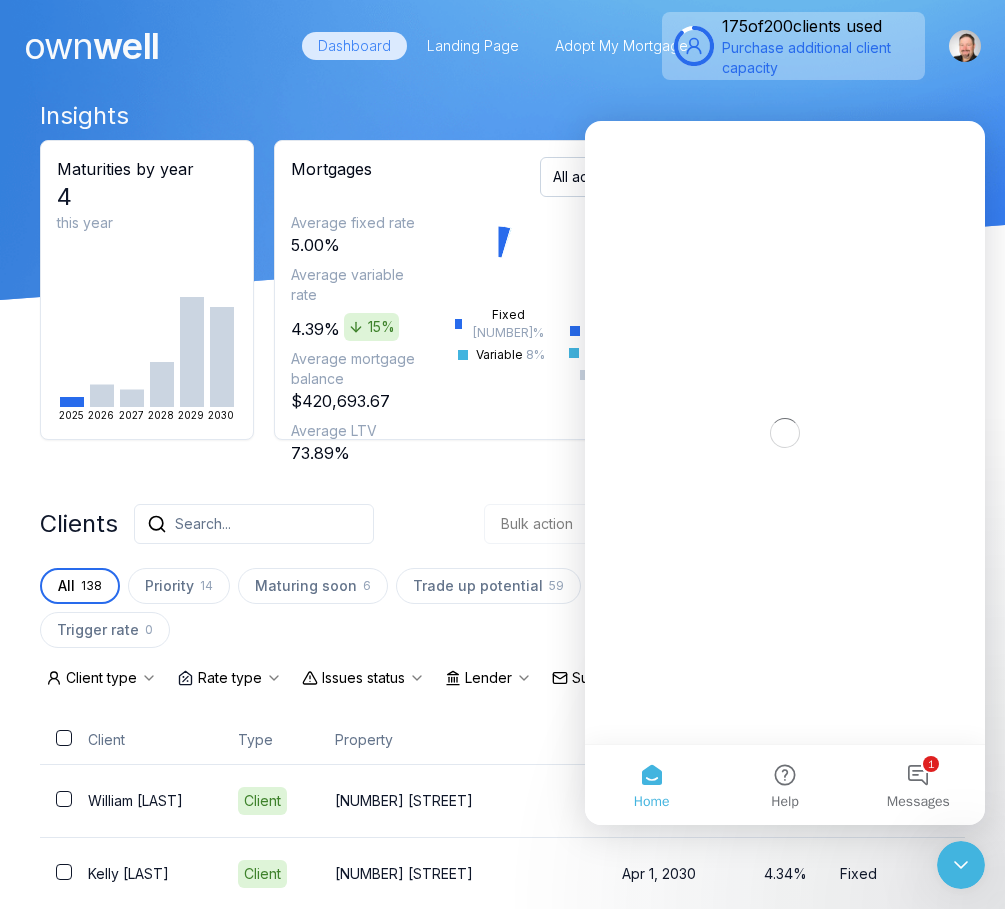 scroll, scrollTop: 0, scrollLeft: 0, axis: both 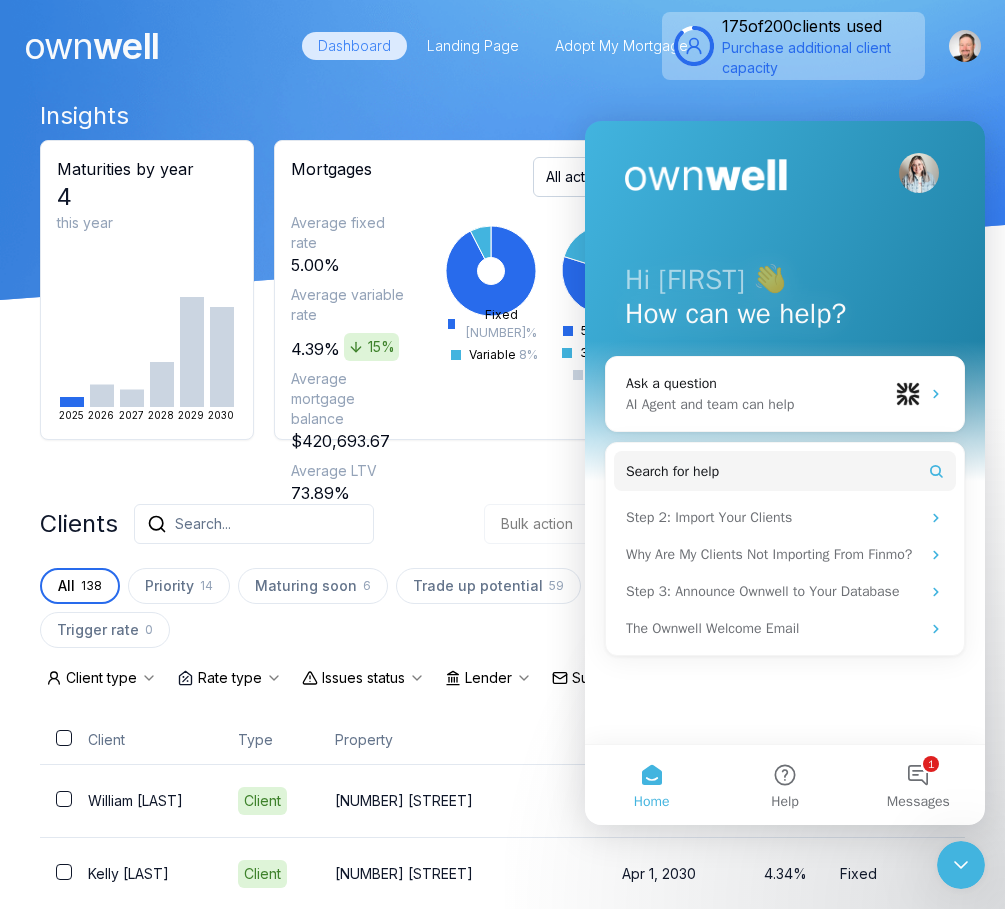 click on "Insights" at bounding box center [502, 116] 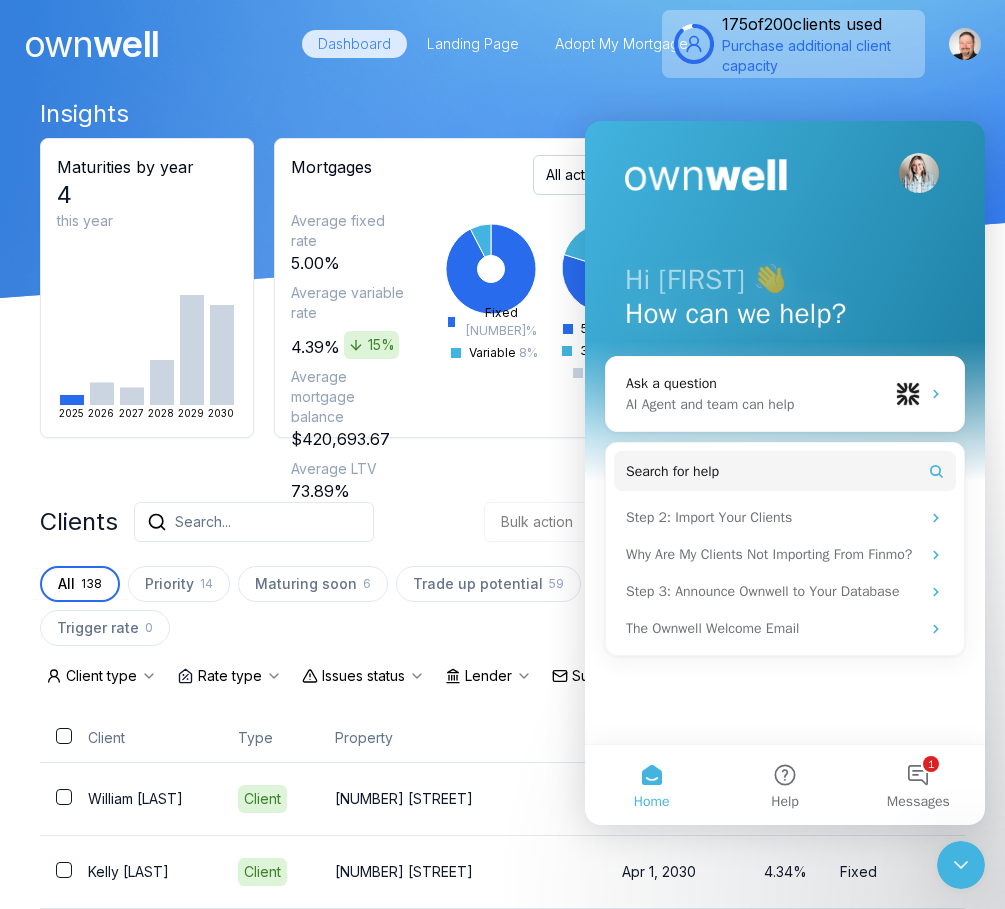 click on "Dashboard" at bounding box center (354, 44) 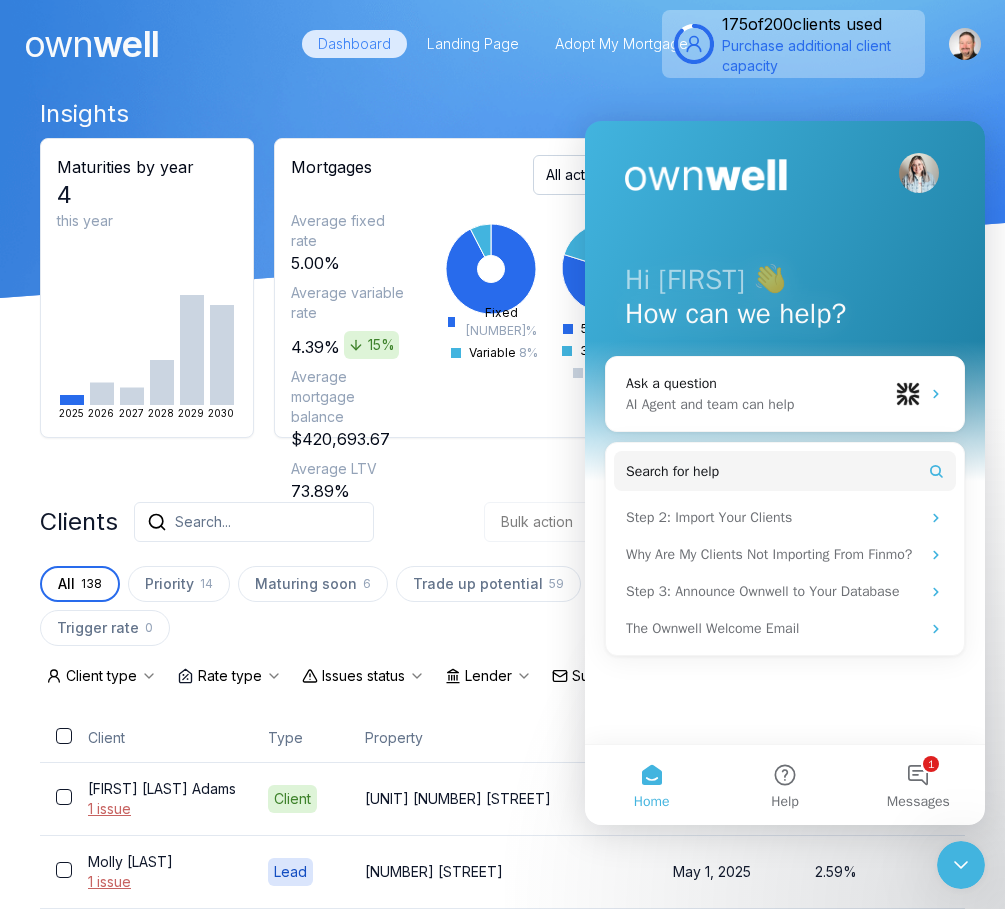click at bounding box center (961, 865) 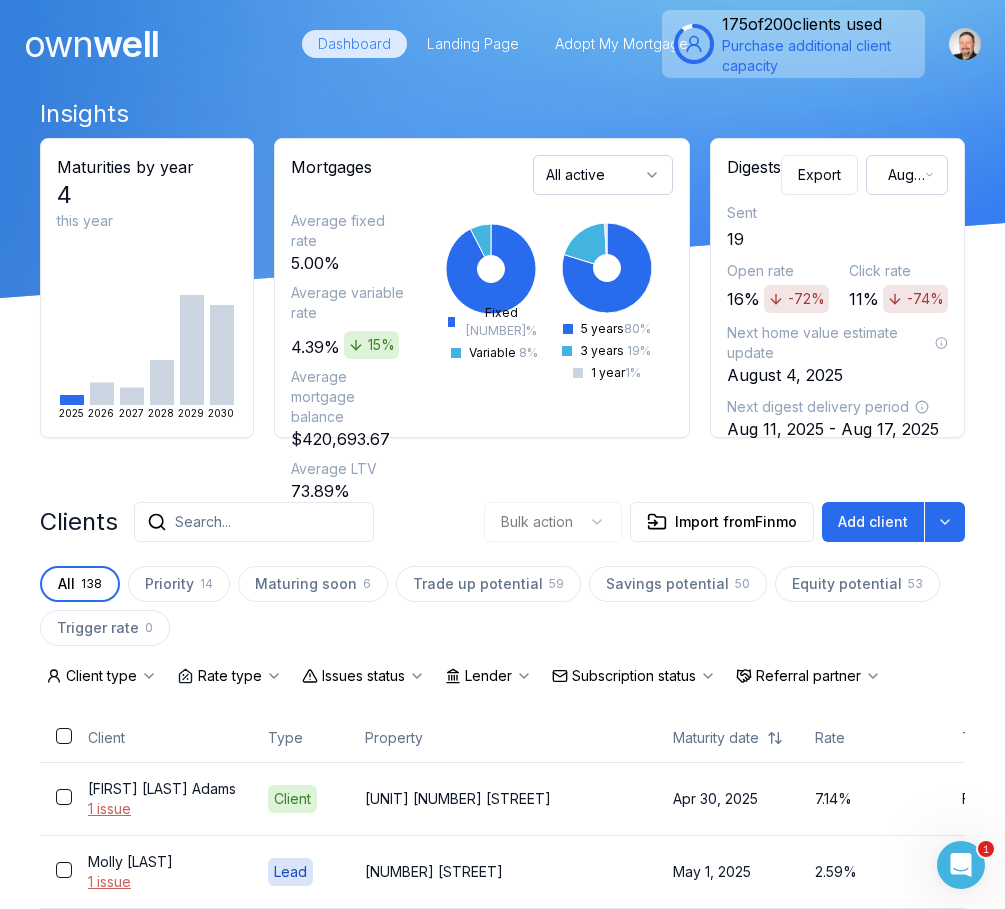 scroll, scrollTop: 0, scrollLeft: 0, axis: both 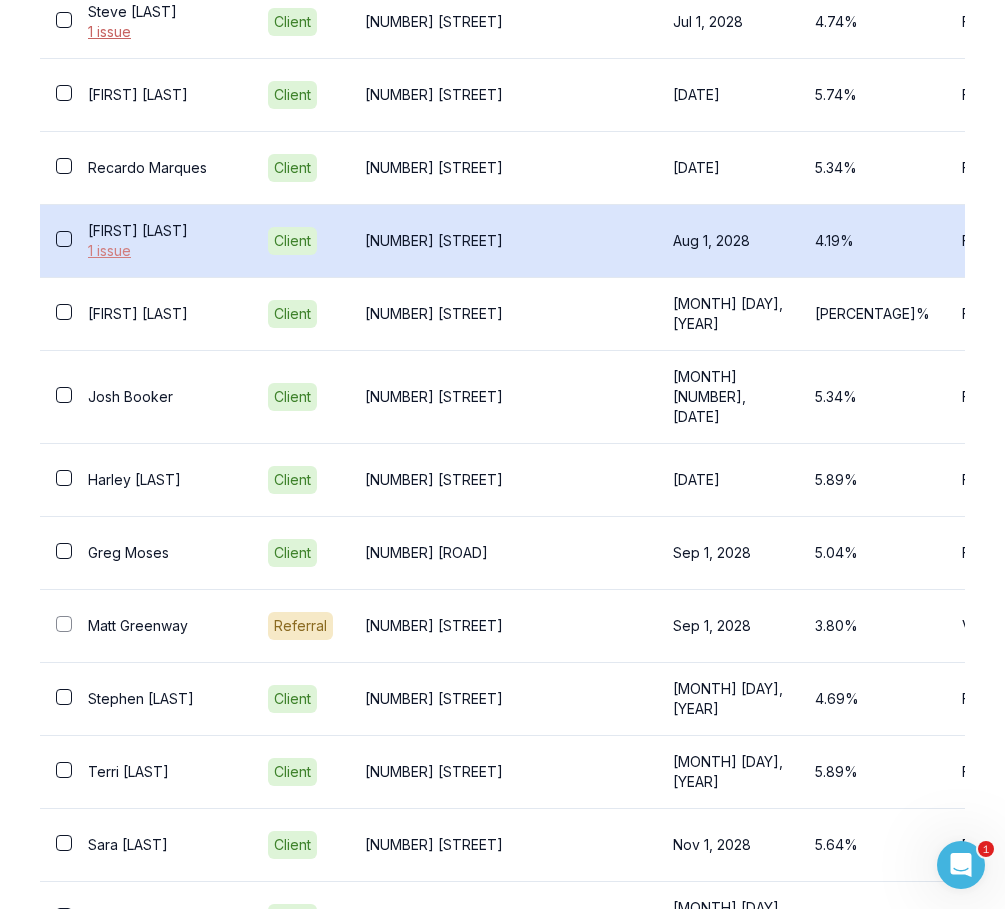 click on "1   issue" at bounding box center [162, 251] 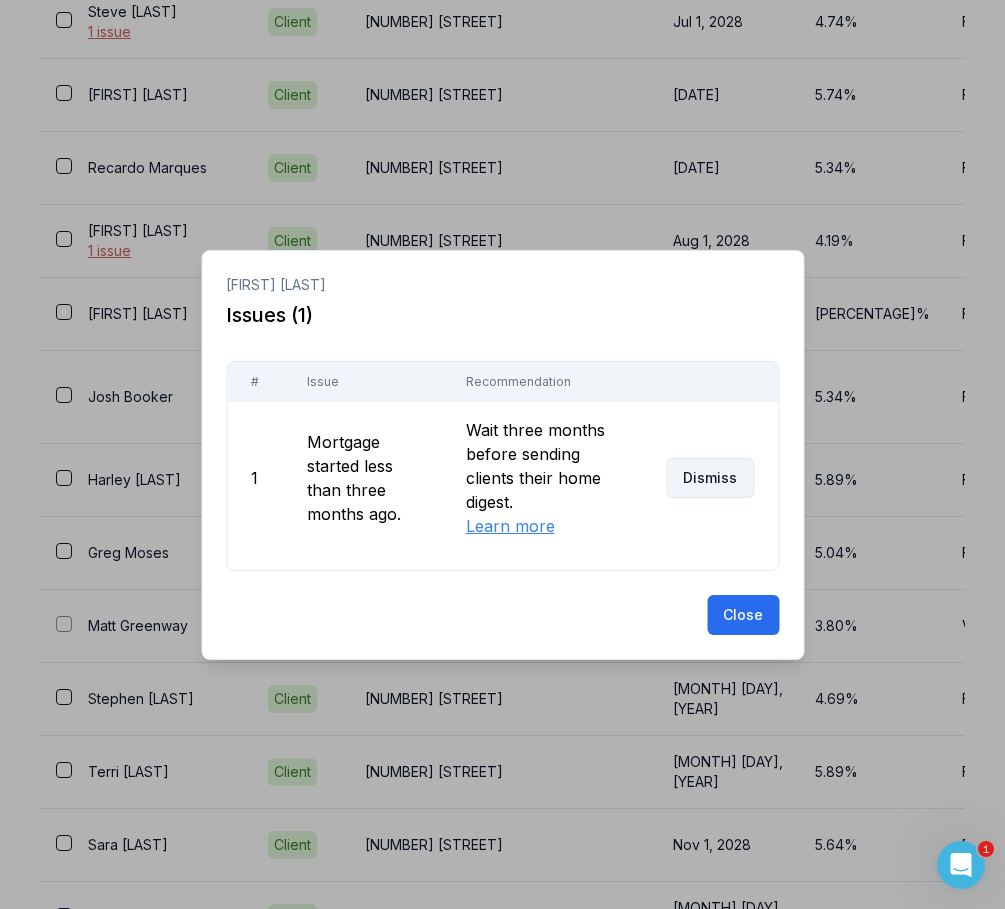 click on "Dismiss" at bounding box center [710, 478] 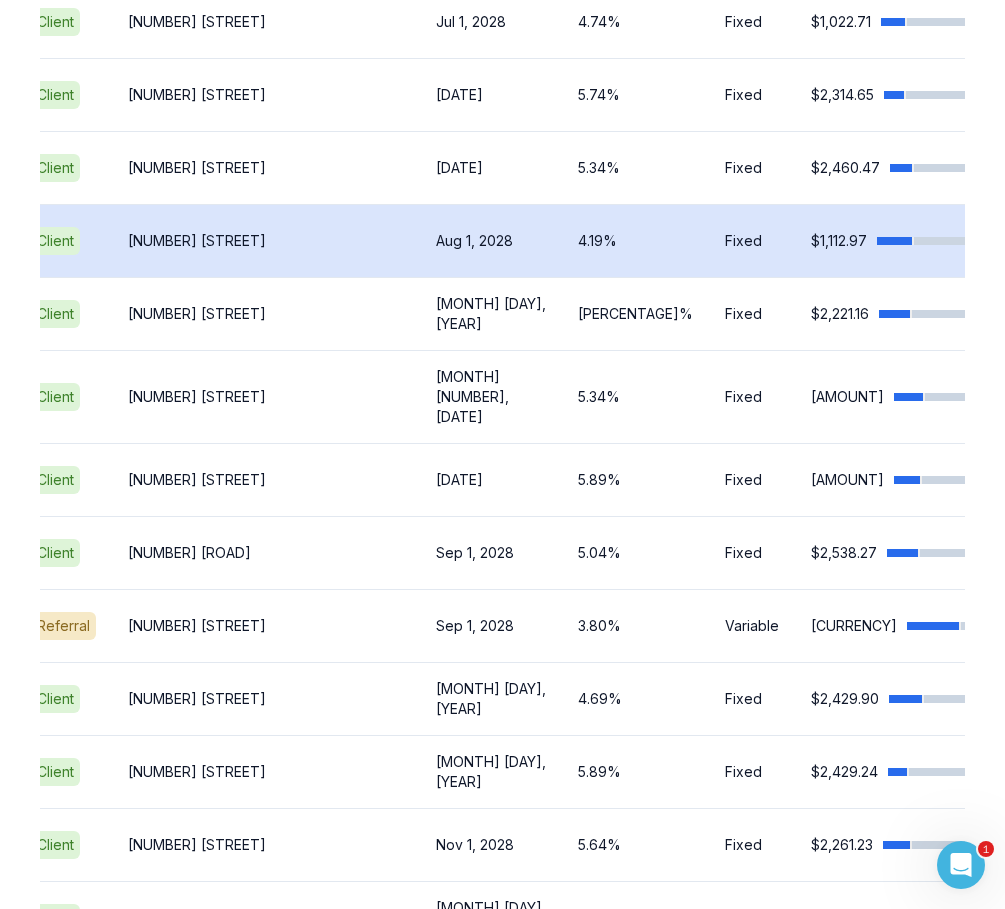 scroll, scrollTop: 0, scrollLeft: 346, axis: horizontal 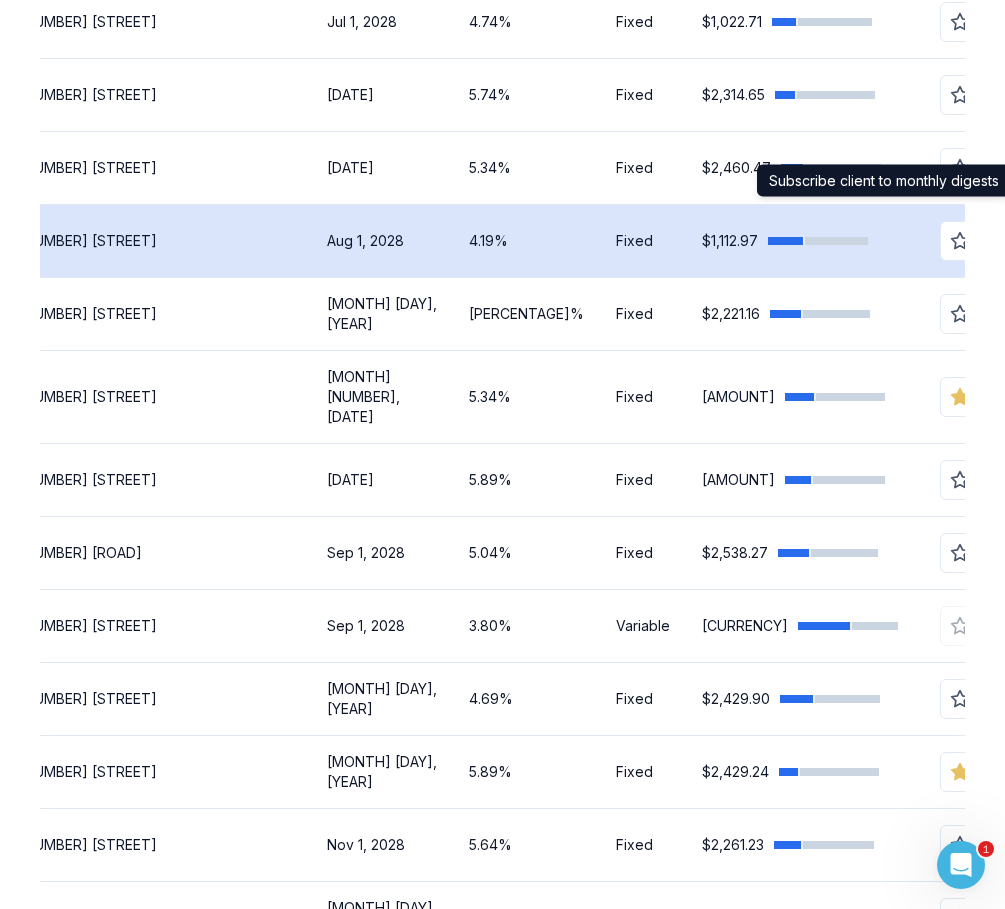 click 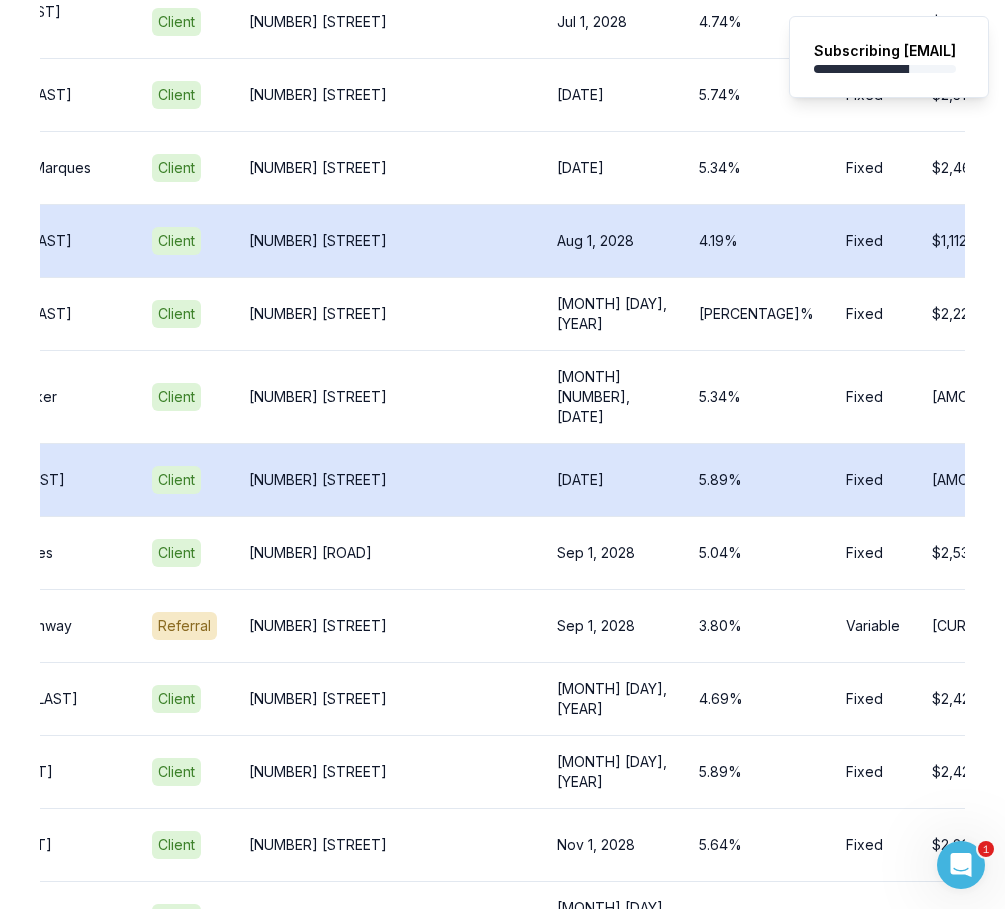 scroll, scrollTop: 0, scrollLeft: 0, axis: both 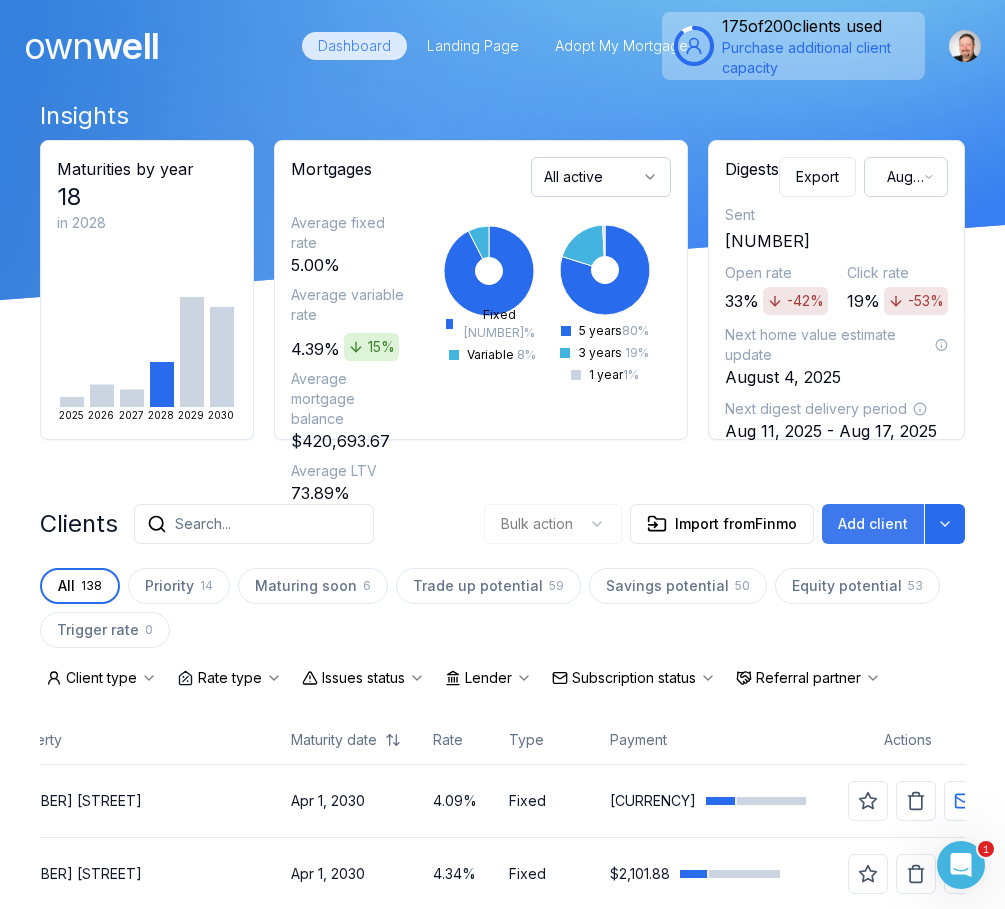 click on "Add client" at bounding box center [873, 524] 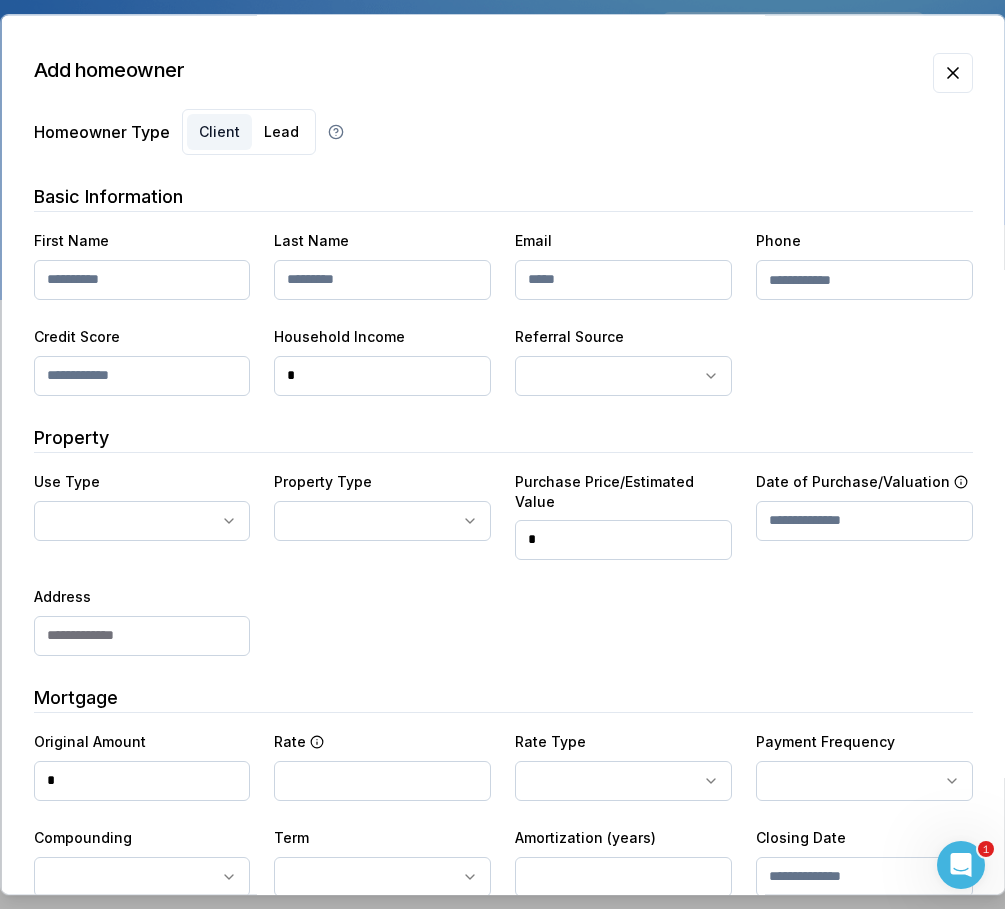 click on "First Name" at bounding box center [141, 264] 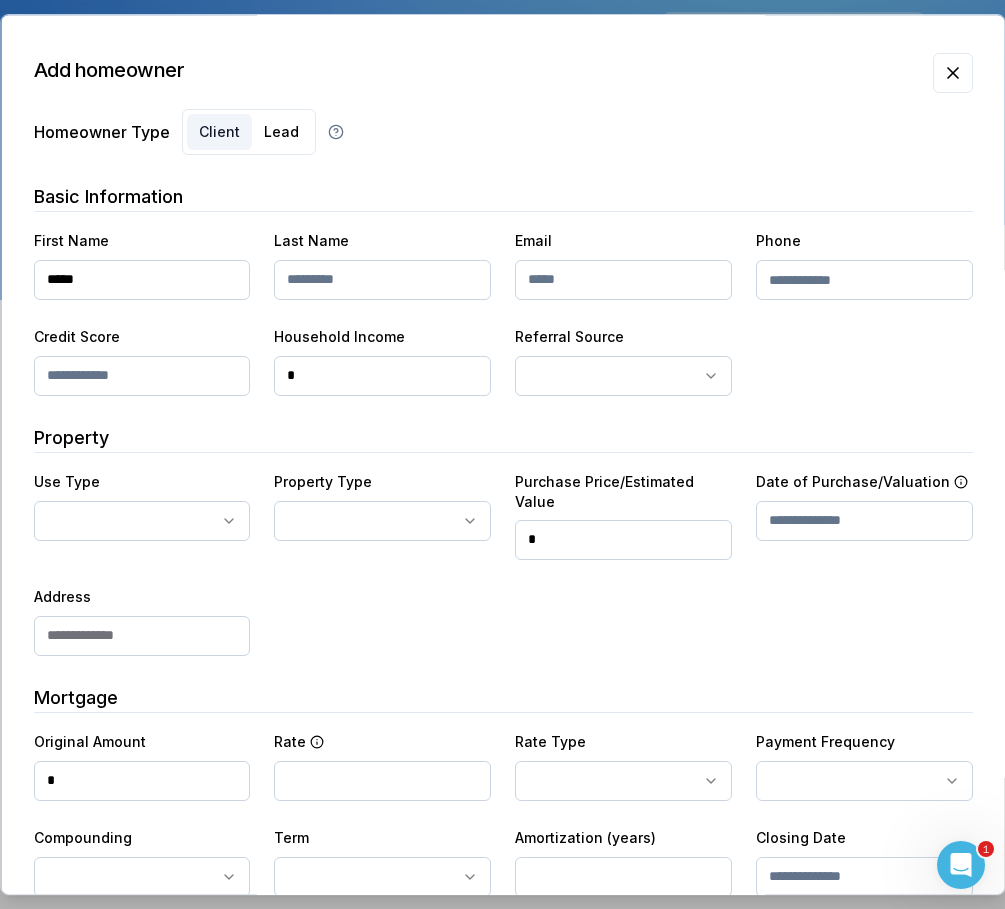type on "*****" 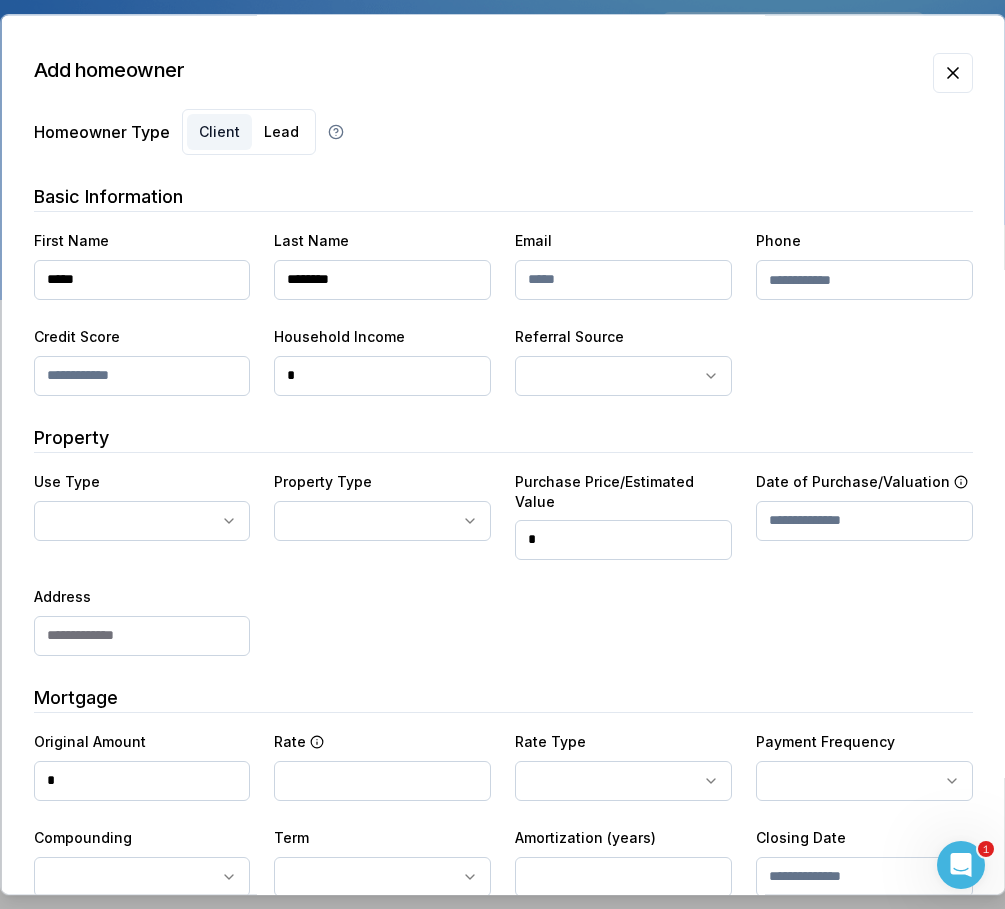 type on "********" 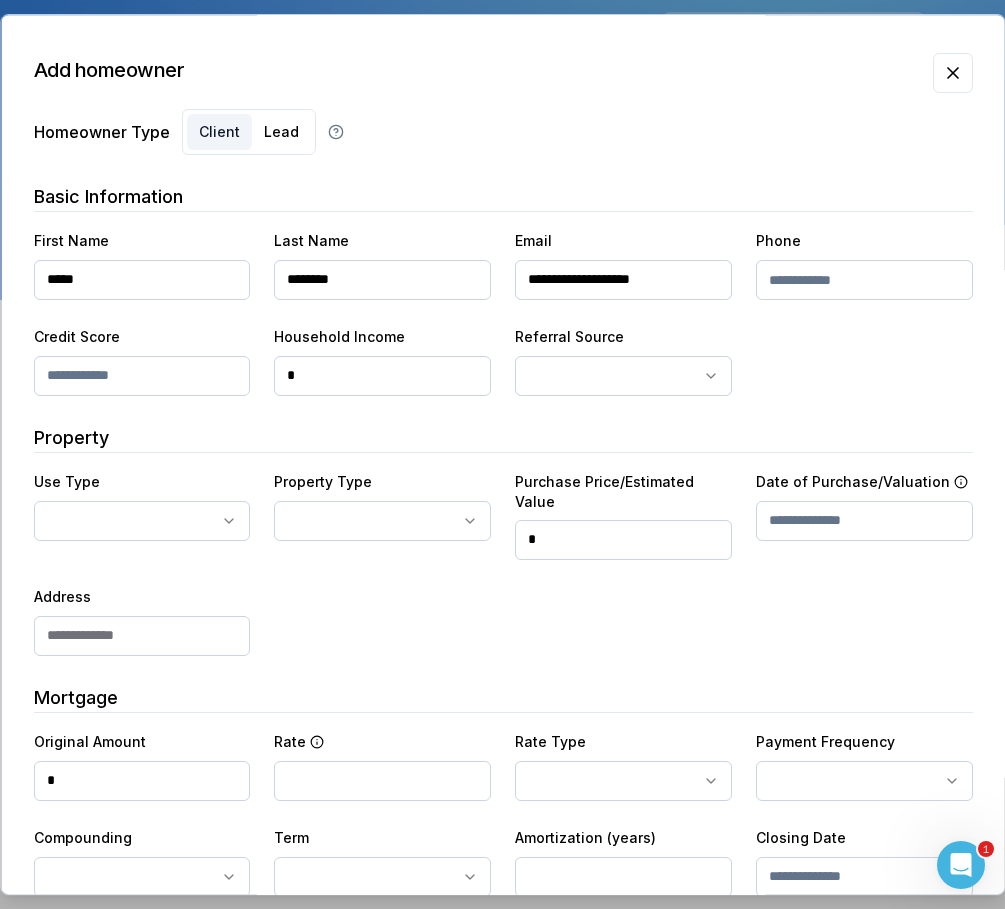 type on "**********" 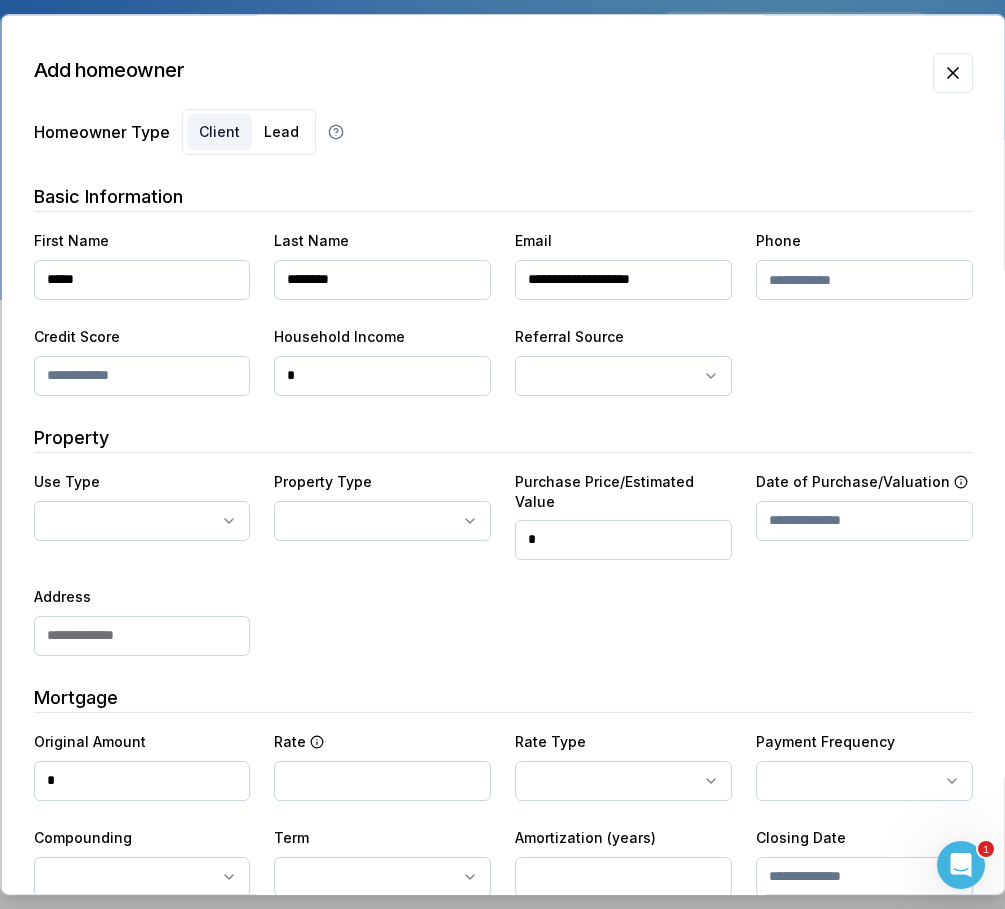 click on "*" at bounding box center [382, 376] 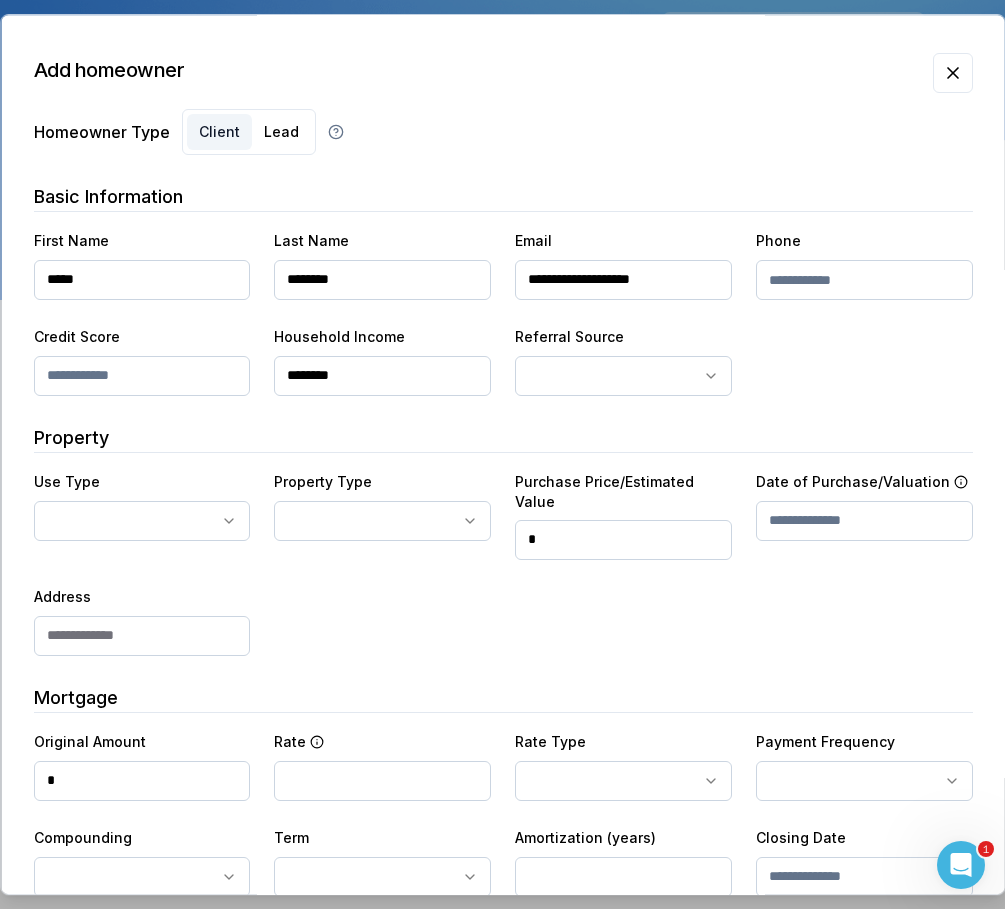 type on "********" 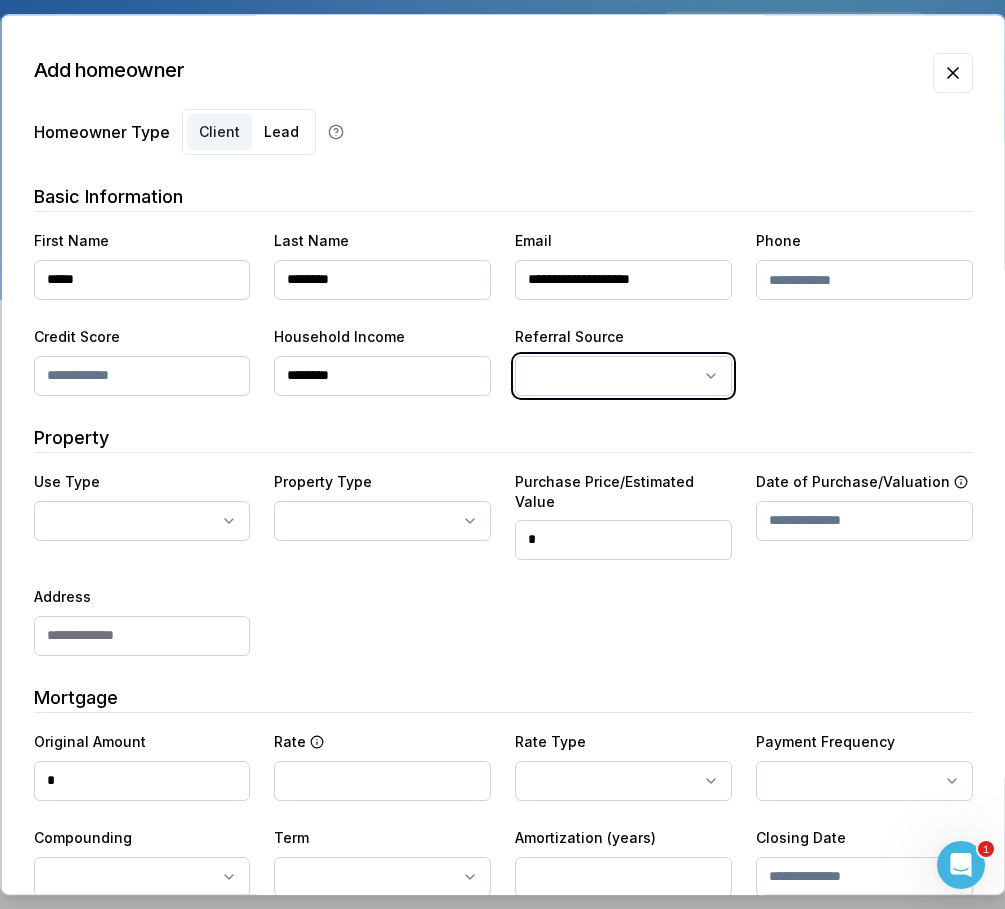 type 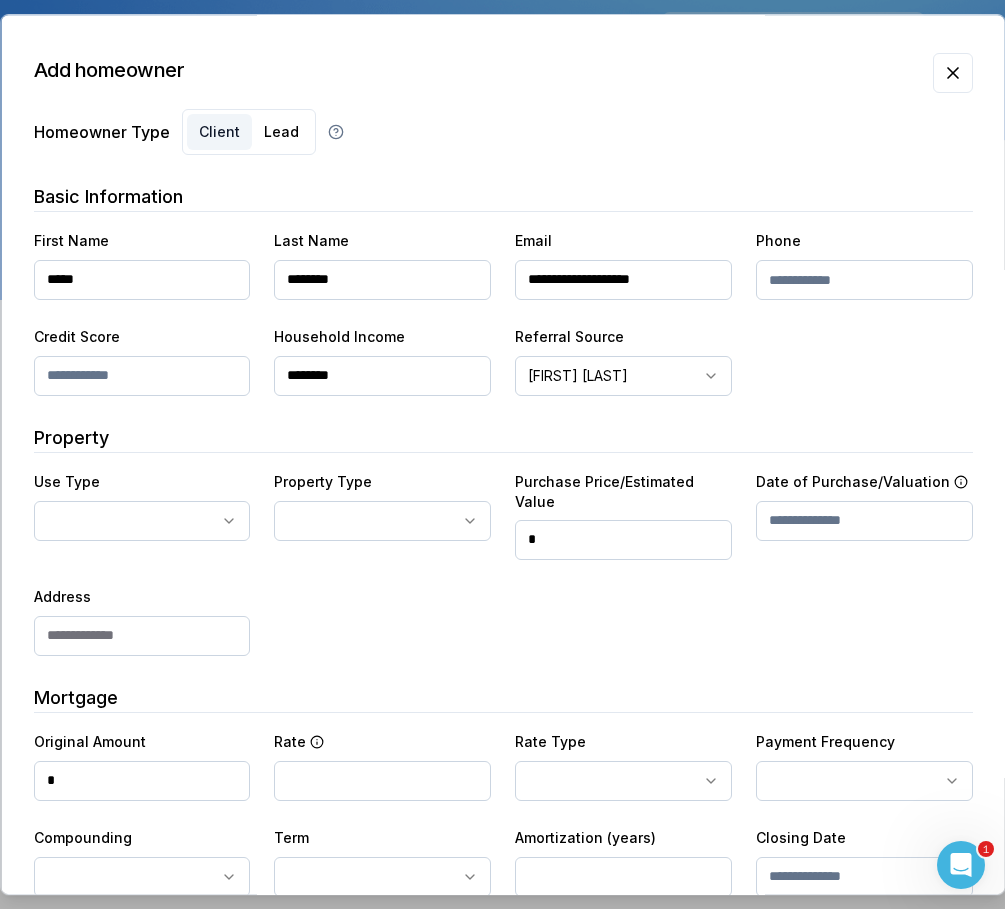 click on "Ownwell's platform is not optimized for mobile at this time.   For the best experience, please use a   desktop or laptop  to manage your account.   Note:  The   personalized homeownership reports   you generate for clients   are fully mobile-friendly   and can be easily viewed on any device. own well Dashboard Landing Page Adopt My Mortgage 175  of  200  clients used Purchase additional client capacity Insights Maturities by year 18 in 2028 2025 2026 2027 2028 2029 2030 Mortgages All active Average fixed rate [PERCENTAGE] Average variable rate [PERCENTAGE] [PERCENTAGE] Average mortgage balance $[PRICE] Average LTV [PERCENTAGE] Fixed   [PERCENTAGE] % Variable   [PERCENTAGE] % [YEAR]  [PERCENTAGE] % [YEAR]   [PERCENTAGE] % [YEAR]  [PERCENTAGE] % Digests Export Aug 2025 Sent 21 Open rate [PERCENTAGE] -[PERCENTAGE] Click rate [PERCENTAGE] -[PERCENTAGE] Next home value estimate update August 4, 2025 Next digest delivery period Aug 11, 2025 - Aug 17, 2025 Clients Search... Bulk action   Import from  Finmo Add client All 138 Priority 14 Maturing soon 6 Trade up potential 59 Savings potential 50 Equity potential 53 0 Rate type" at bounding box center [502, 150] 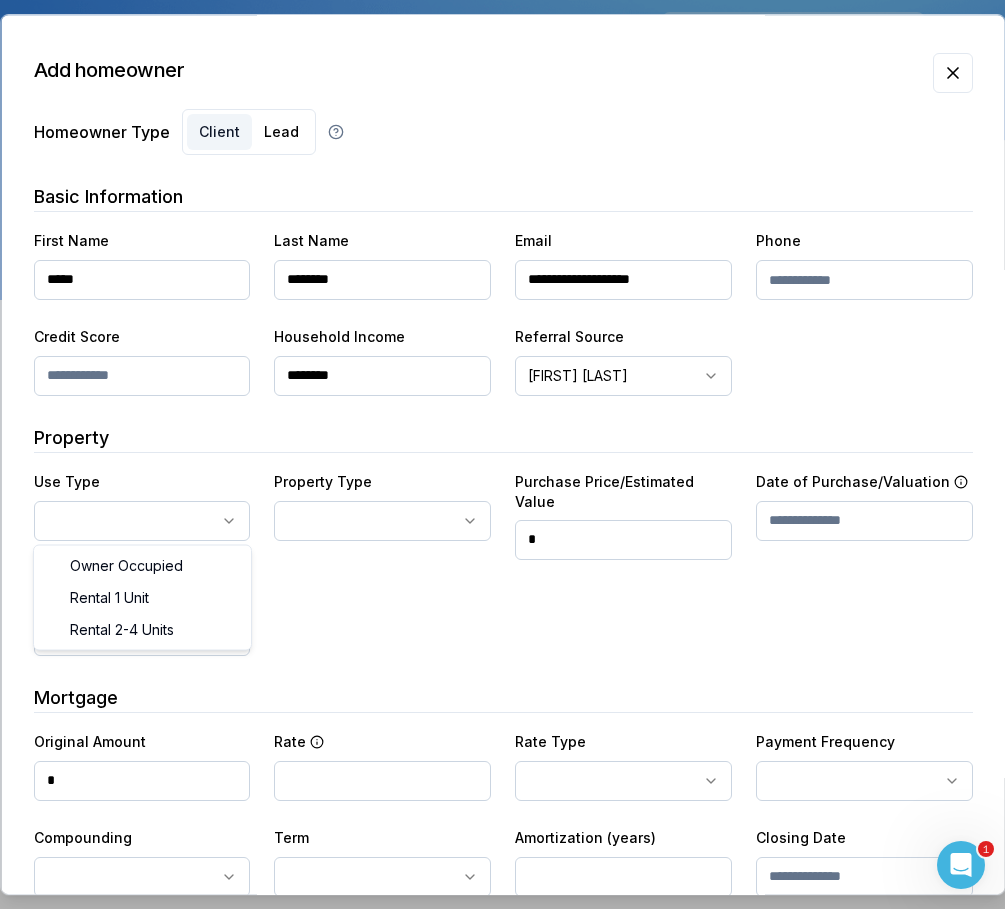 select on "**********" 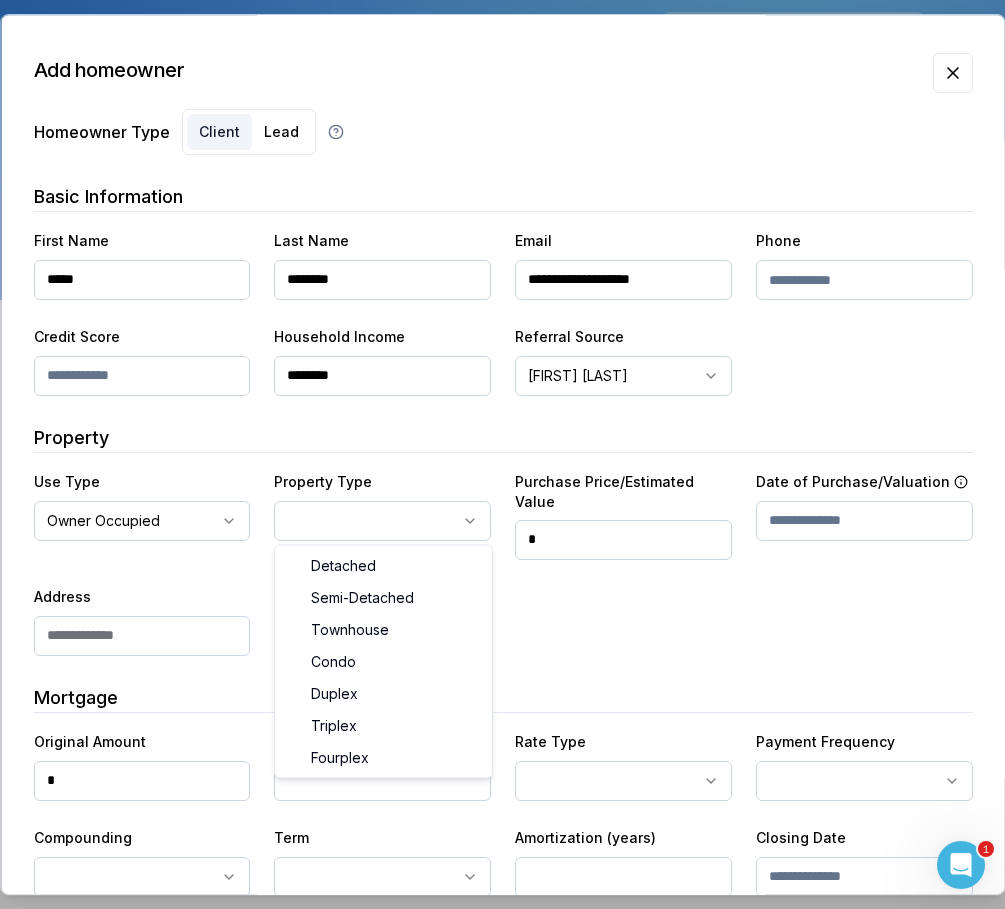 click on "Ownwell's platform is not optimized for mobile at this time.   For the best experience, please use a   desktop or laptop  to manage your account.   Note:  The   personalized homeownership reports   you generate for clients   are fully mobile-friendly   and can be easily viewed on any device. own well Dashboard Landing Page Adopt My Mortgage 175  of  200  clients used Purchase additional client capacity Insights Maturities by year 18 in 2028 2025 2026 2027 2028 2029 2030 Mortgages All active Average fixed rate [PERCENTAGE] Average variable rate [PERCENTAGE] [PERCENTAGE] Average mortgage balance $[PRICE] Average LTV [PERCENTAGE] Fixed   [PERCENTAGE] % Variable   [PERCENTAGE] % [YEAR]  [PERCENTAGE] % [YEAR]   [PERCENTAGE] % [YEAR]  [PERCENTAGE] % Digests Export Aug 2025 Sent 21 Open rate [PERCENTAGE] -[PERCENTAGE] Click rate [PERCENTAGE] -[PERCENTAGE] Next home value estimate update August 4, 2025 Next digest delivery period Aug 11, 2025 - Aug 17, 2025 Clients Search... Bulk action   Import from  Finmo Add client All 138 Priority 14 Maturing soon 6 Trade up potential 59 Savings potential 50 Equity potential 53 0 Rate type" at bounding box center (502, 150) 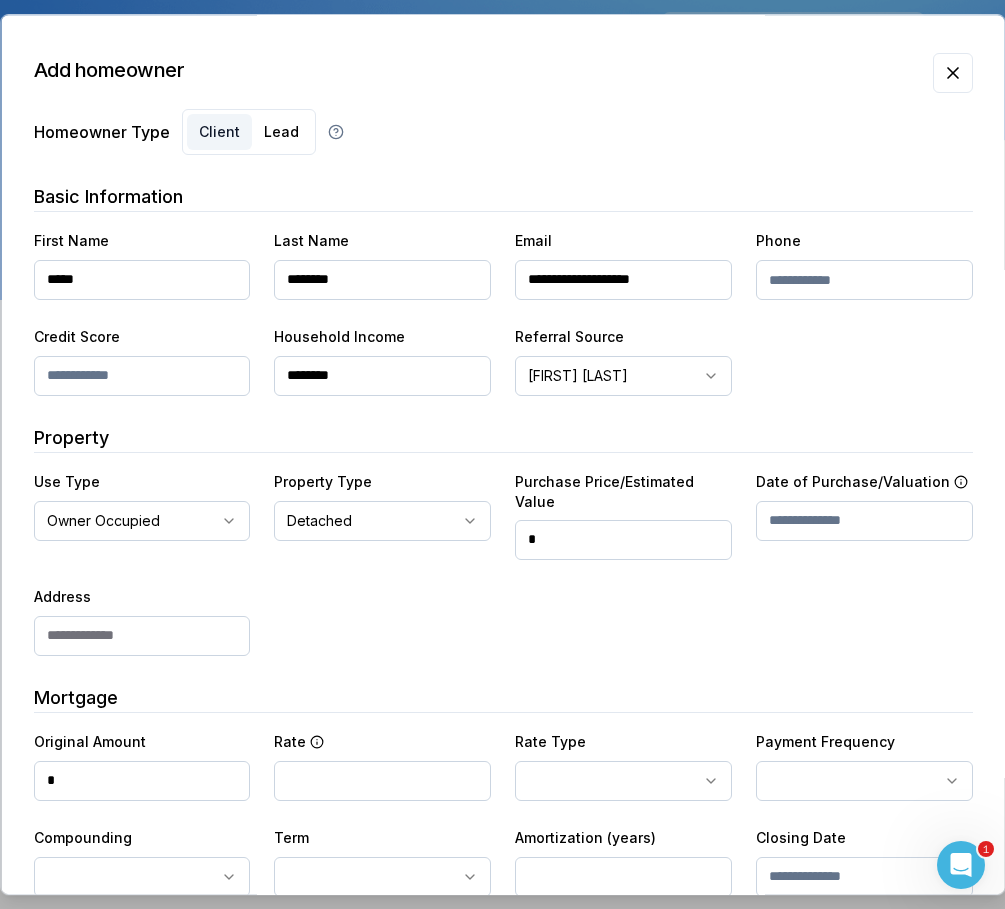 click on "*" at bounding box center (623, 540) 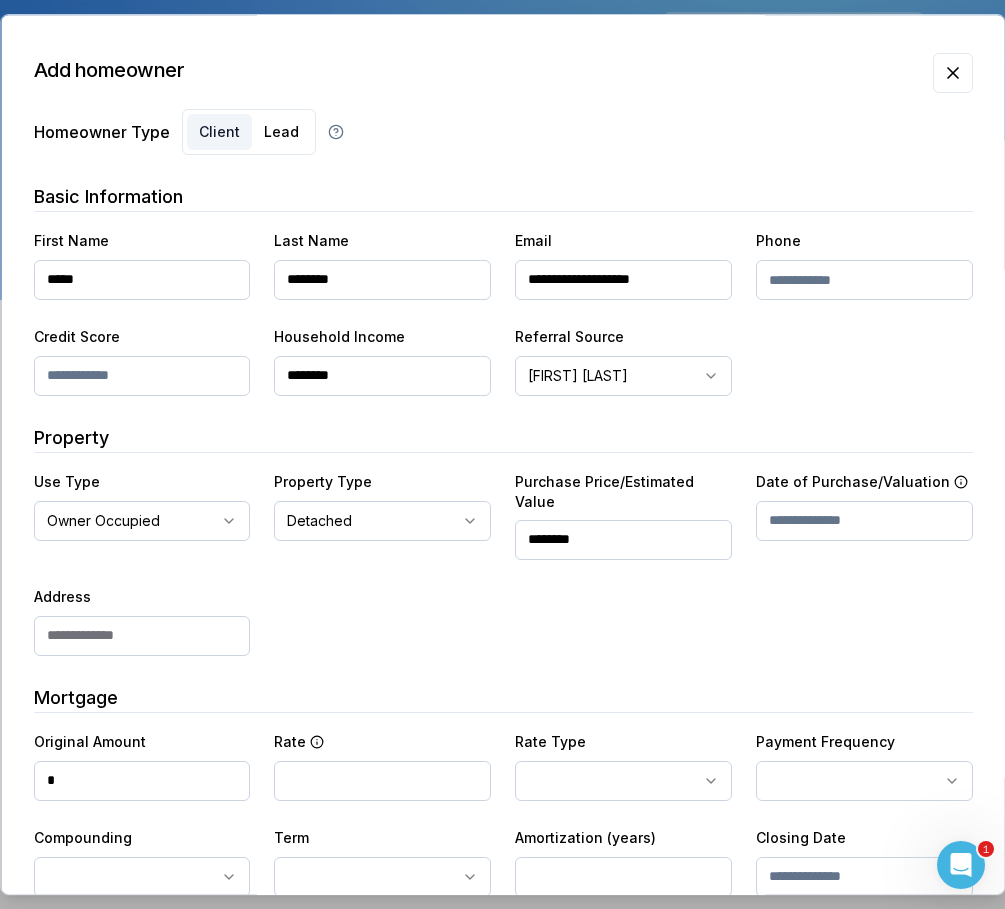 type on "********" 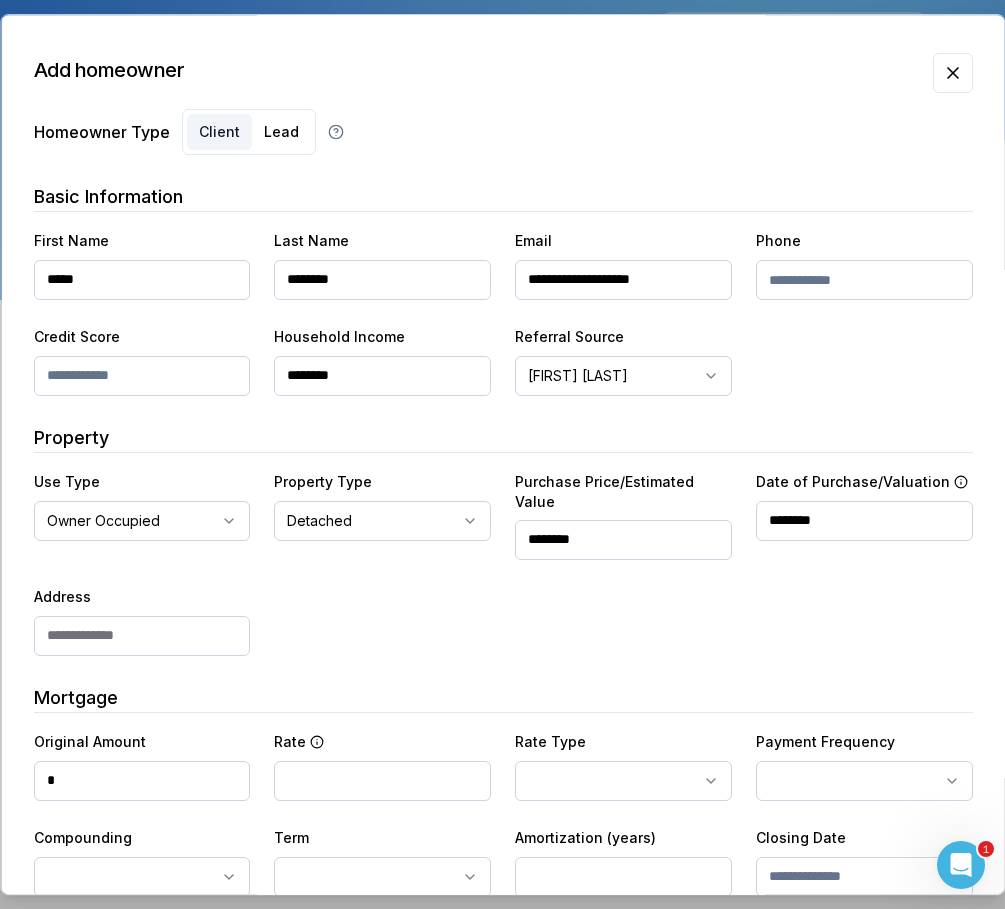 type on "********" 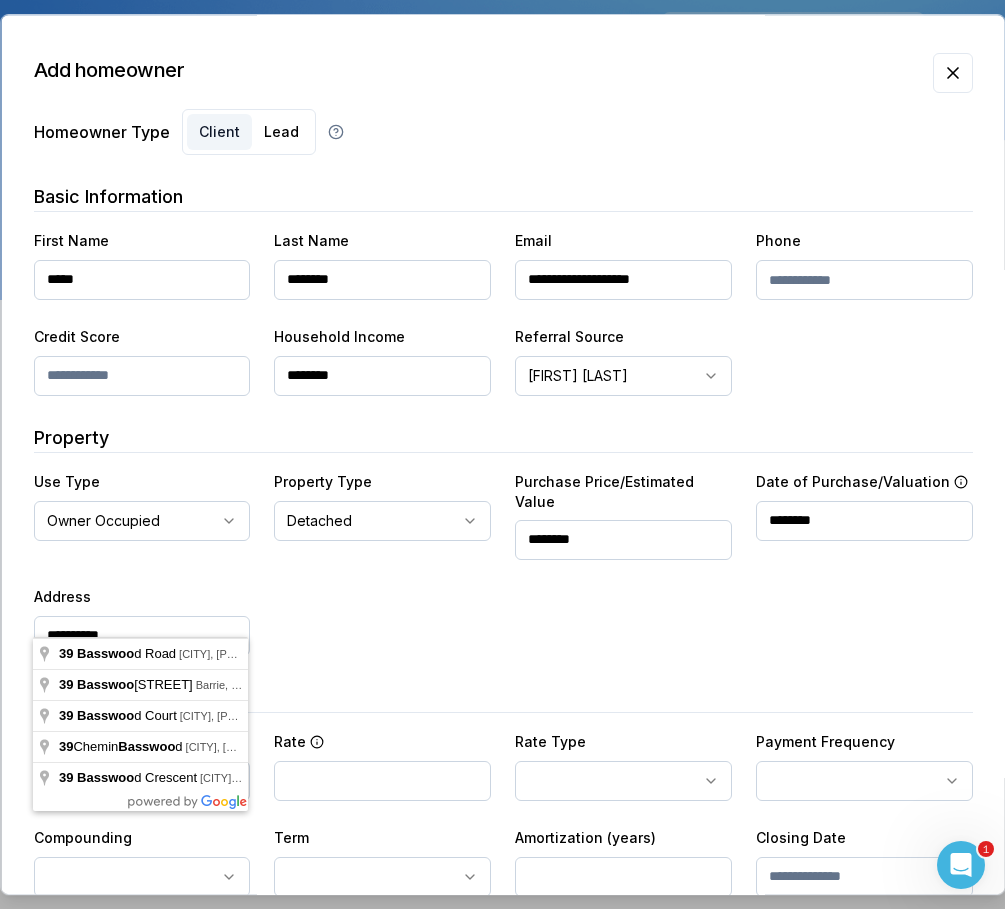 type on "**********" 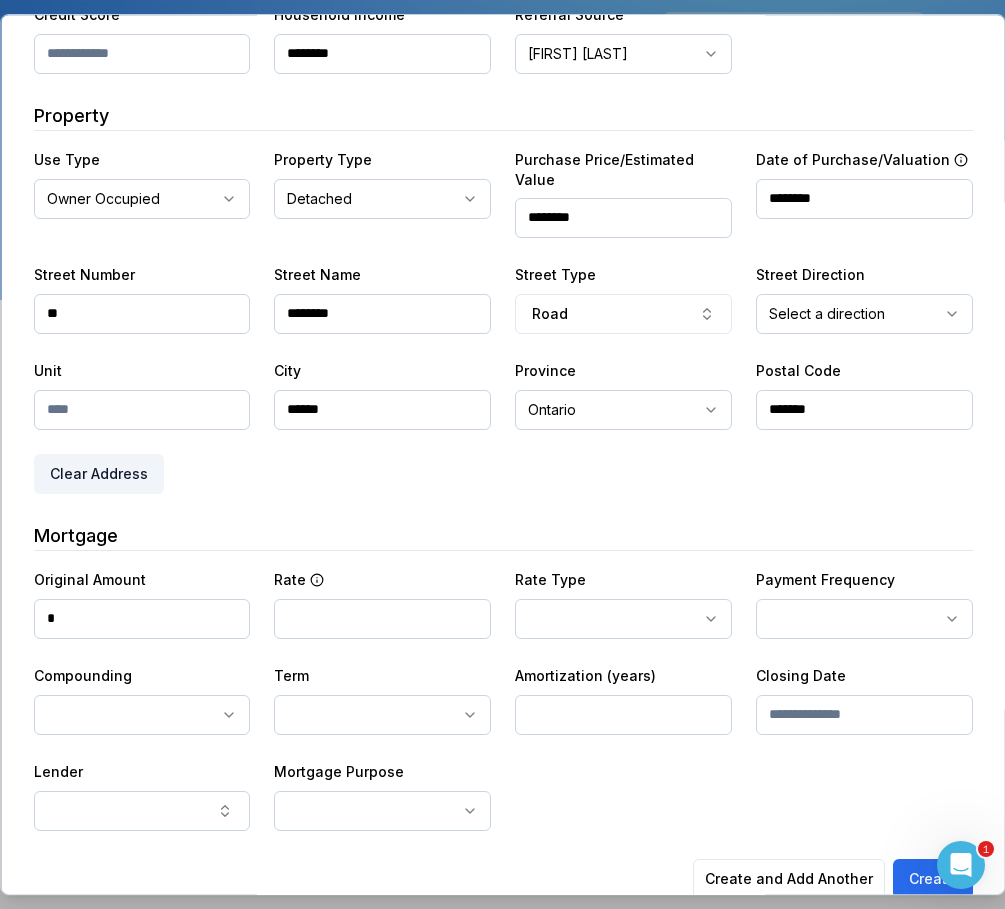 scroll, scrollTop: 339, scrollLeft: 0, axis: vertical 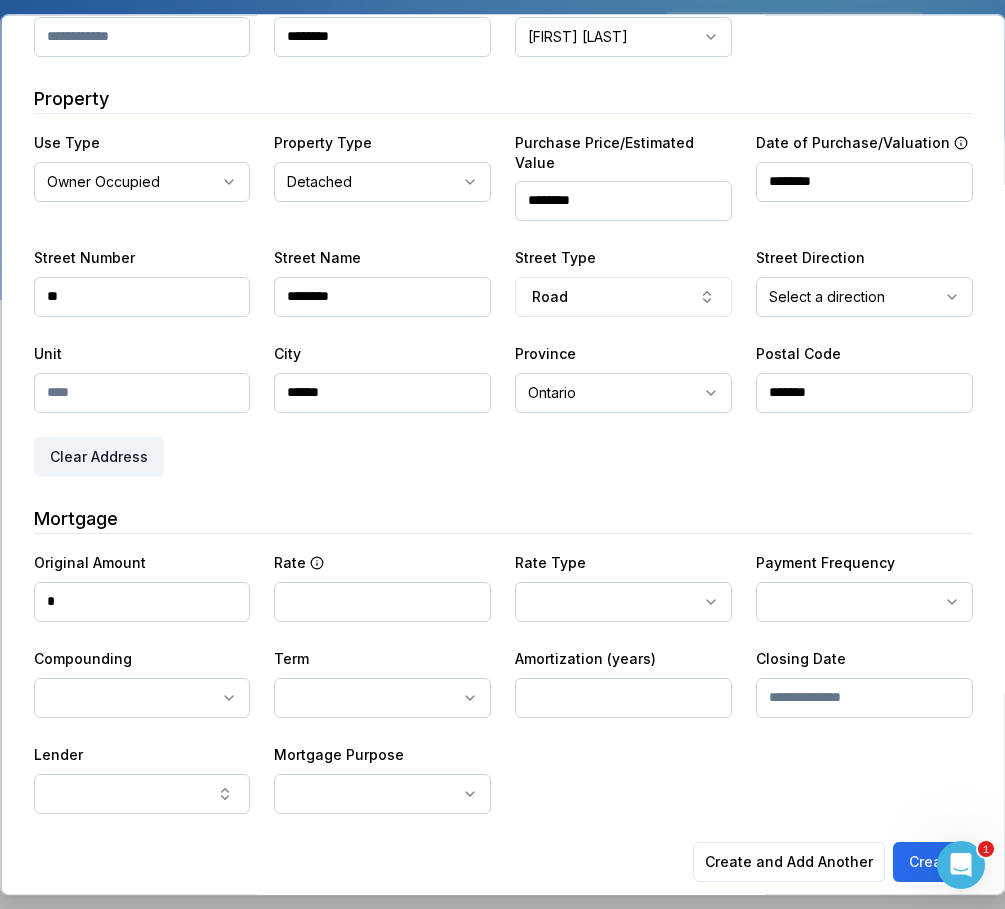 click on "*" at bounding box center (141, 602) 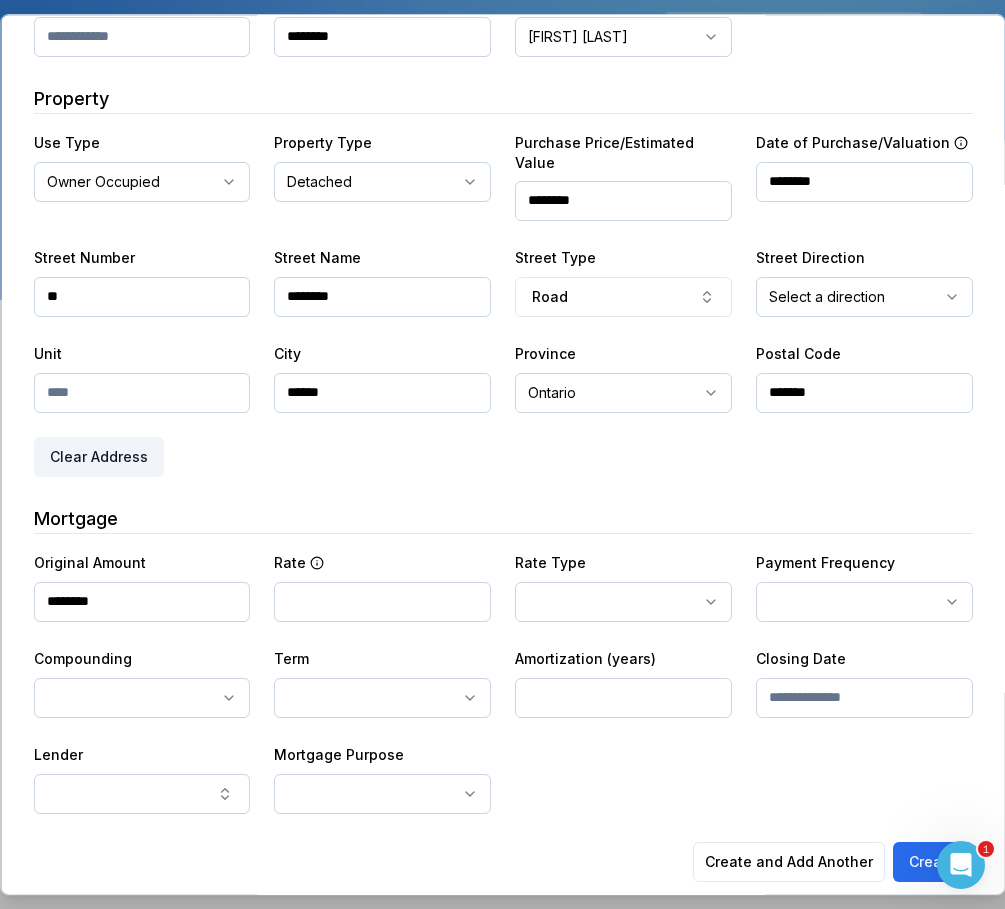 type on "********" 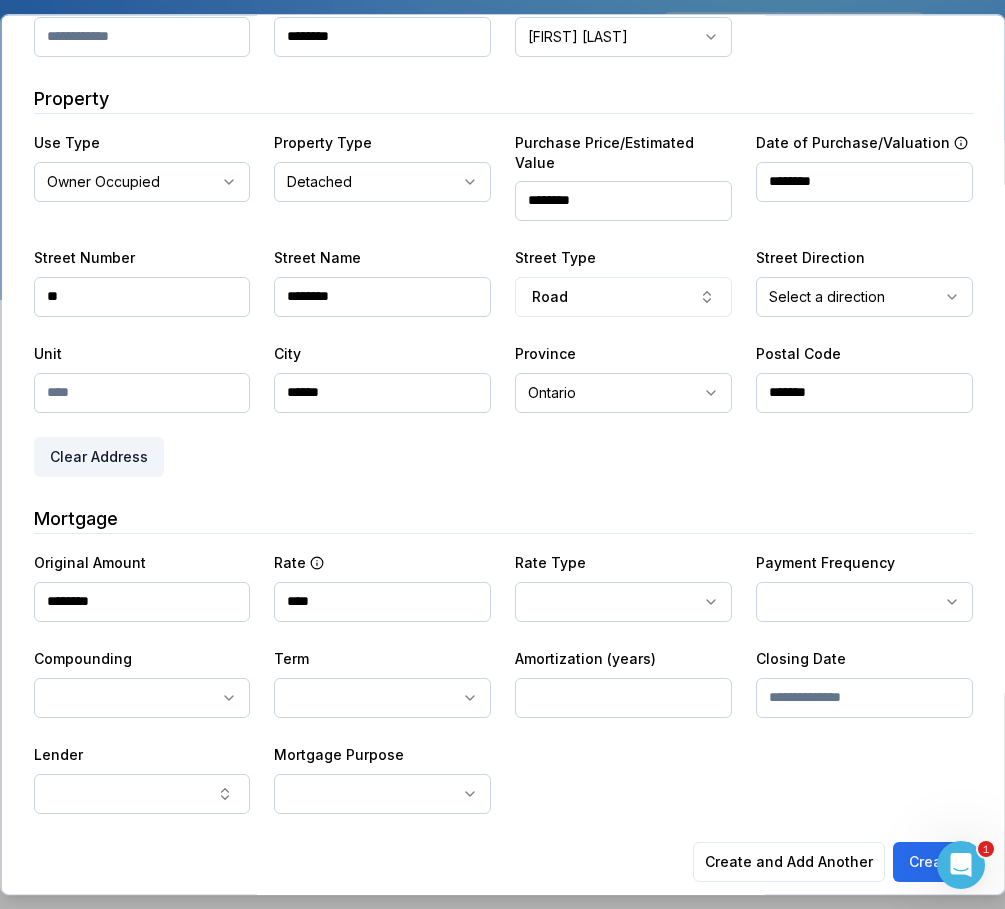type on "****" 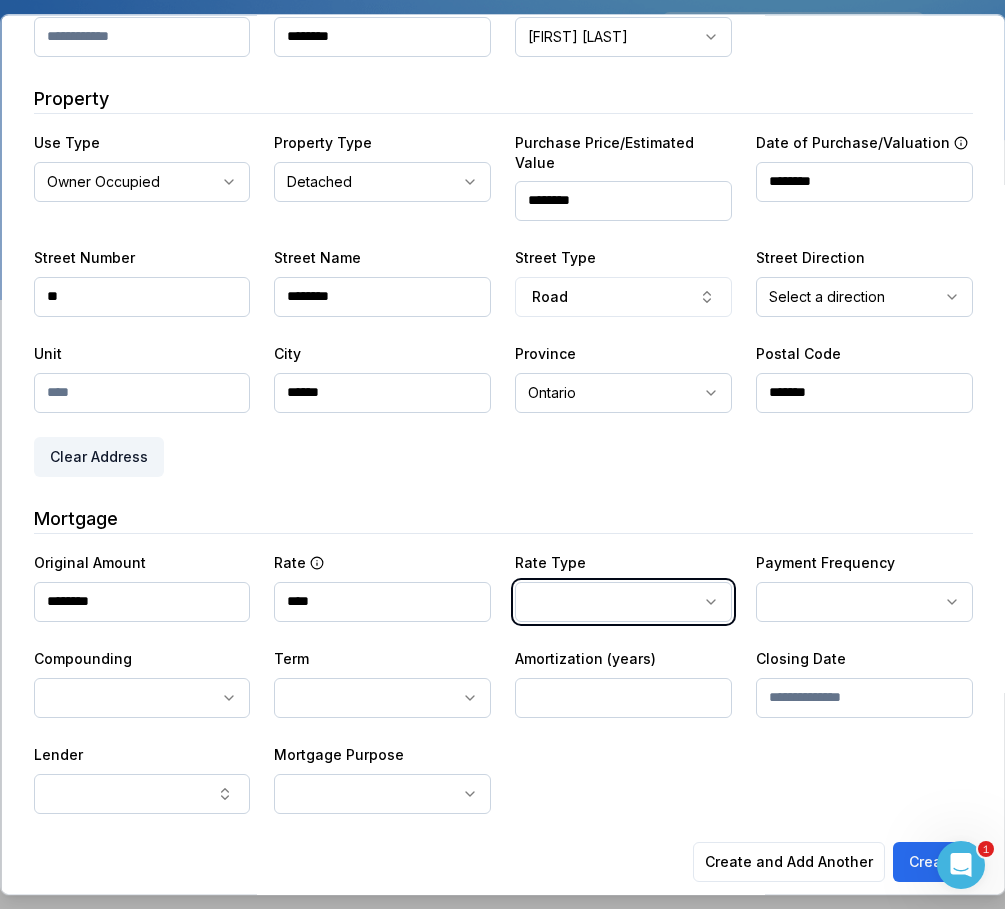 type 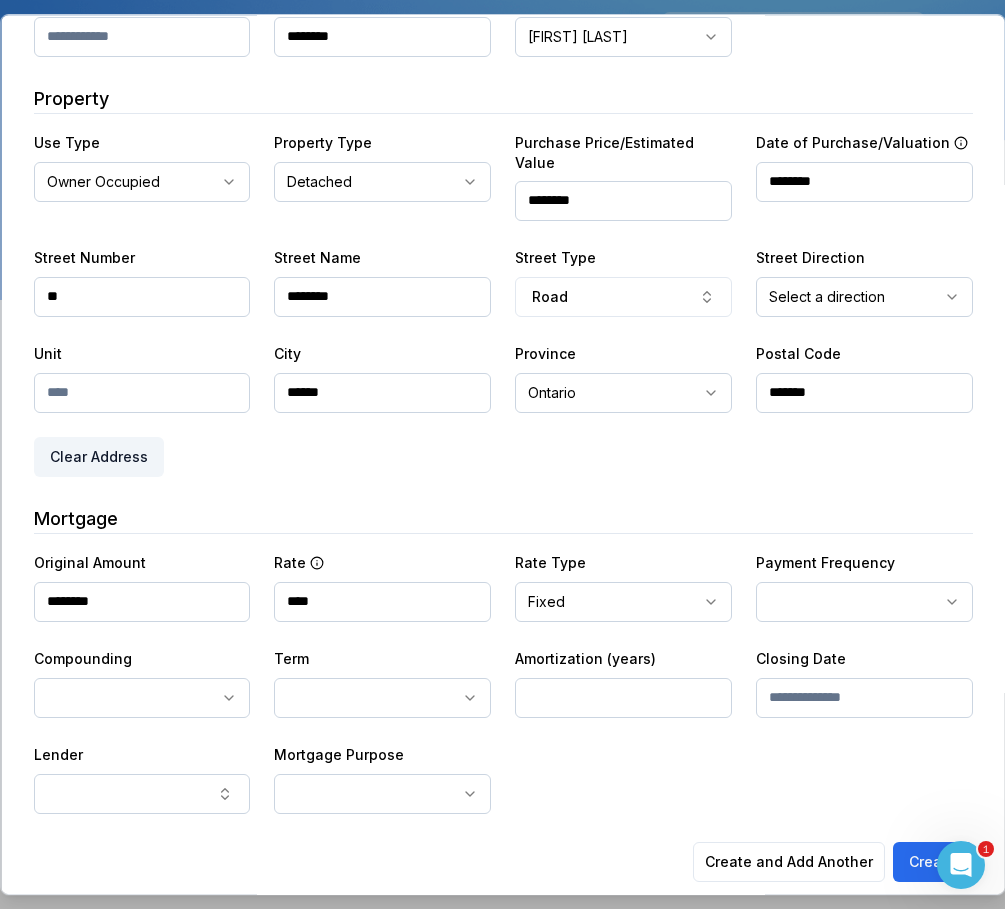 click on "Ownwell's platform is not optimized for mobile at this time.   For the best experience, please use a   desktop or laptop  to manage your account.   Note:  The   personalized homeownership reports   you generate for clients   are fully mobile-friendly   and can be easily viewed on any device. own well Dashboard Landing Page Adopt My Mortgage 175  of  200  clients used Purchase additional client capacity Insights Maturities by year 18 in 2028 2025 2026 2027 2028 2029 2030 Mortgages All active Average fixed rate [PERCENTAGE] Average variable rate [PERCENTAGE] [PERCENTAGE] Average mortgage balance $[PRICE] Average LTV [PERCENTAGE] Fixed   [PERCENTAGE] % Variable   [PERCENTAGE] % [YEAR]  [PERCENTAGE] % [YEAR]   [PERCENTAGE] % [YEAR]  [PERCENTAGE] % Digests Export Aug 2025 Sent 21 Open rate [PERCENTAGE] -[PERCENTAGE] Click rate [PERCENTAGE] -[PERCENTAGE] Next home value estimate update August 4, 2025 Next digest delivery period Aug 11, 2025 - Aug 17, 2025 Clients Search... Bulk action   Import from  Finmo Add client All 138 Priority 14 Maturing soon 6 Trade up potential 59 Savings potential 50 Equity potential 53 0 Rate type" at bounding box center [502, 150] 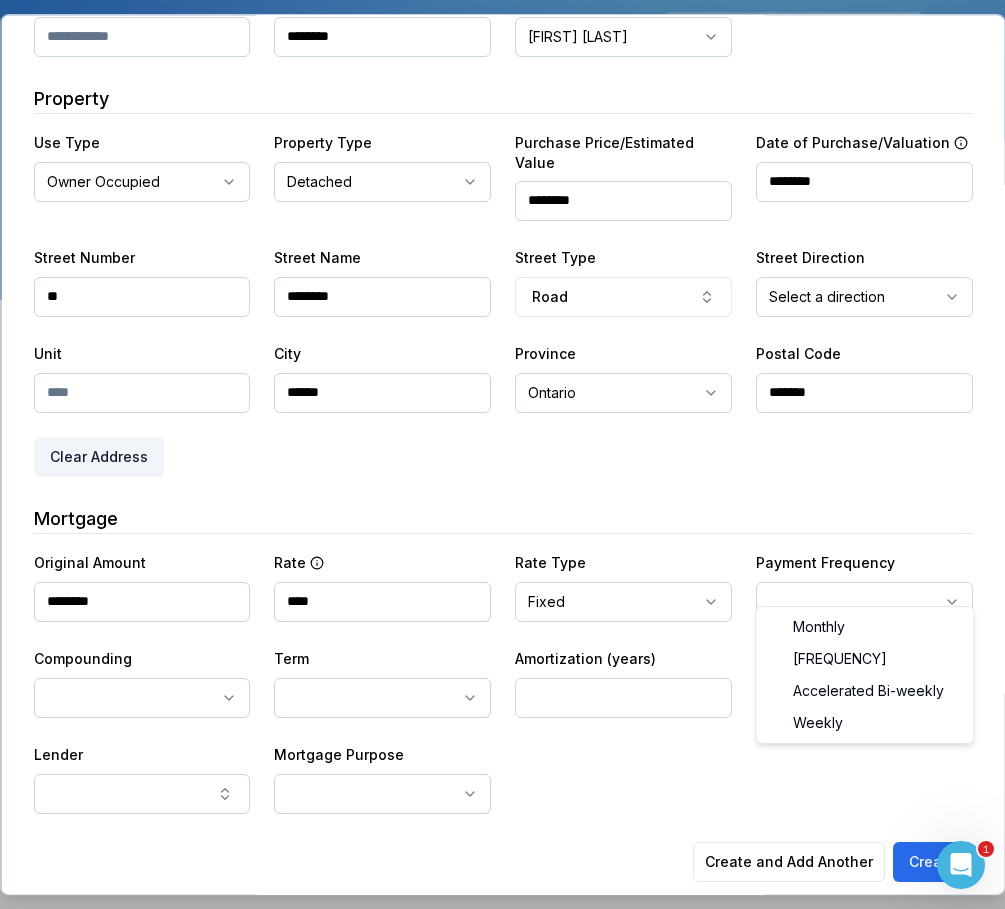 select on "******" 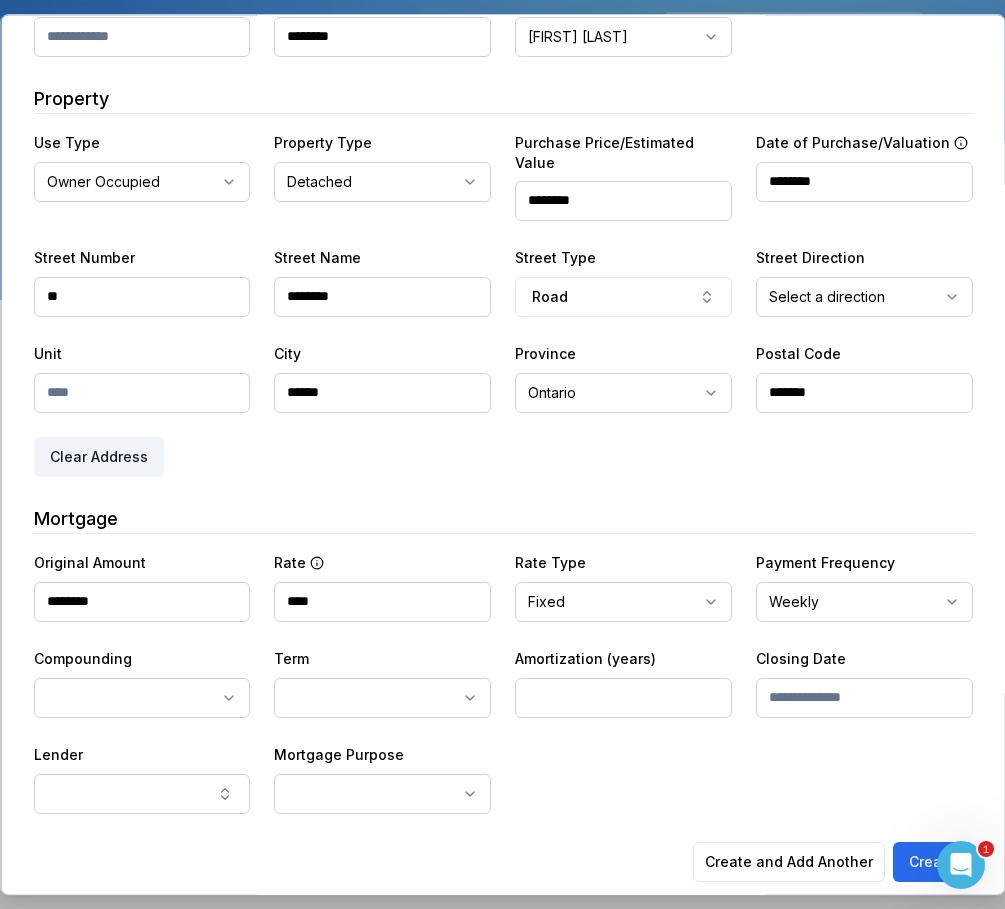 click on "Ownwell's platform is not optimized for mobile at this time.   For the best experience, please use a   desktop or laptop  to manage your account.   Note:  The   personalized homeownership reports   you generate for clients   are fully mobile-friendly   and can be easily viewed on any device. own well Dashboard Landing Page Adopt My Mortgage 175  of  200  clients used Purchase additional client capacity Insights Maturities by year 18 in 2028 2025 2026 2027 2028 2029 2030 Mortgages All active Average fixed rate [PERCENTAGE] Average variable rate [PERCENTAGE] [PERCENTAGE] Average mortgage balance $[PRICE] Average LTV [PERCENTAGE] Fixed   [PERCENTAGE] % Variable   [PERCENTAGE] % [YEAR]  [PERCENTAGE] % [YEAR]   [PERCENTAGE] % [YEAR]  [PERCENTAGE] % Digests Export Aug 2025 Sent 21 Open rate [PERCENTAGE] -[PERCENTAGE] Click rate [PERCENTAGE] -[PERCENTAGE] Next home value estimate update August 4, 2025 Next digest delivery period Aug 11, 2025 - Aug 17, 2025 Clients Search... Bulk action   Import from  Finmo Add client All 138 Priority 14 Maturing soon 6 Trade up potential 59 Savings potential 50 Equity potential 53 0 Rate type" at bounding box center (502, 150) 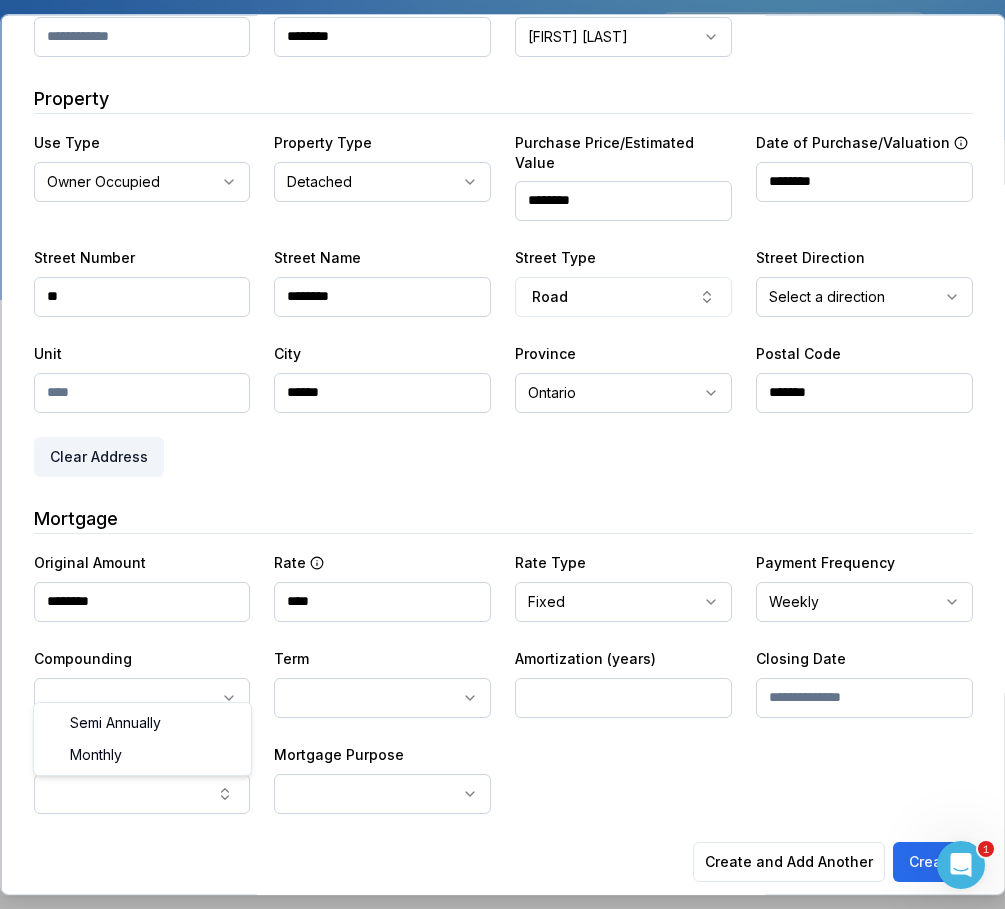 select on "**********" 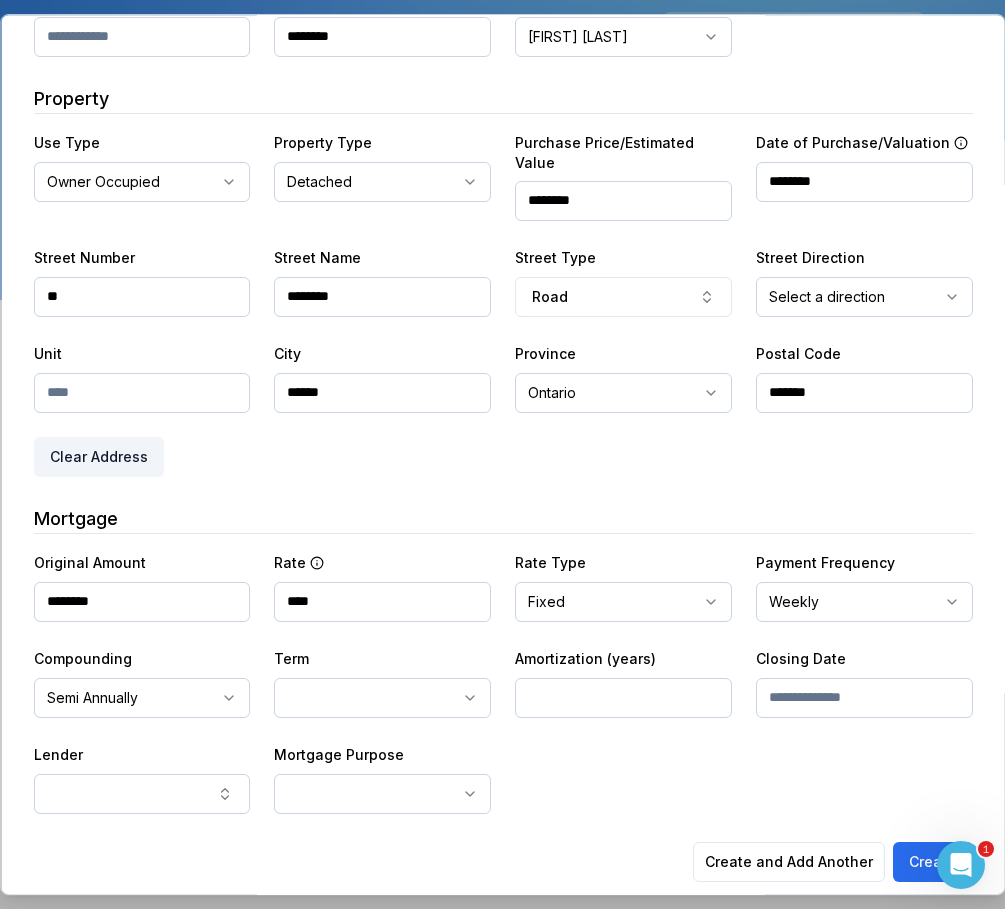 click on "Ownwell's platform is not optimized for mobile at this time.   For the best experience, please use a   desktop or laptop  to manage your account.   Note:  The   personalized homeownership reports   you generate for clients   are fully mobile-friendly   and can be easily viewed on any device. own well Dashboard Landing Page Adopt My Mortgage 175  of  200  clients used Purchase additional client capacity Insights Maturities by year 18 in 2028 2025 2026 2027 2028 2029 2030 Mortgages All active Average fixed rate [PERCENTAGE] Average variable rate [PERCENTAGE] [PERCENTAGE] Average mortgage balance $[PRICE] Average LTV [PERCENTAGE] Fixed   [PERCENTAGE] % Variable   [PERCENTAGE] % [YEAR]  [PERCENTAGE] % [YEAR]   [PERCENTAGE] % [YEAR]  [PERCENTAGE] % Digests Export Aug 2025 Sent 21 Open rate [PERCENTAGE] -[PERCENTAGE] Click rate [PERCENTAGE] -[PERCENTAGE] Next home value estimate update August 4, 2025 Next digest delivery period Aug 11, 2025 - Aug 17, 2025 Clients Search... Bulk action   Import from  Finmo Add client All 138 Priority 14 Maturing soon 6 Trade up potential 59 Savings potential 50 Equity potential 53 0 Rate type" at bounding box center [502, 150] 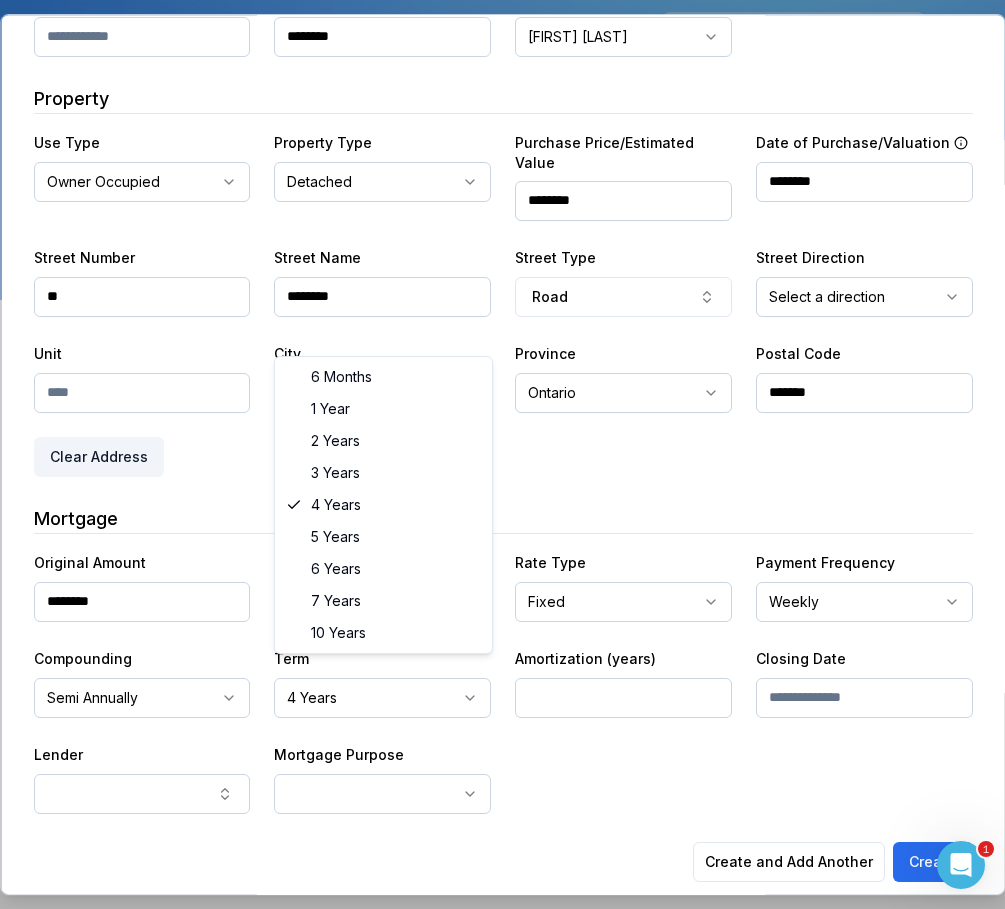 click on "Ownwell's platform is not optimized for mobile at this time.   For the best experience, please use a   desktop or laptop  to manage your account.   Note:  The   personalized homeownership reports   you generate for clients   are fully mobile-friendly   and can be easily viewed on any device. own well Dashboard Landing Page Adopt My Mortgage 175  of  200  clients used Purchase additional client capacity Insights Maturities by year 18 in 2028 2025 2026 2027 2028 2029 2030 Mortgages All active Average fixed rate [PERCENTAGE] Average variable rate [PERCENTAGE] [PERCENTAGE] Average mortgage balance $[PRICE] Average LTV [PERCENTAGE] Fixed   [PERCENTAGE] % Variable   [PERCENTAGE] % [YEAR]  [PERCENTAGE] % [YEAR]   [PERCENTAGE] % [YEAR]  [PERCENTAGE] % Digests Export Aug 2025 Sent 21 Open rate [PERCENTAGE] -[PERCENTAGE] Click rate [PERCENTAGE] -[PERCENTAGE] Next home value estimate update August 4, 2025 Next digest delivery period Aug 11, 2025 - Aug 17, 2025 Clients Search... Bulk action   Import from  Finmo Add client All 138 Priority 14 Maturing soon 6 Trade up potential 59 Savings potential 50 Equity potential 53 0 Rate type" at bounding box center [502, 150] 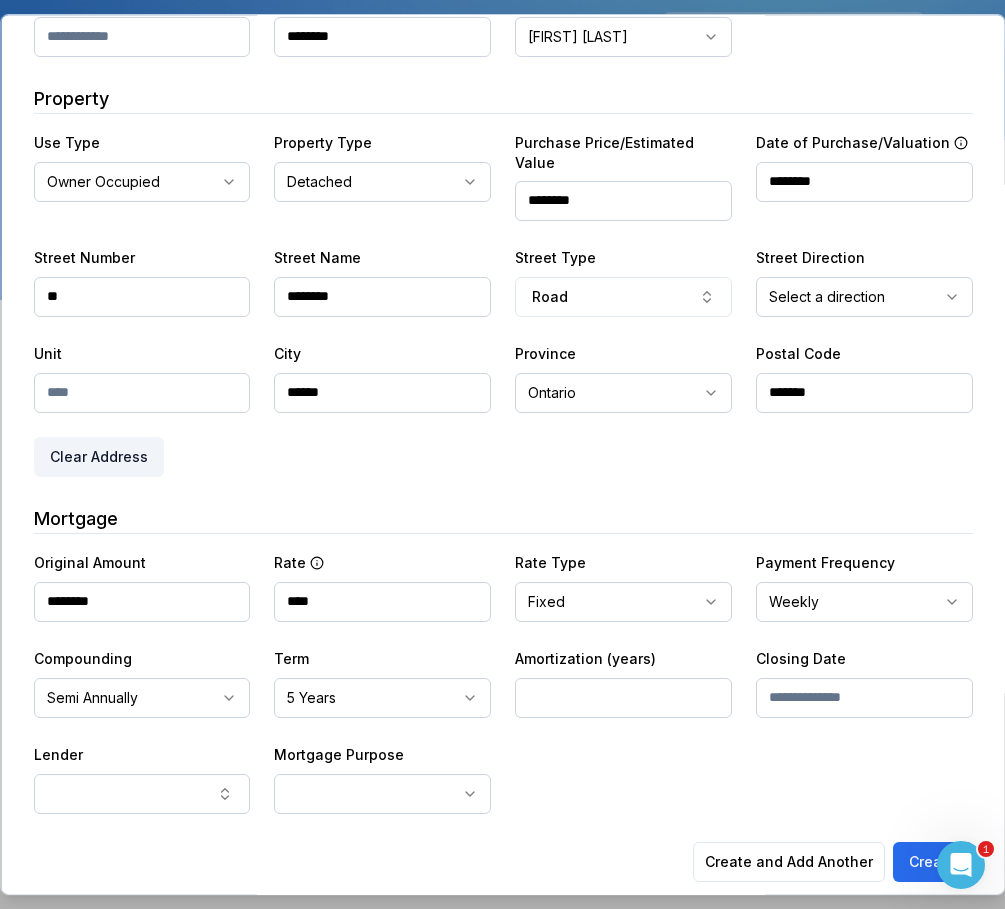 click at bounding box center (623, 698) 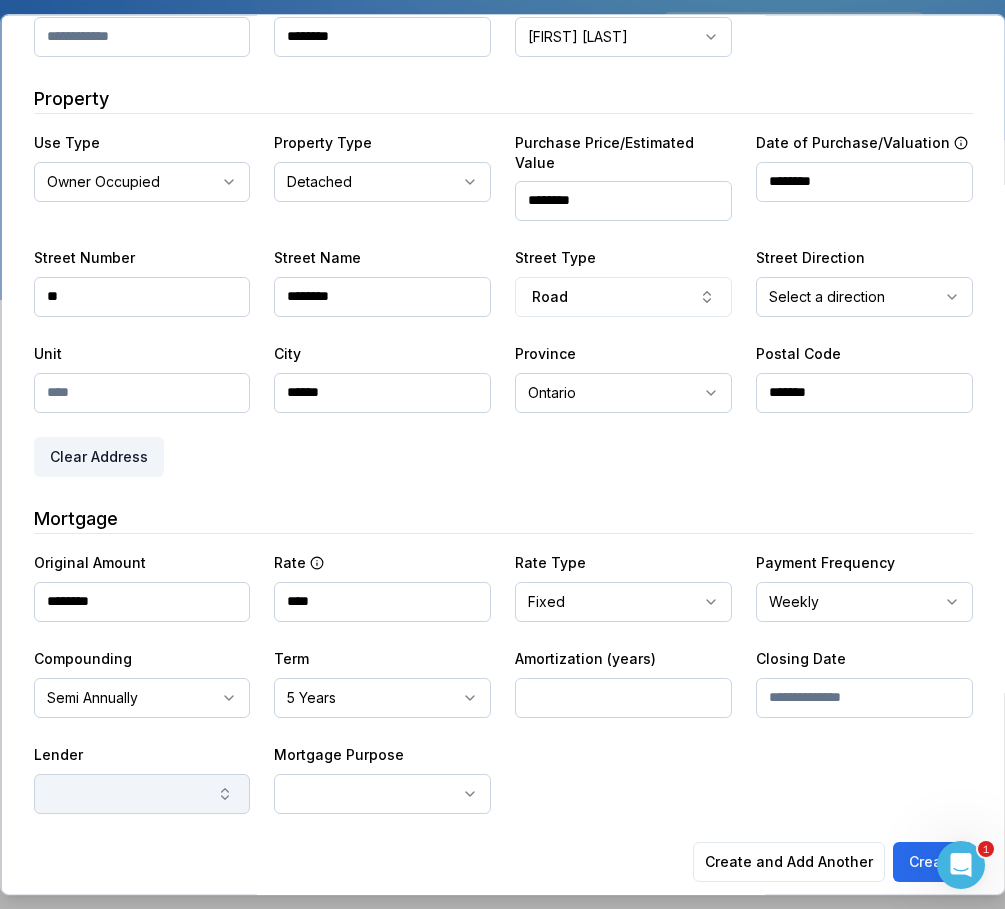 type on "********" 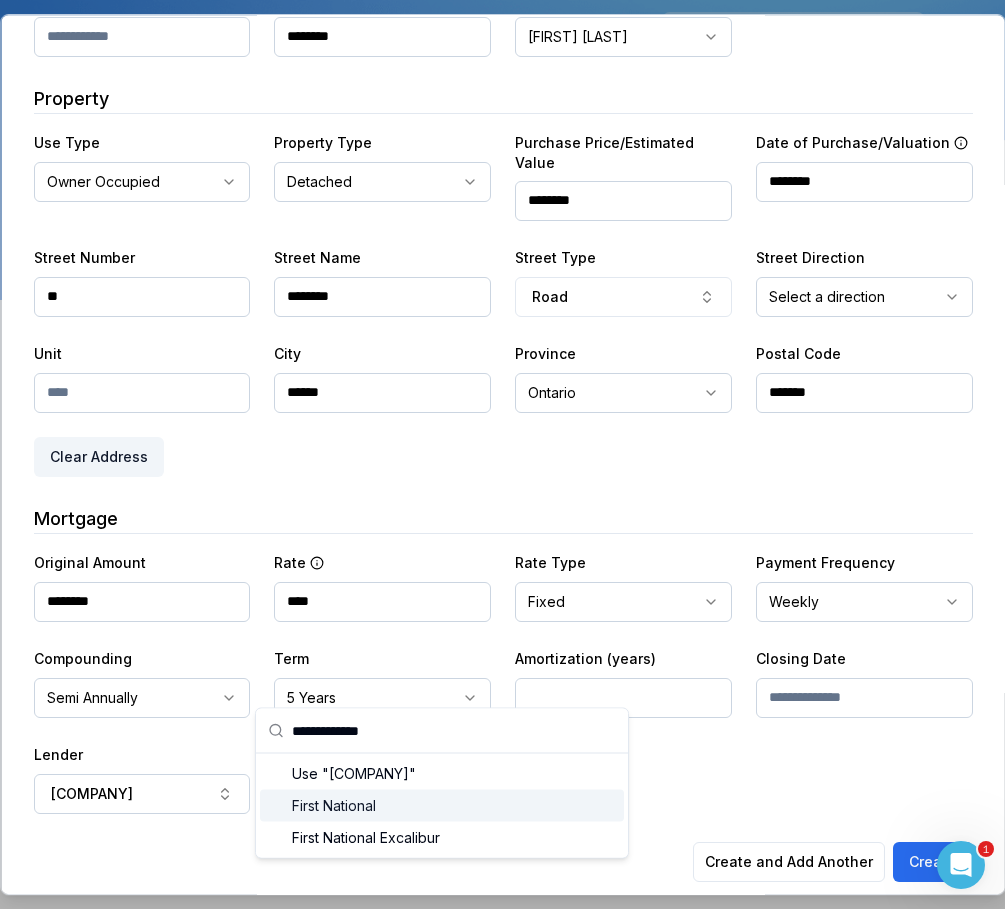 click on "First National" at bounding box center [441, 805] 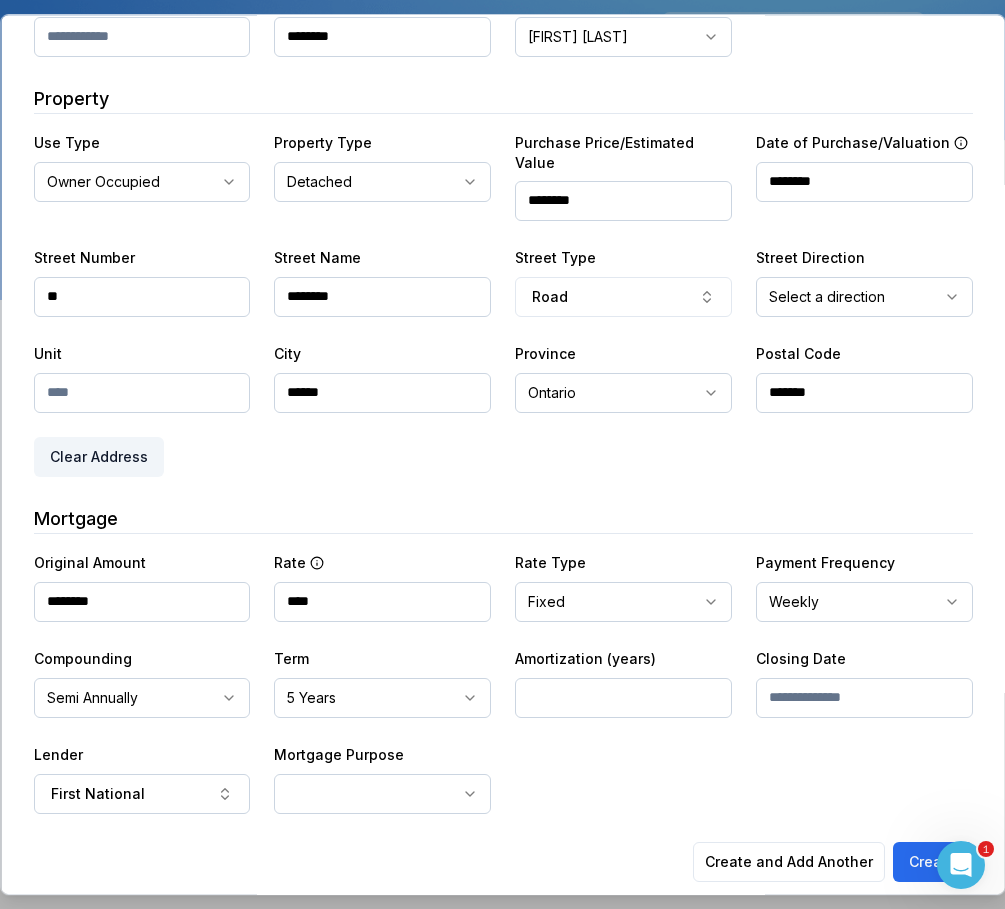 click on "Ownwell's platform is not optimized for mobile at this time.   For the best experience, please use a   desktop or laptop  to manage your account.   Note:  The   personalized homeownership reports   you generate for clients   are fully mobile-friendly   and can be easily viewed on any device. own well Dashboard Landing Page Adopt My Mortgage 175  of  200  clients used Purchase additional client capacity Insights Maturities by year 18 in 2028 2025 2026 2027 2028 2029 2030 Mortgages All active Average fixed rate [PERCENTAGE] Average variable rate [PERCENTAGE] [PERCENTAGE] Average mortgage balance $[PRICE] Average LTV [PERCENTAGE] Fixed   [PERCENTAGE] % Variable   [PERCENTAGE] % [YEAR]  [PERCENTAGE] % [YEAR]   [PERCENTAGE] % [YEAR]  [PERCENTAGE] % Digests Export Aug 2025 Sent 21 Open rate [PERCENTAGE] -[PERCENTAGE] Click rate [PERCENTAGE] -[PERCENTAGE] Next home value estimate update August 4, 2025 Next digest delivery period Aug 11, 2025 - Aug 17, 2025 Clients Search... Bulk action   Import from  Finmo Add client All 138 Priority 14 Maturing soon 6 Trade up potential 59 Savings potential 50 Equity potential 53 0 Rate type" at bounding box center (502, 150) 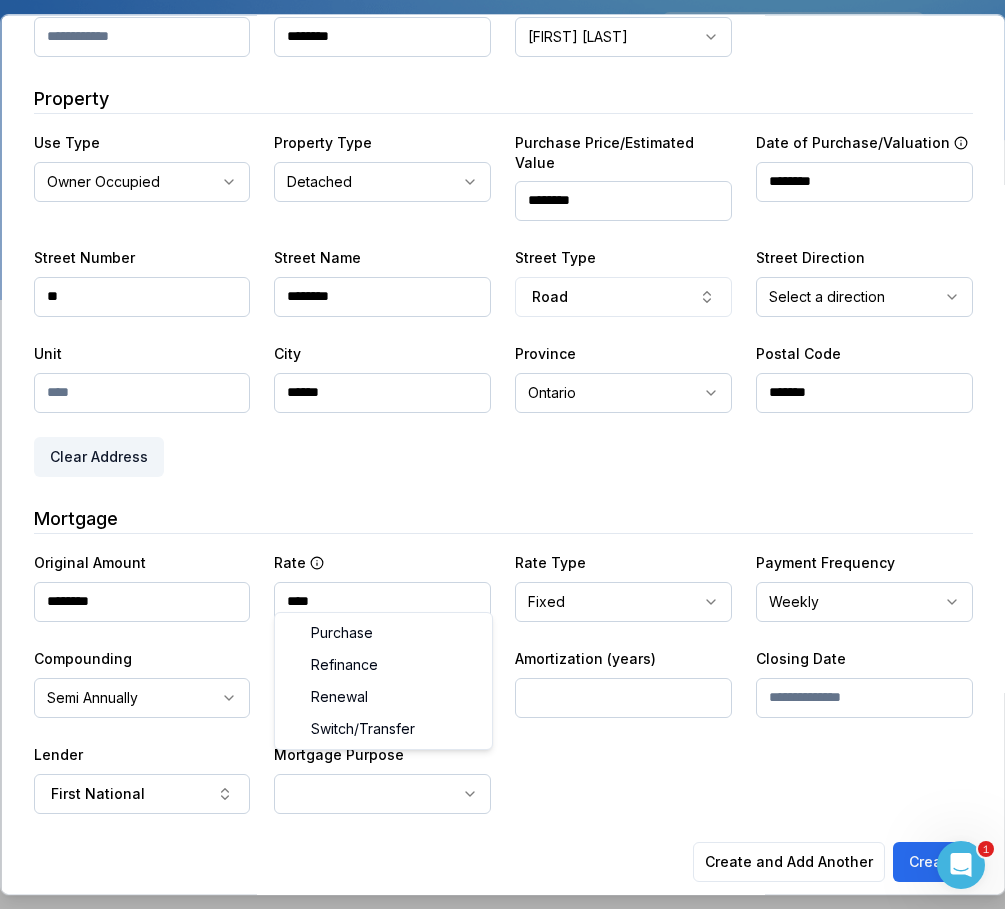 select on "*********" 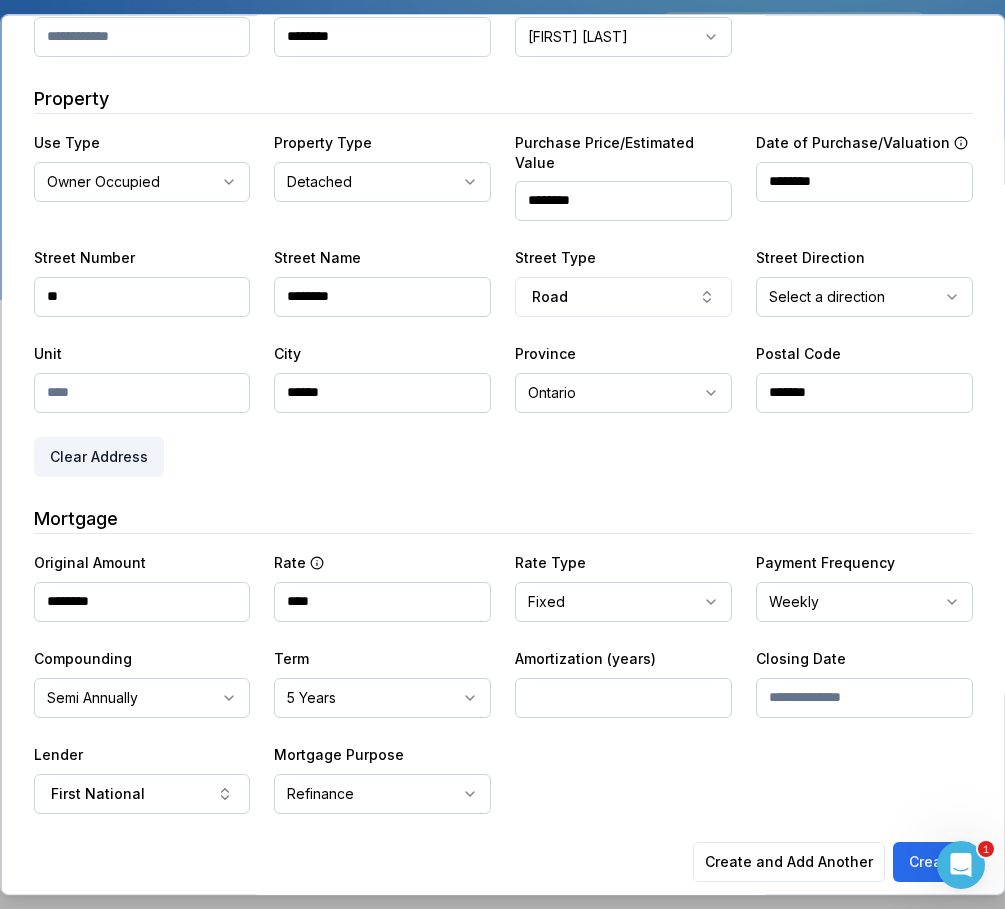 click on "**********" at bounding box center (502, 682) 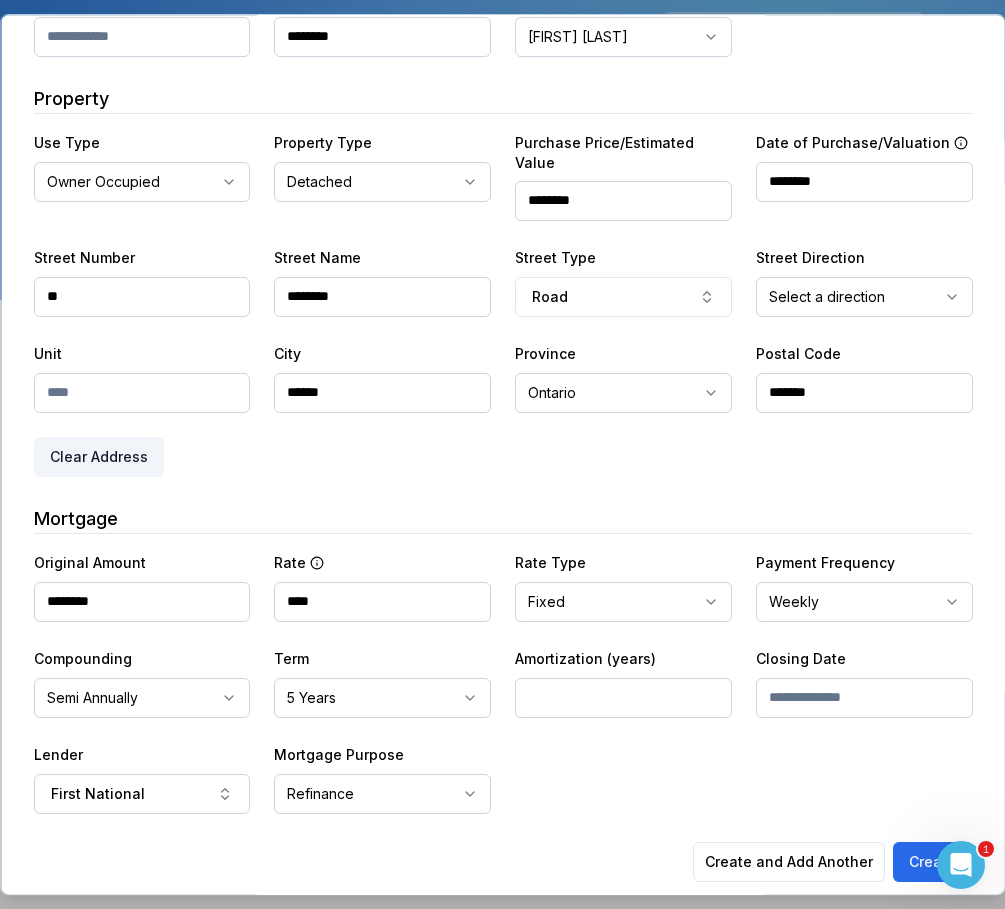 click at bounding box center [863, 698] 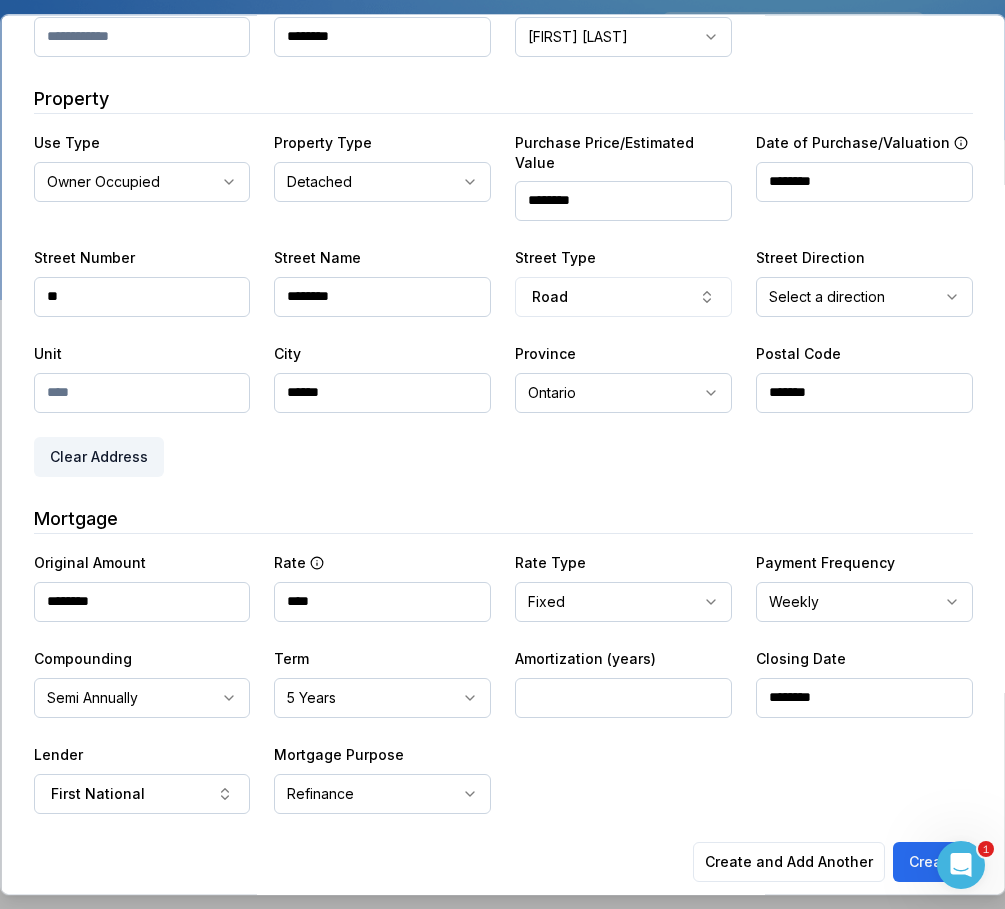 type on "********" 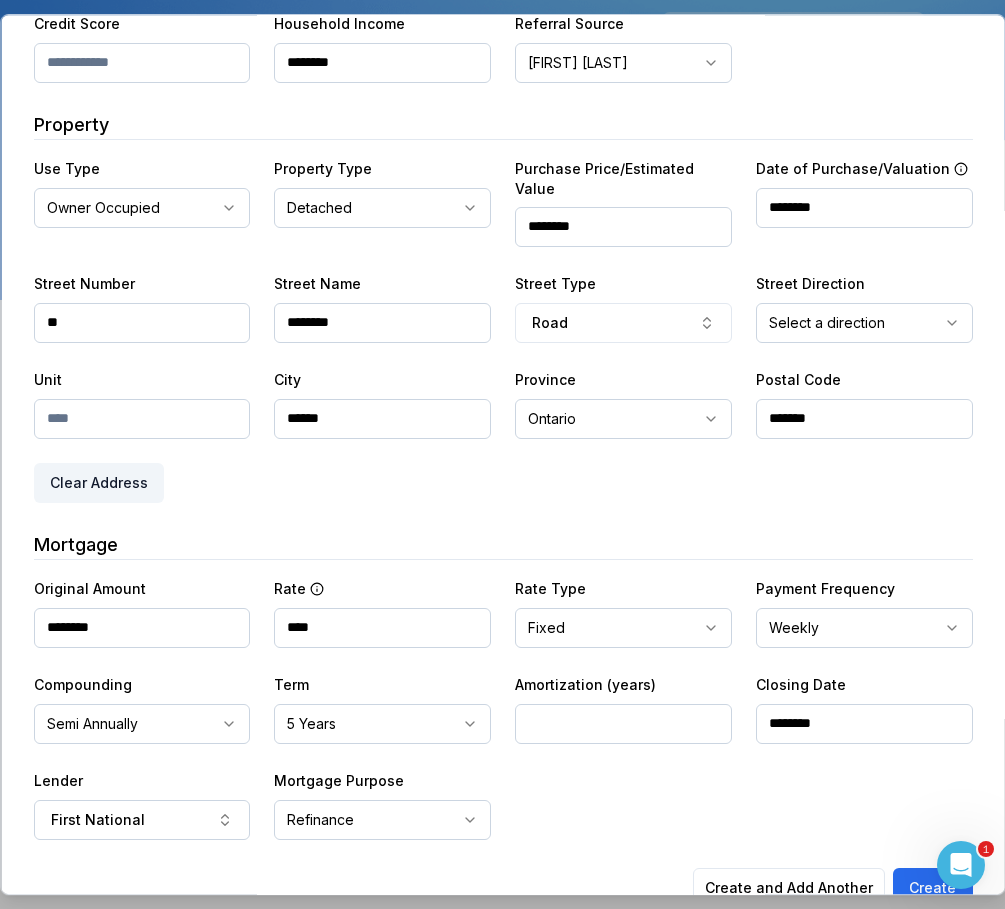 scroll, scrollTop: 339, scrollLeft: 0, axis: vertical 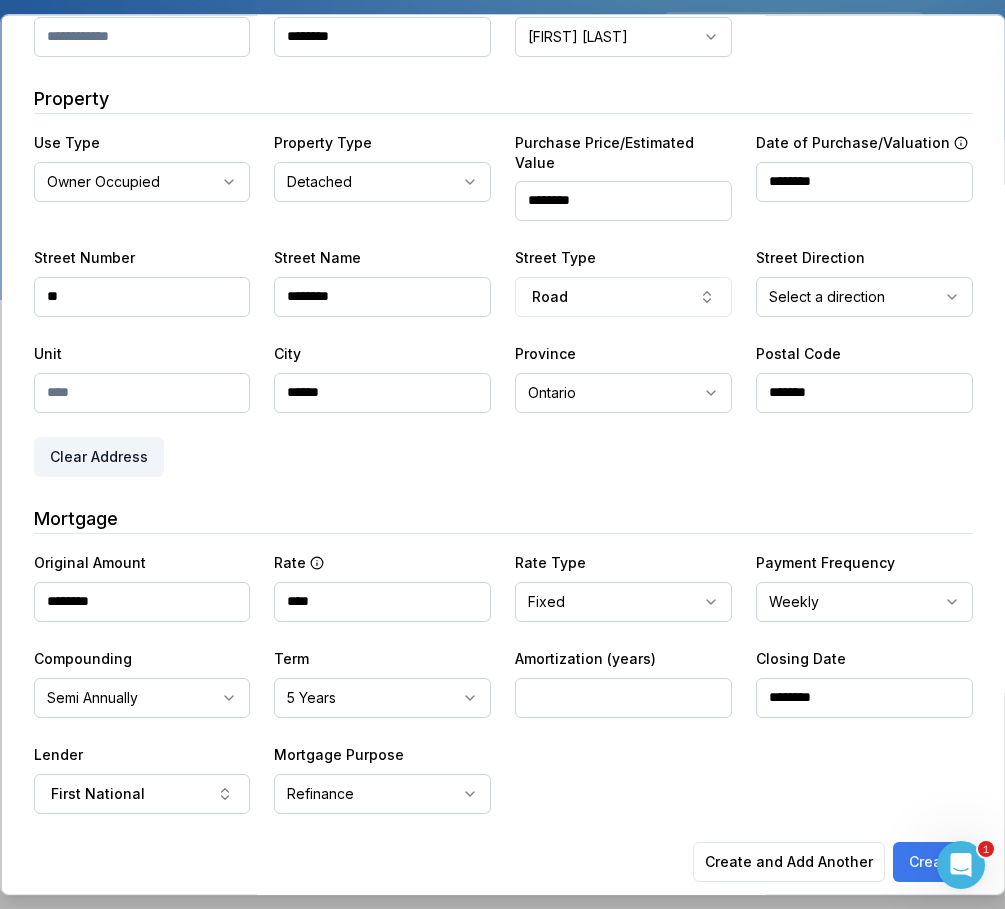 click on "Create" at bounding box center [932, 862] 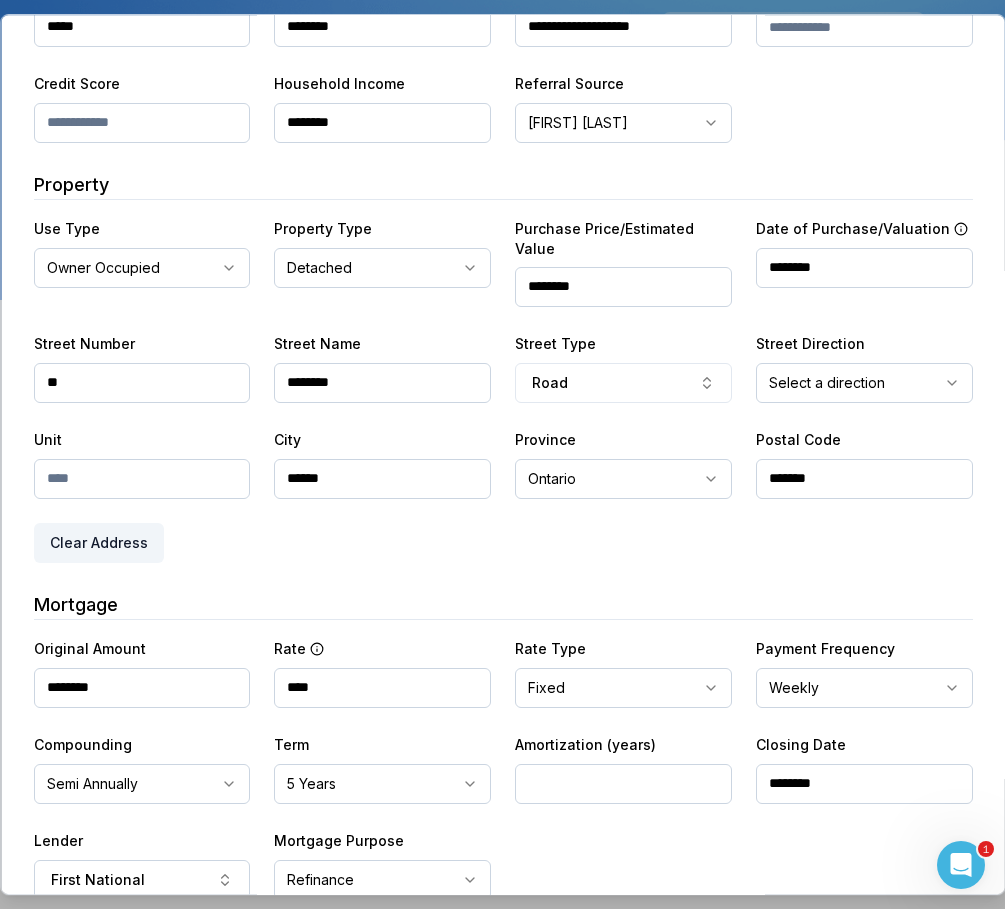 scroll, scrollTop: 339, scrollLeft: 0, axis: vertical 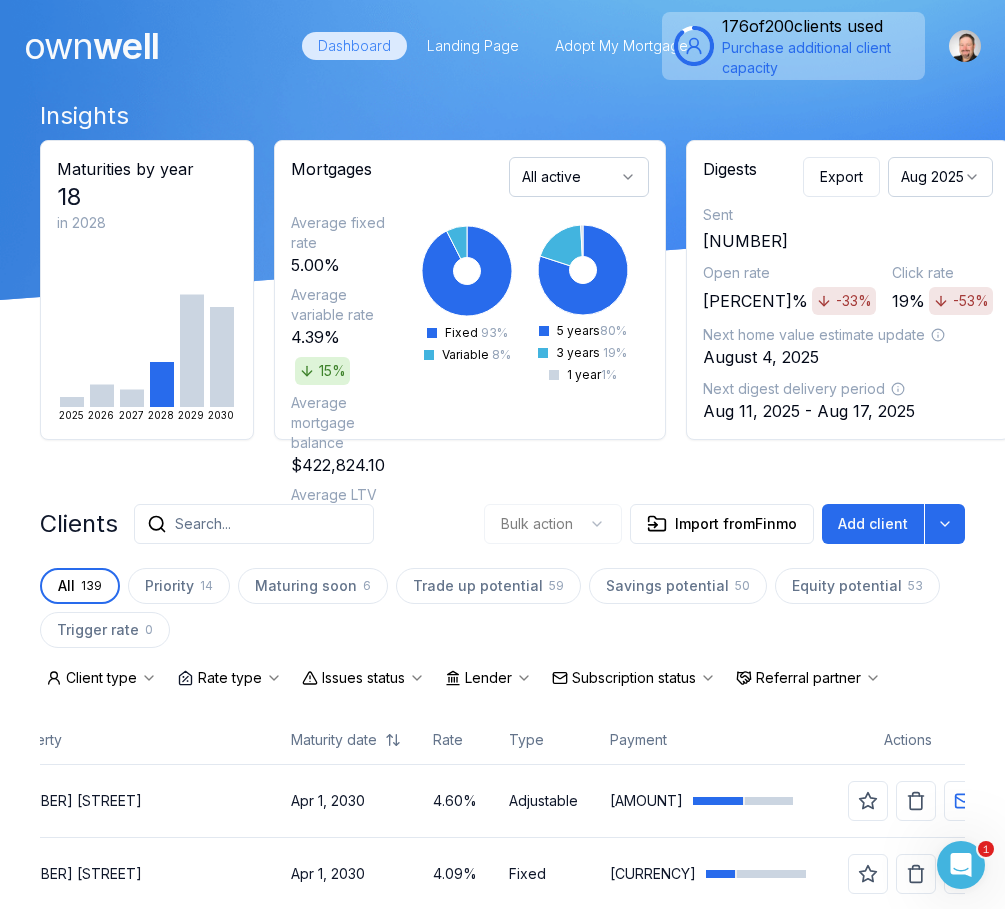 click on "Search..." at bounding box center (254, 524) 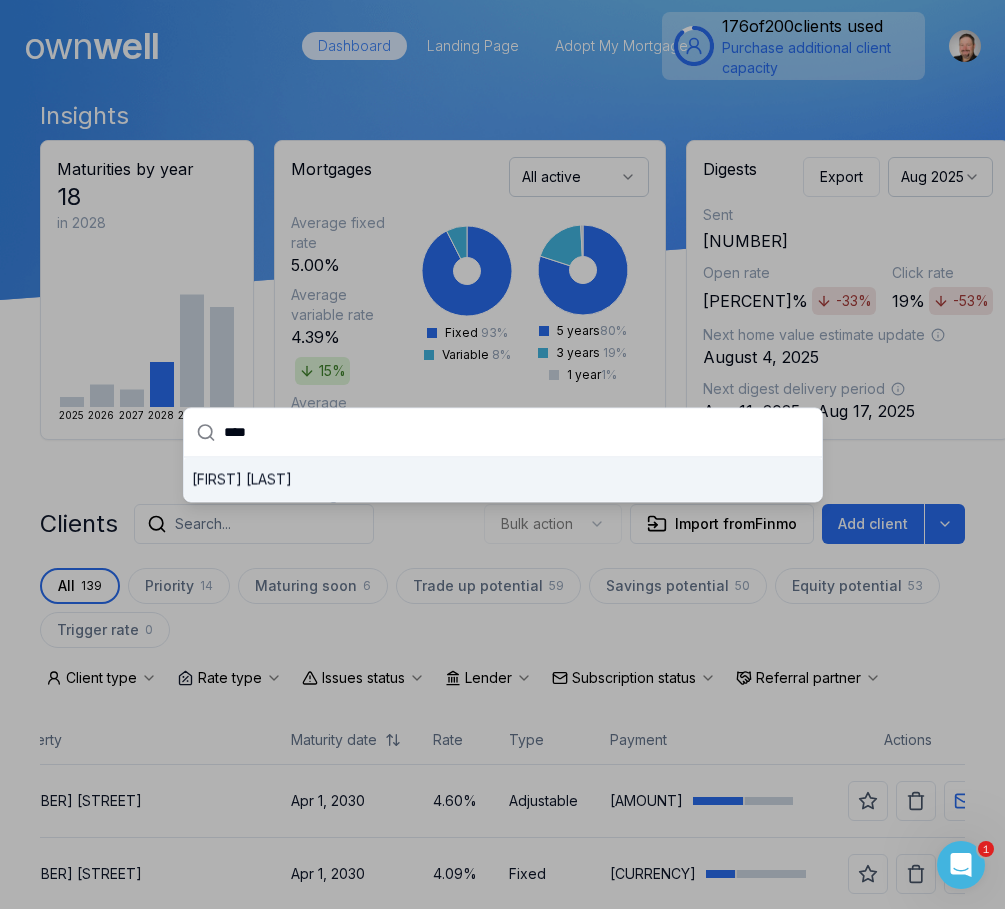 type on "****" 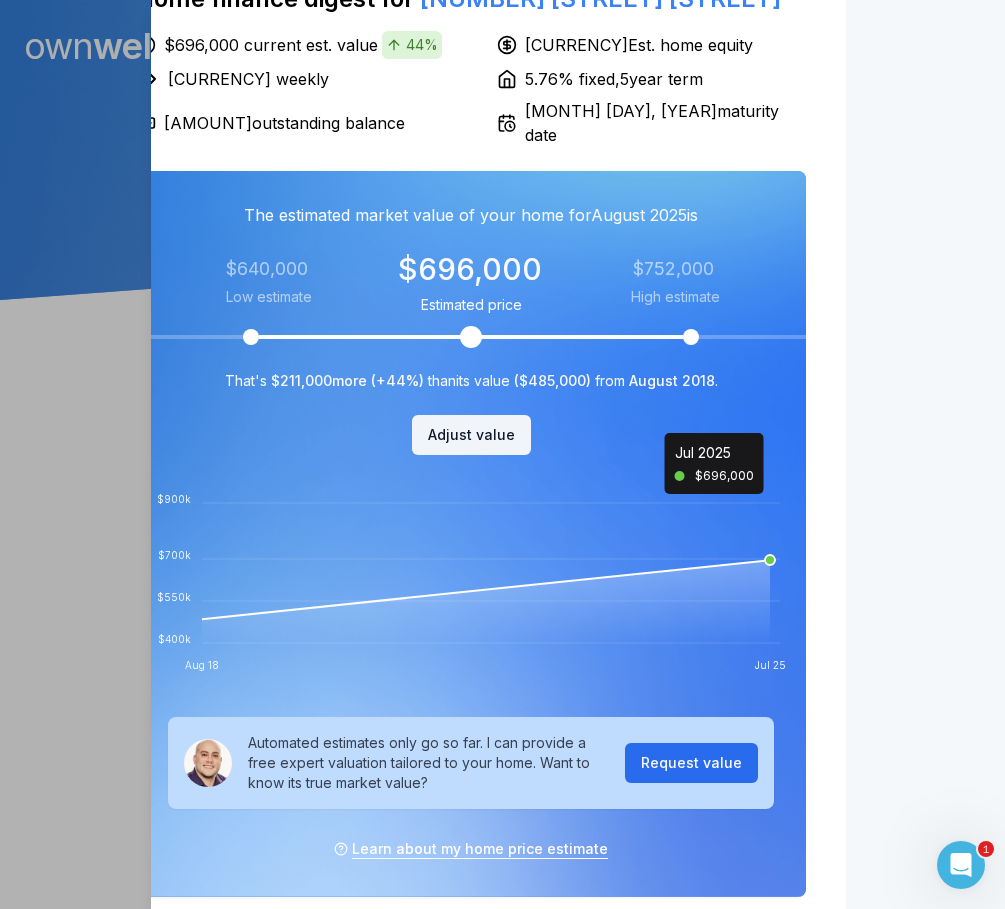 scroll, scrollTop: 969, scrollLeft: 2, axis: both 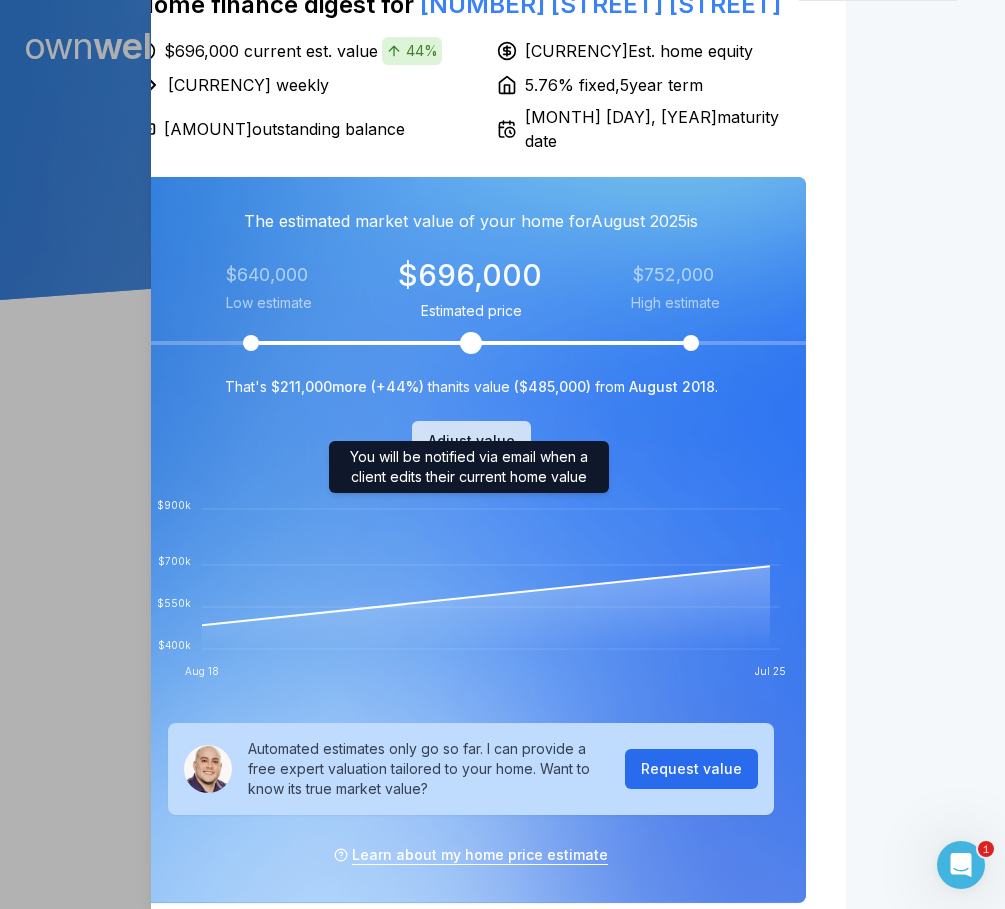 click on "Adjust value" at bounding box center [471, 441] 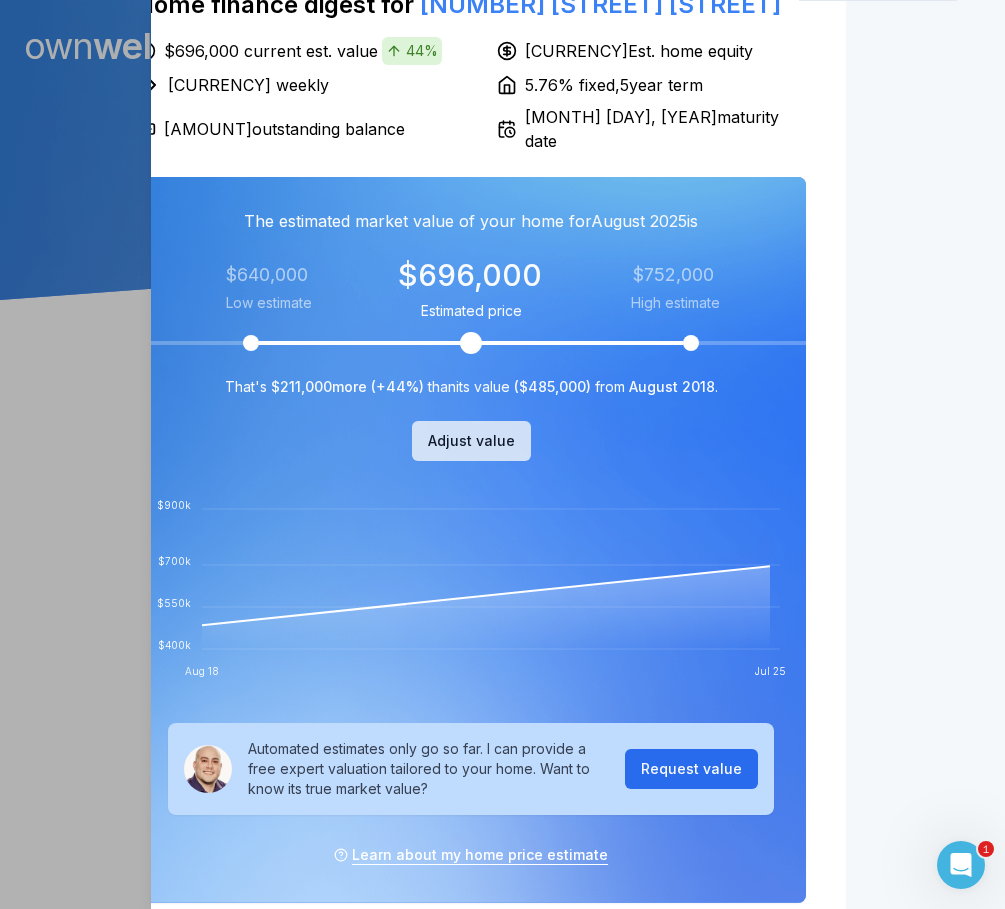 scroll, scrollTop: 969, scrollLeft: 0, axis: vertical 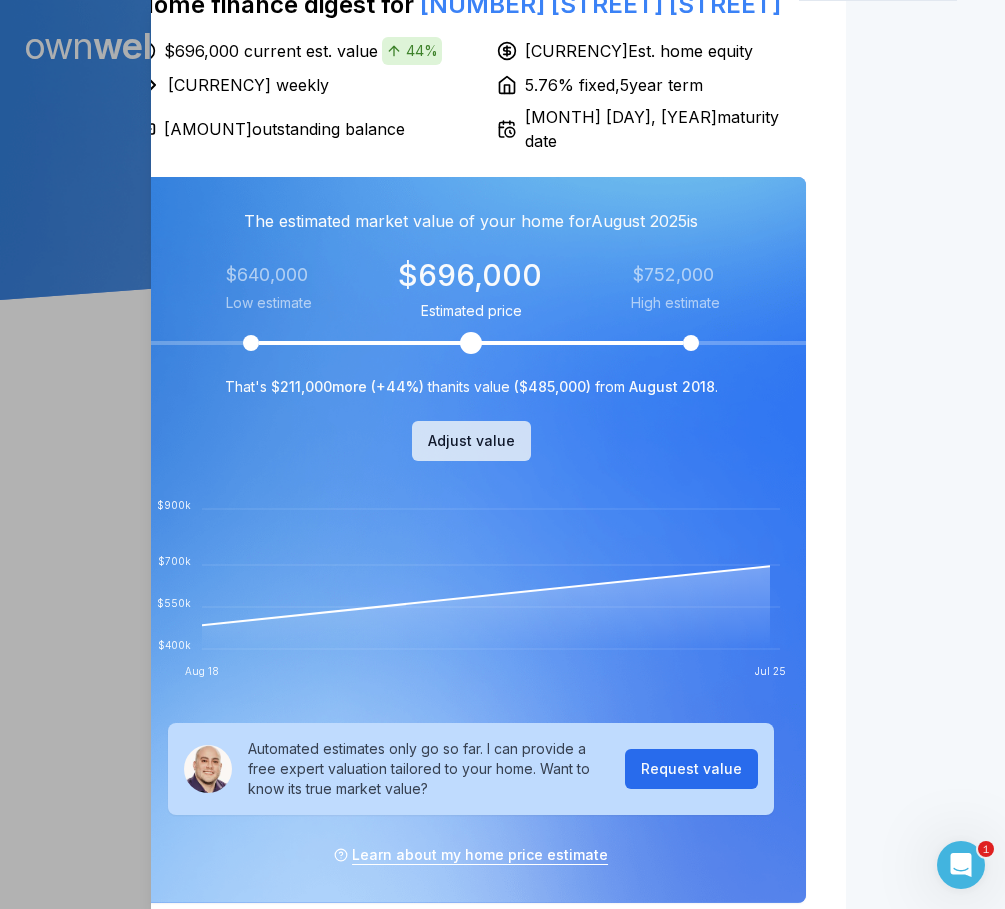 click on "Adjust value" at bounding box center [471, 441] 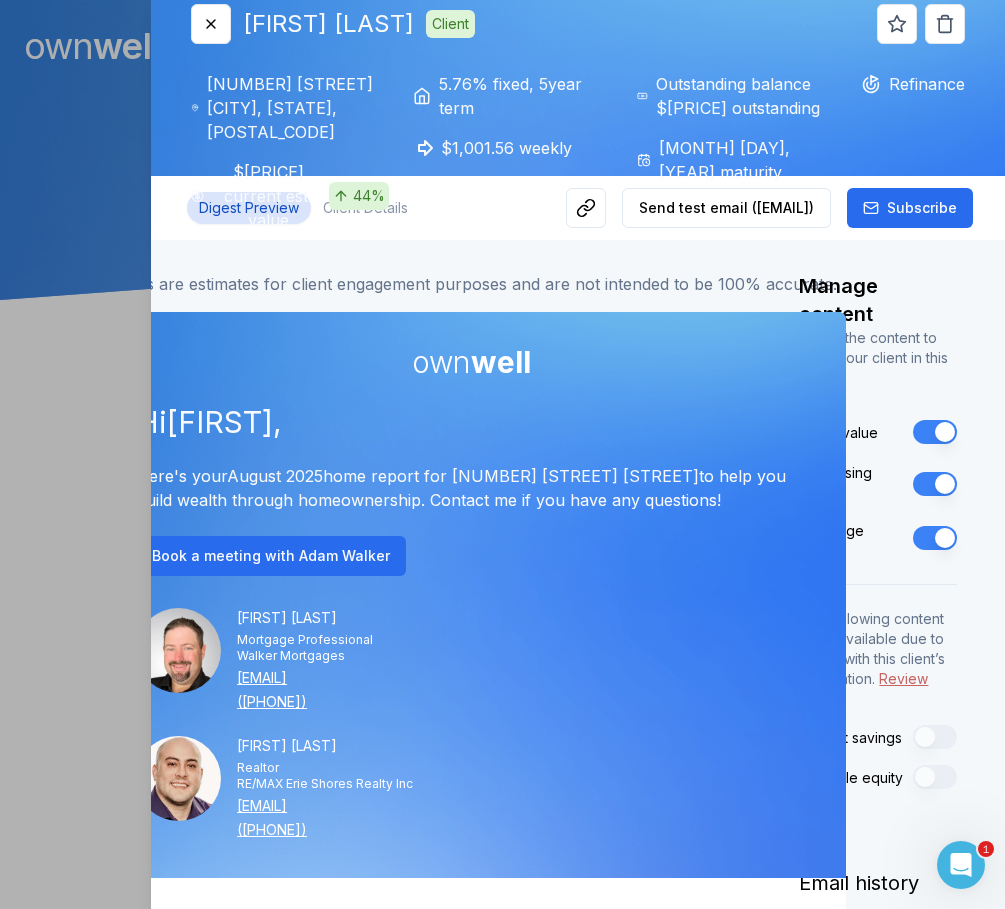 scroll, scrollTop: 0, scrollLeft: 0, axis: both 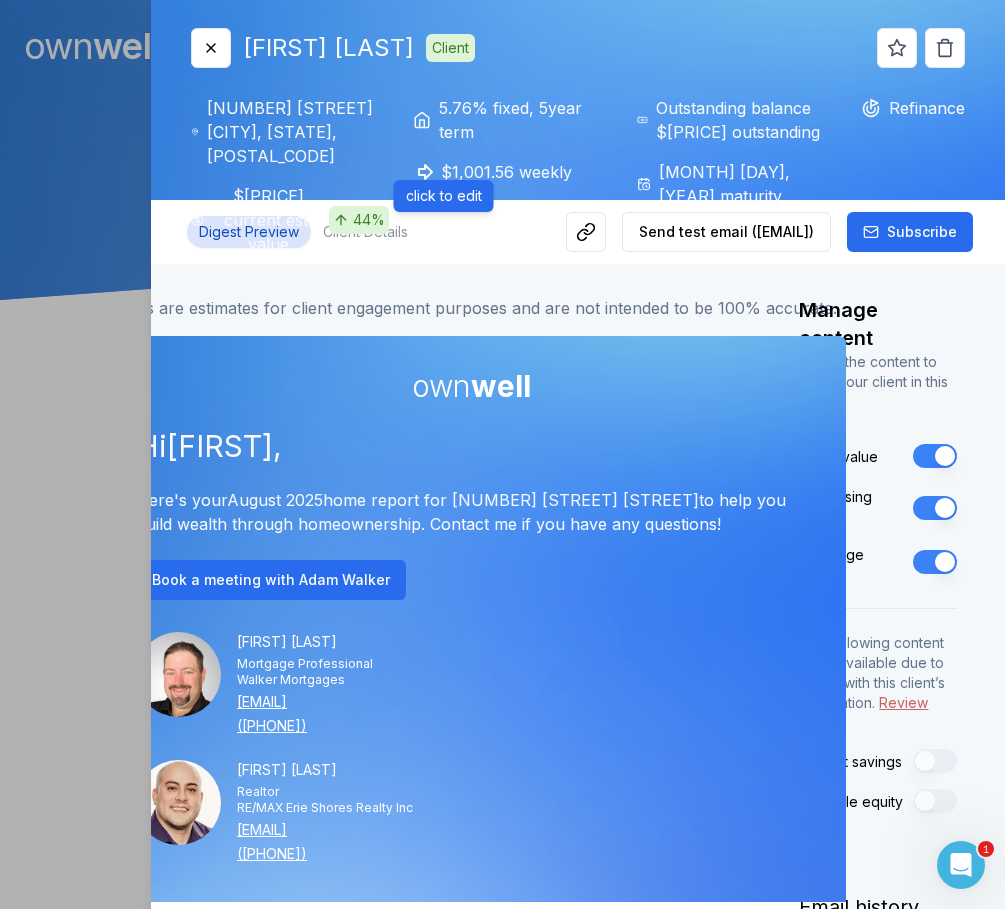 click on "$[PRICE]   current est. value [PERCENT]%" at bounding box center [300, 220] 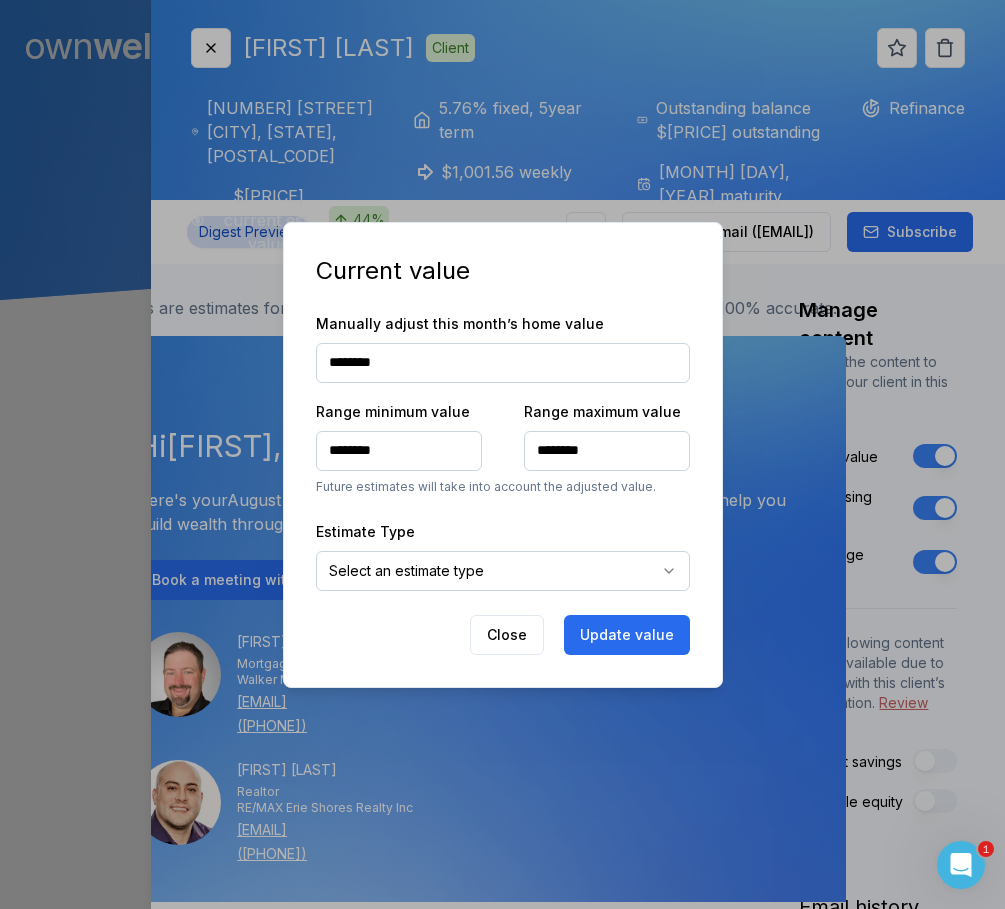 type on "********" 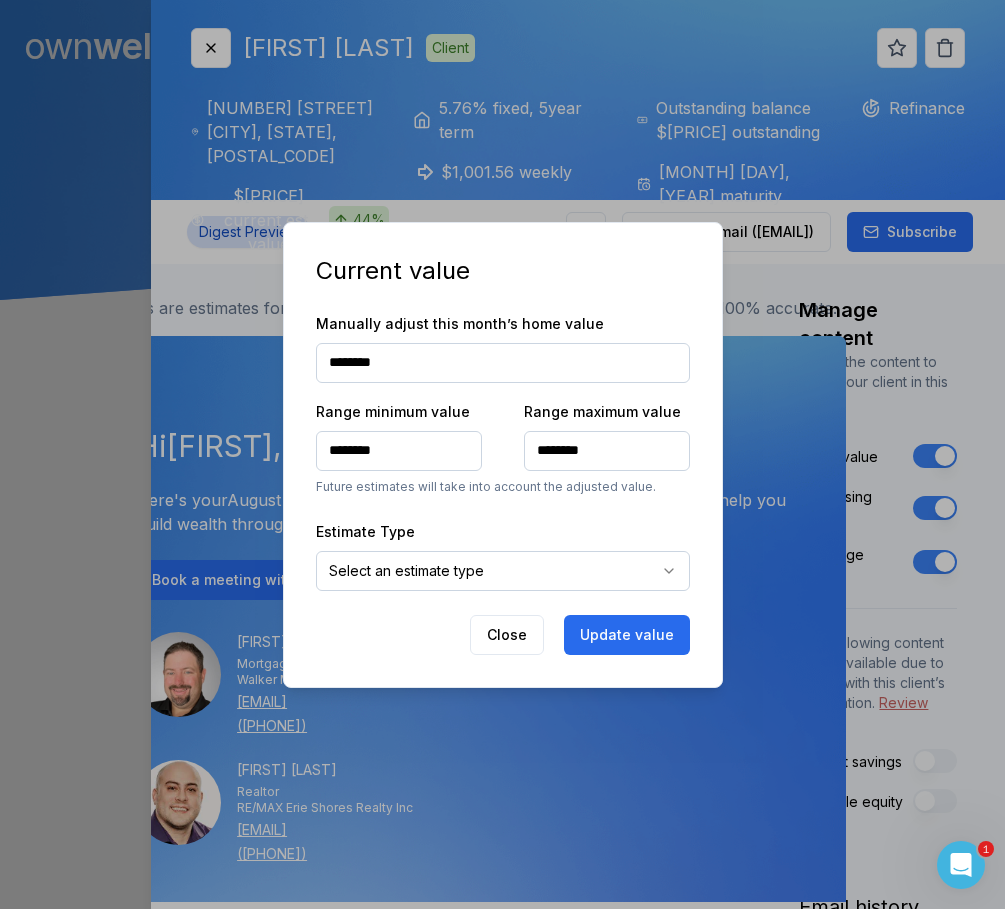 type on "********" 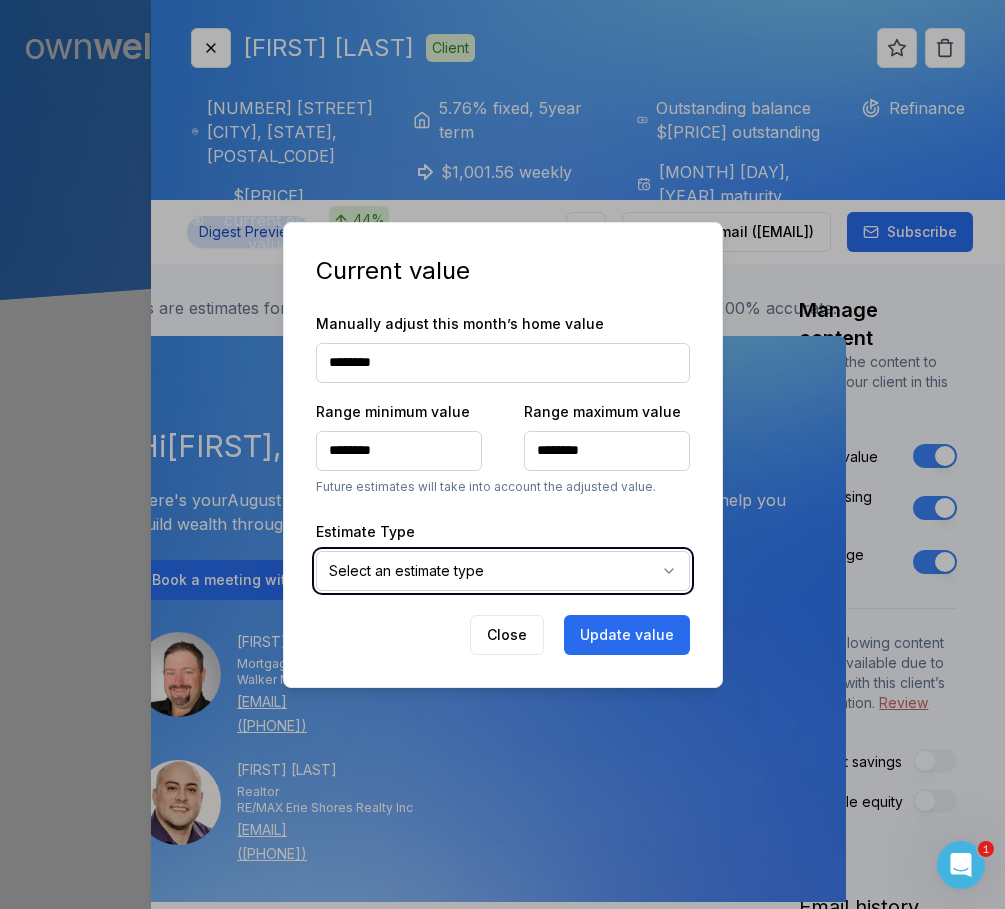 type 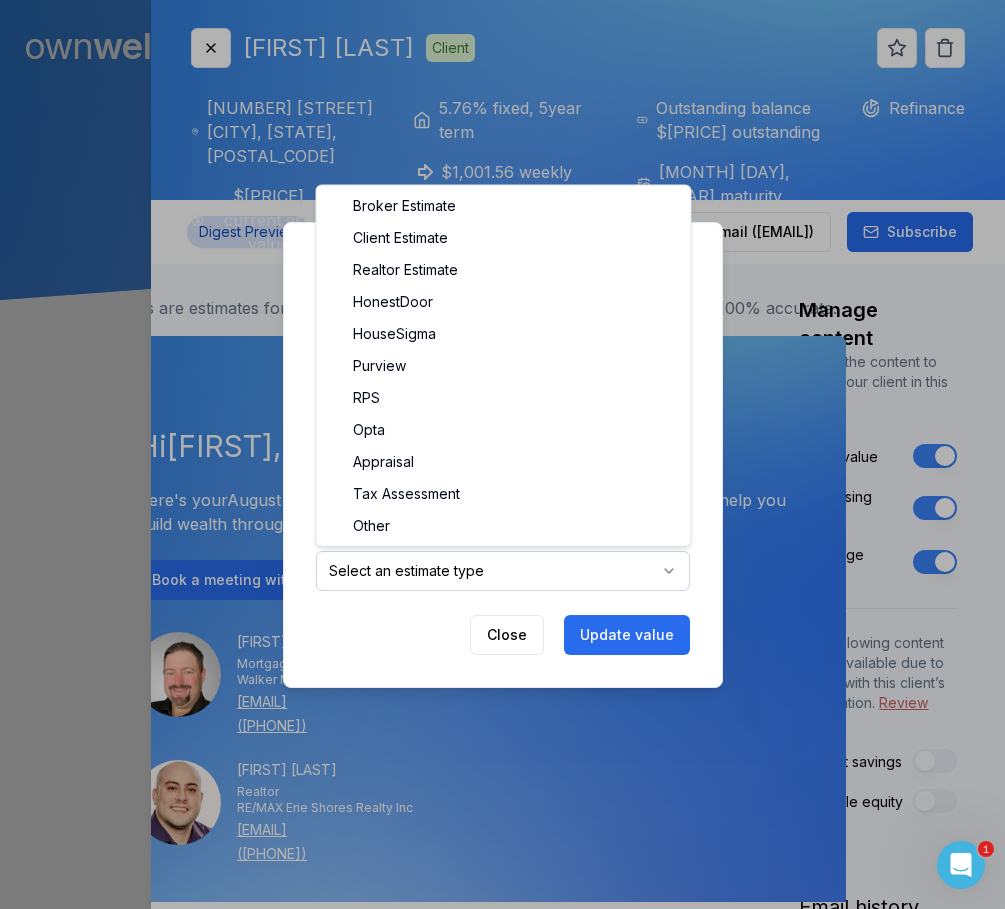 click on "550000 Close [FIRST]   [LAST] Client 39 Basswood Road Simcoe, [PROVINCE], [POSTAL_CODE] $696,000.00   current est. value 44% 5.76%   fixed ,   5  year term $1,001.56   weekly   $676,345.51   outstanding March 1, 2029   maturity Refinance Digest Preview Client Details Send test email ( [EMAIL] ) Subscribe Insights are estimates for client engagement purposes and are not intended to be 100% accurate. own well Hi  [FIRST] , Here's your  August 2025  home report for   39 Basswood Road  to help you build wealth through homeownership. Contact me if you have any questions! Book a meeting with [FIRST] [LAST]" at bounding box center [502, 150] 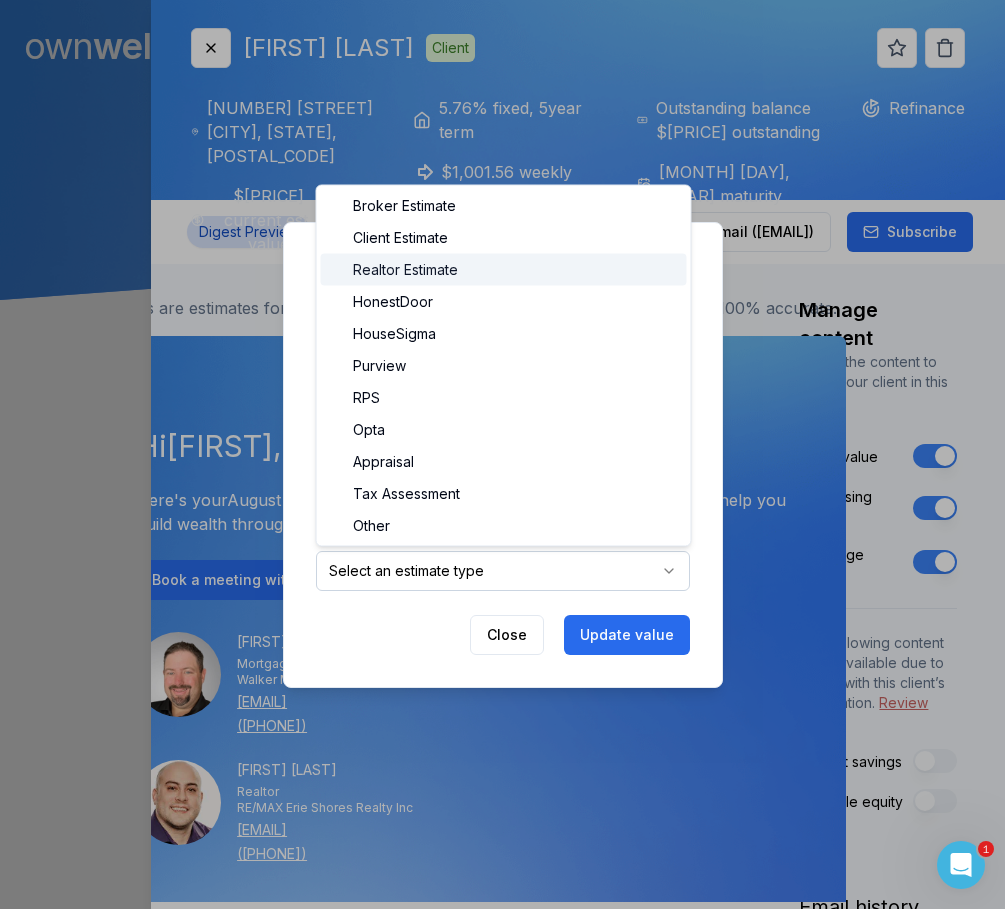 select on "**********" 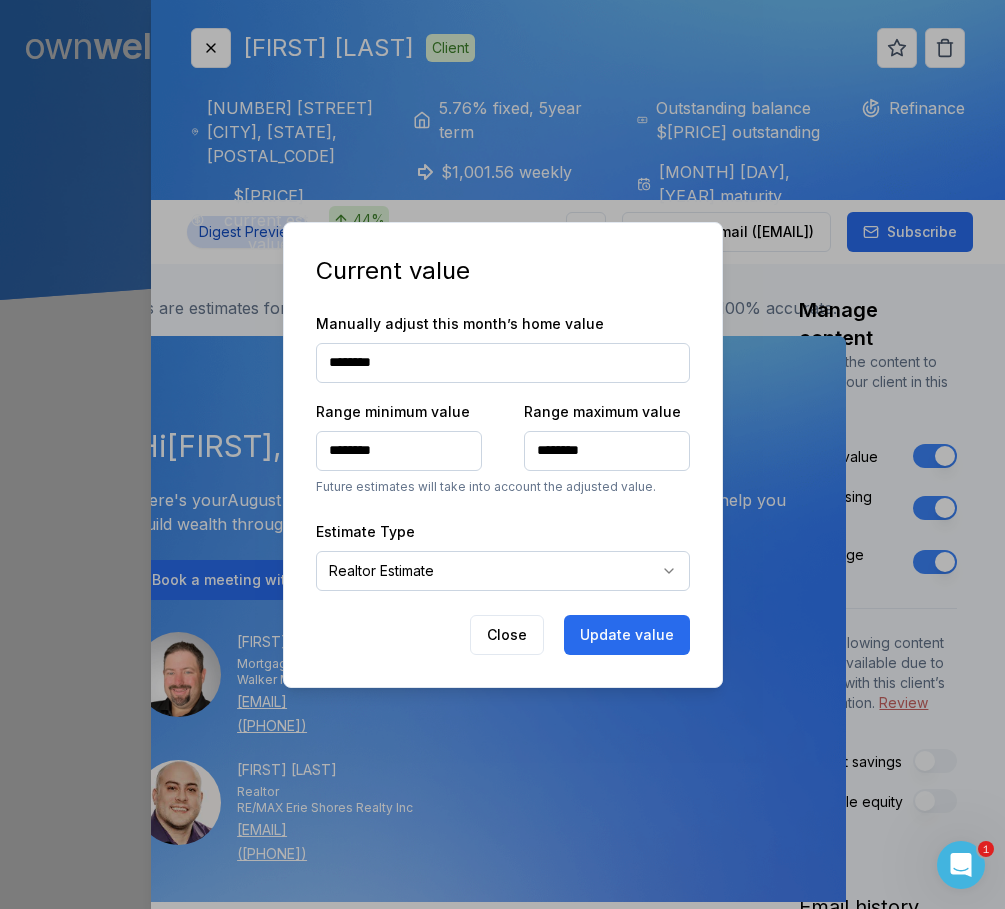 click on "********" at bounding box center (503, 363) 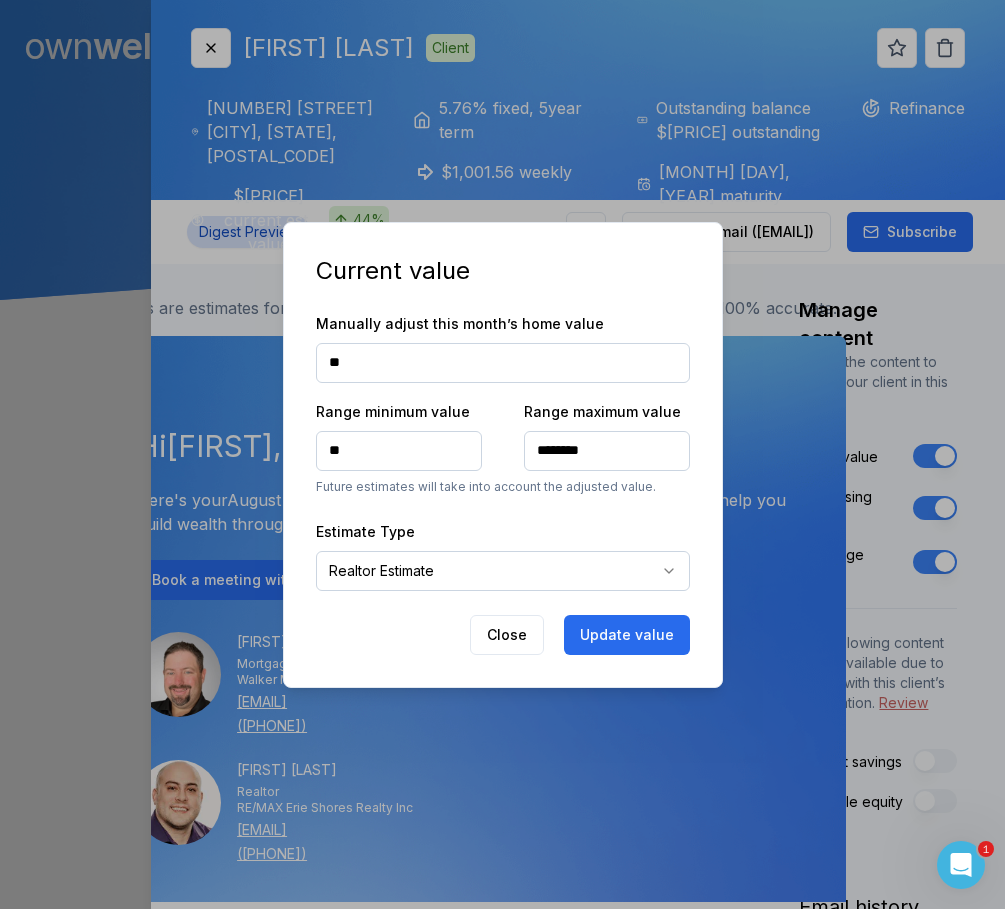 type on "***" 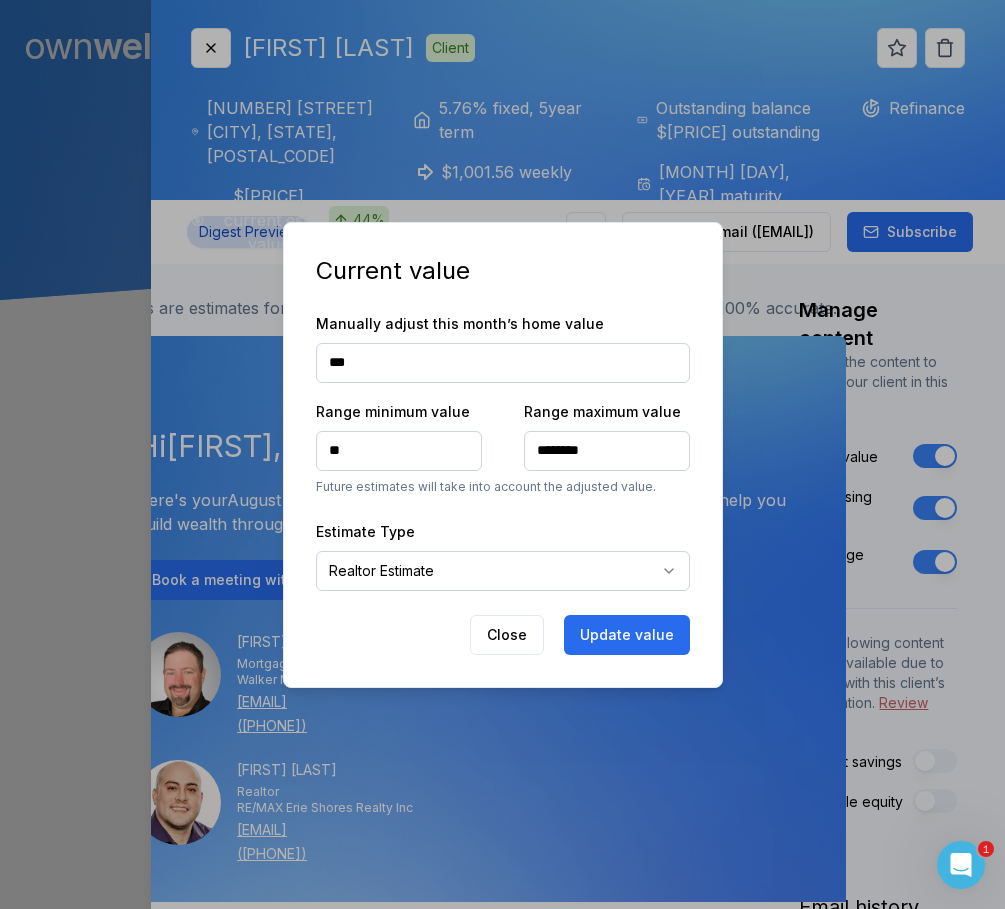 type on "***" 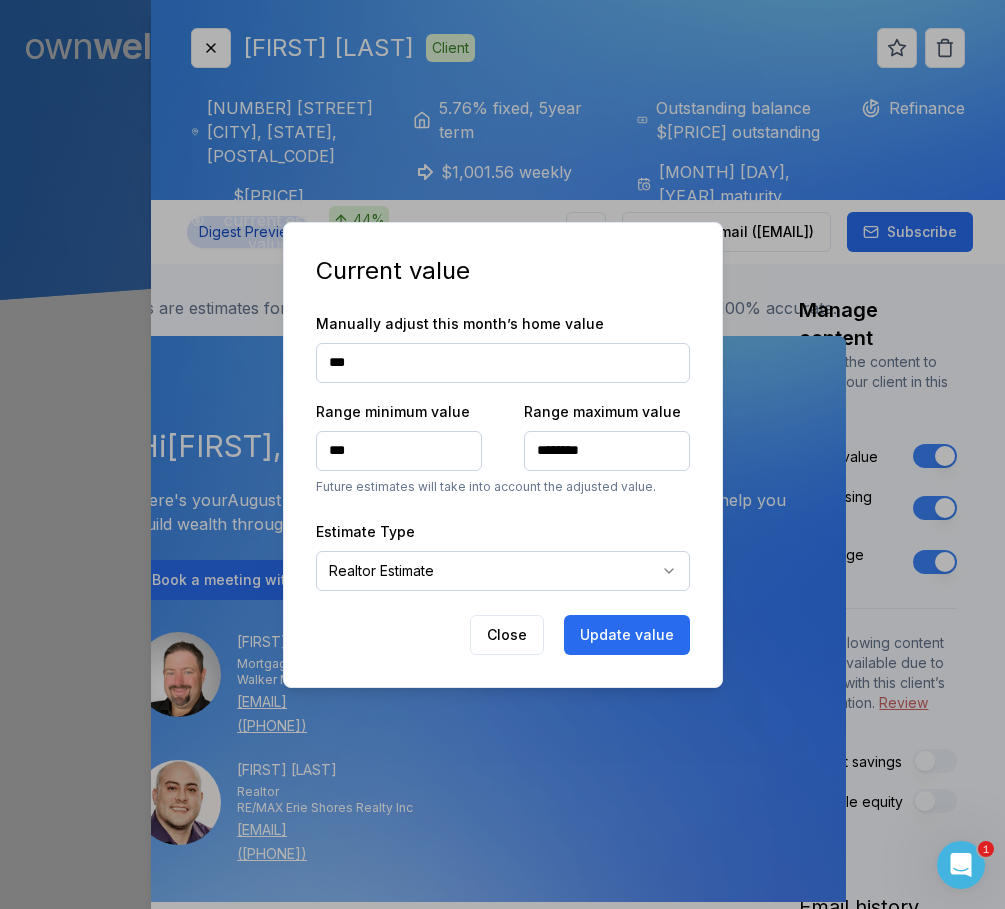 type on "****" 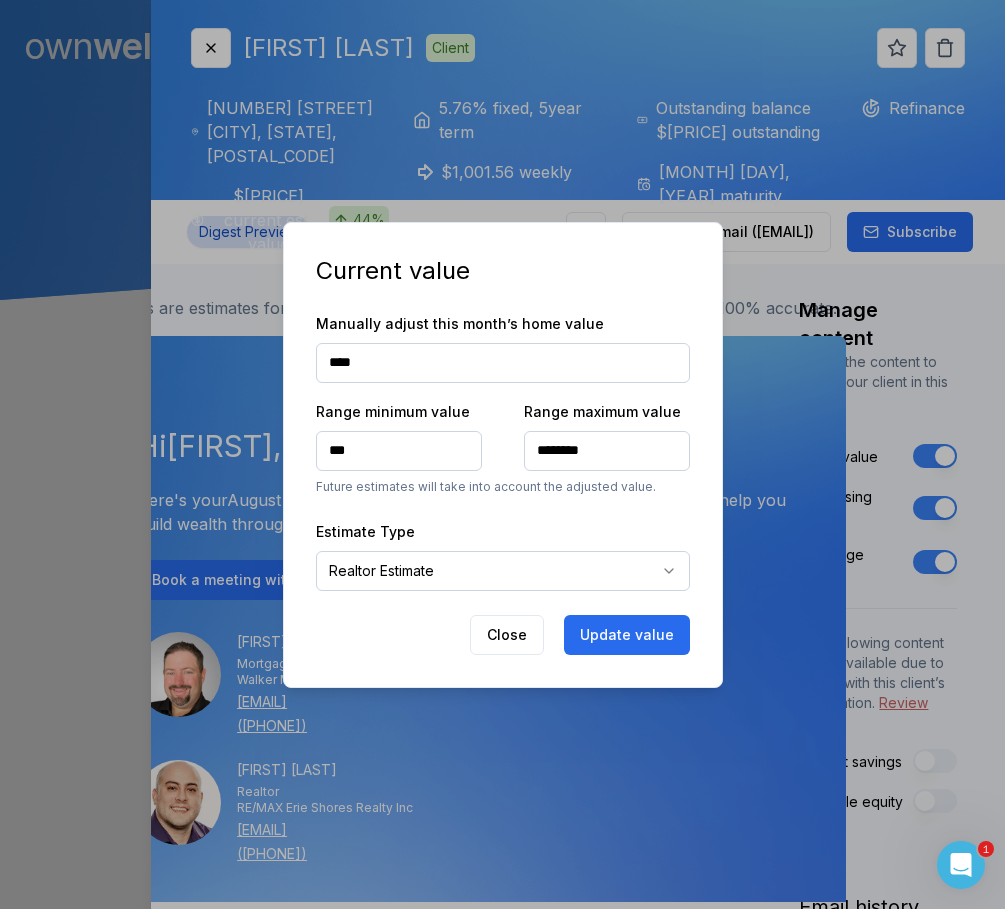 type on "****" 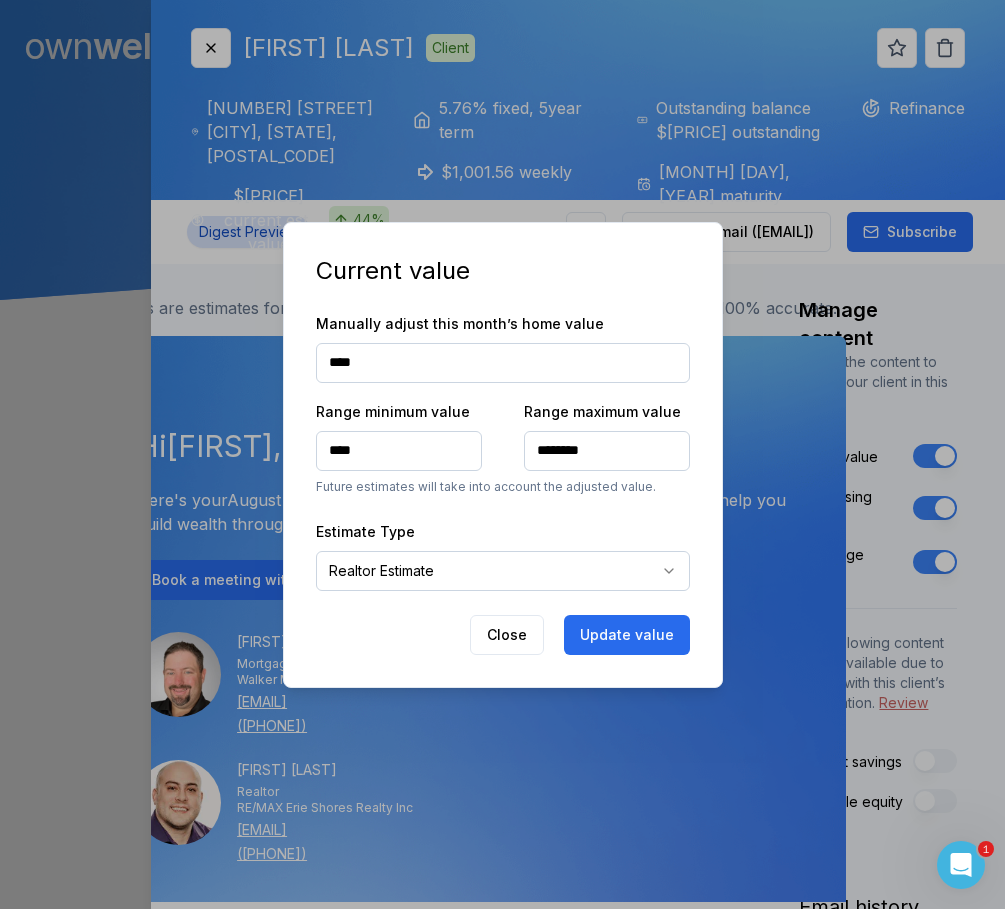type on "******" 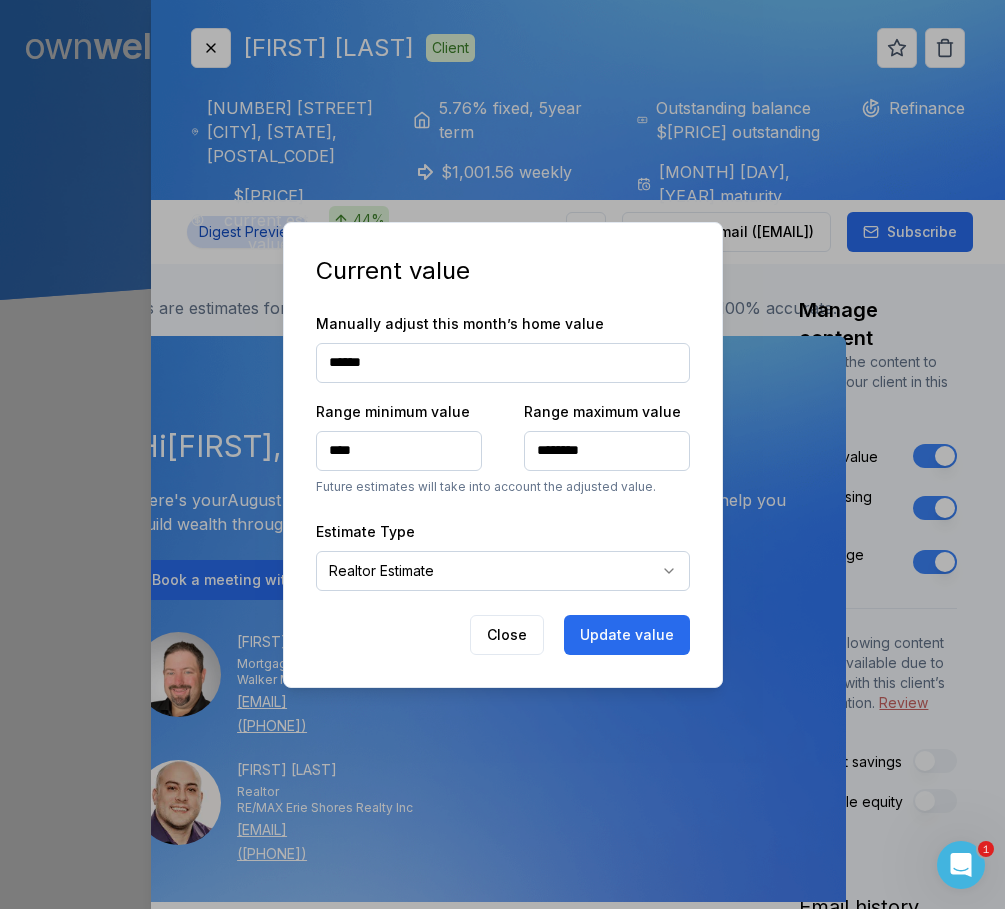 type on "******" 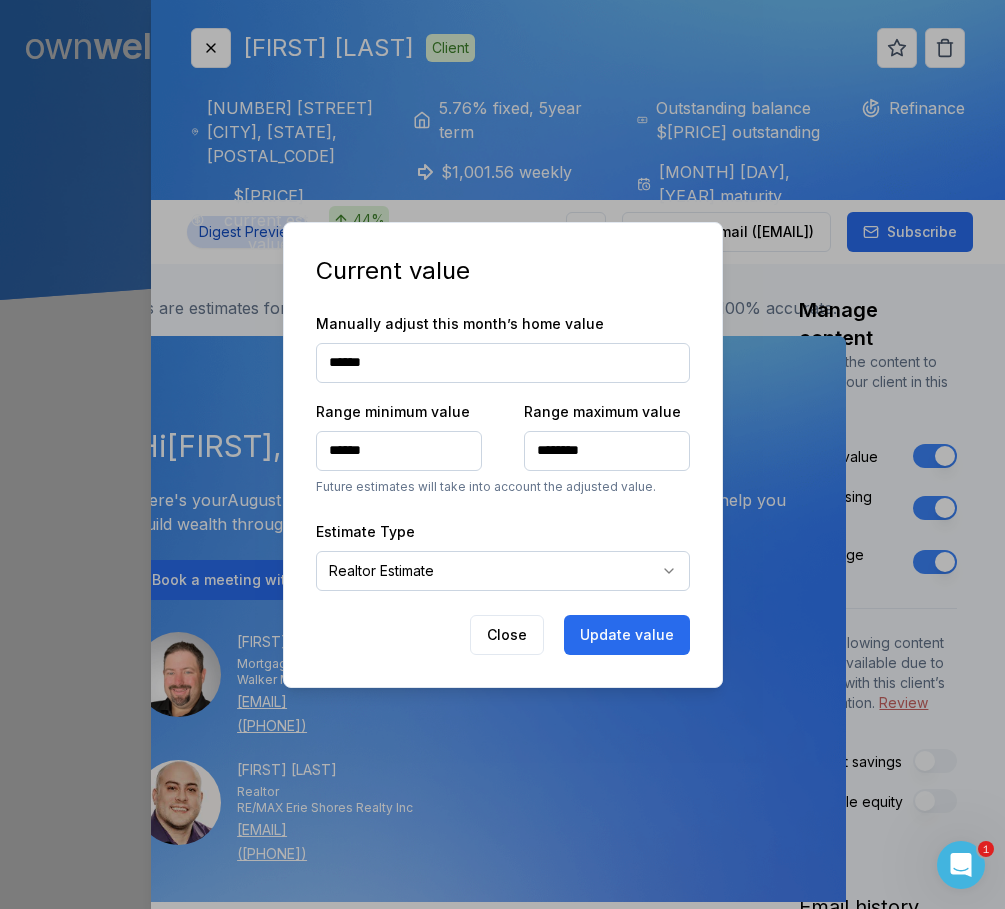 type on "*******" 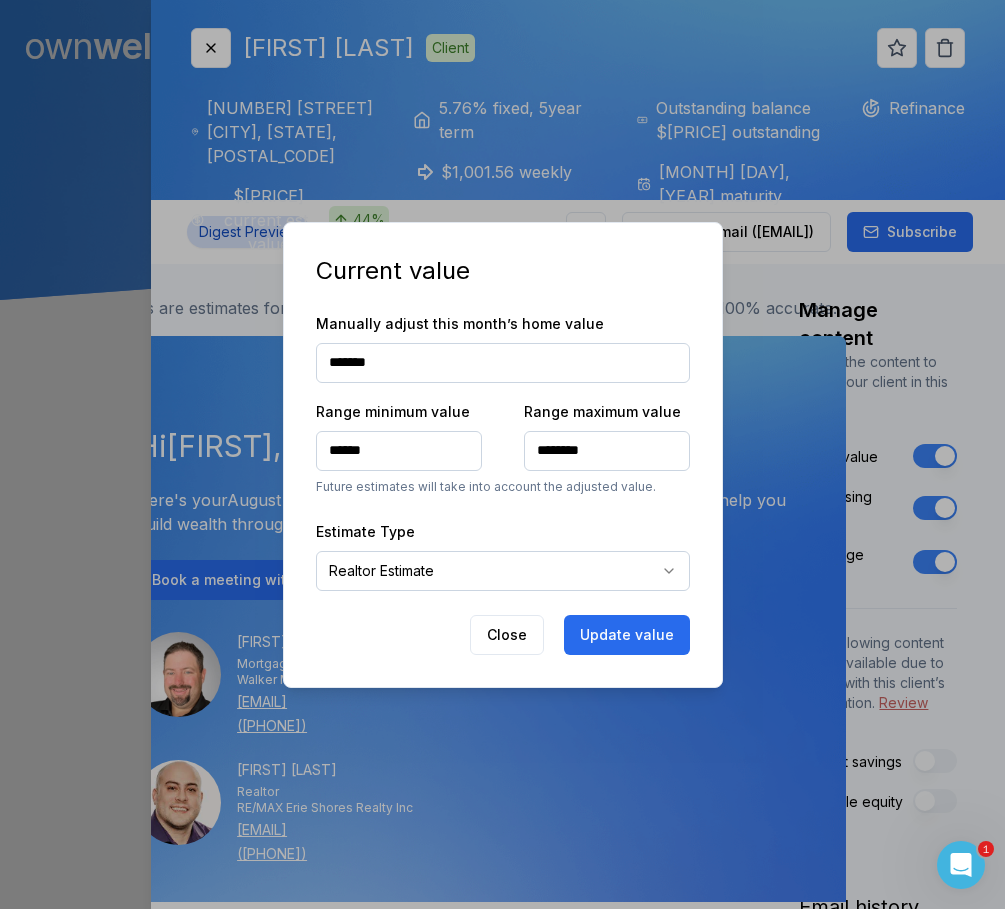 type on "*******" 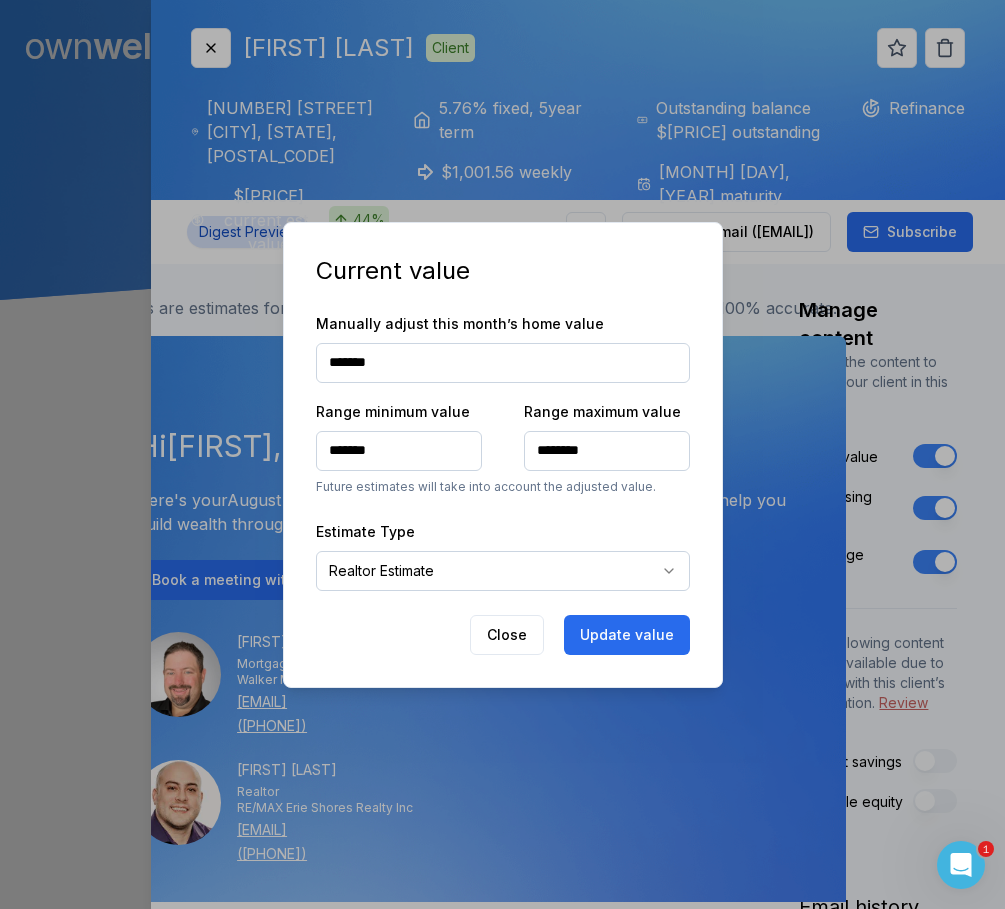 type on "********" 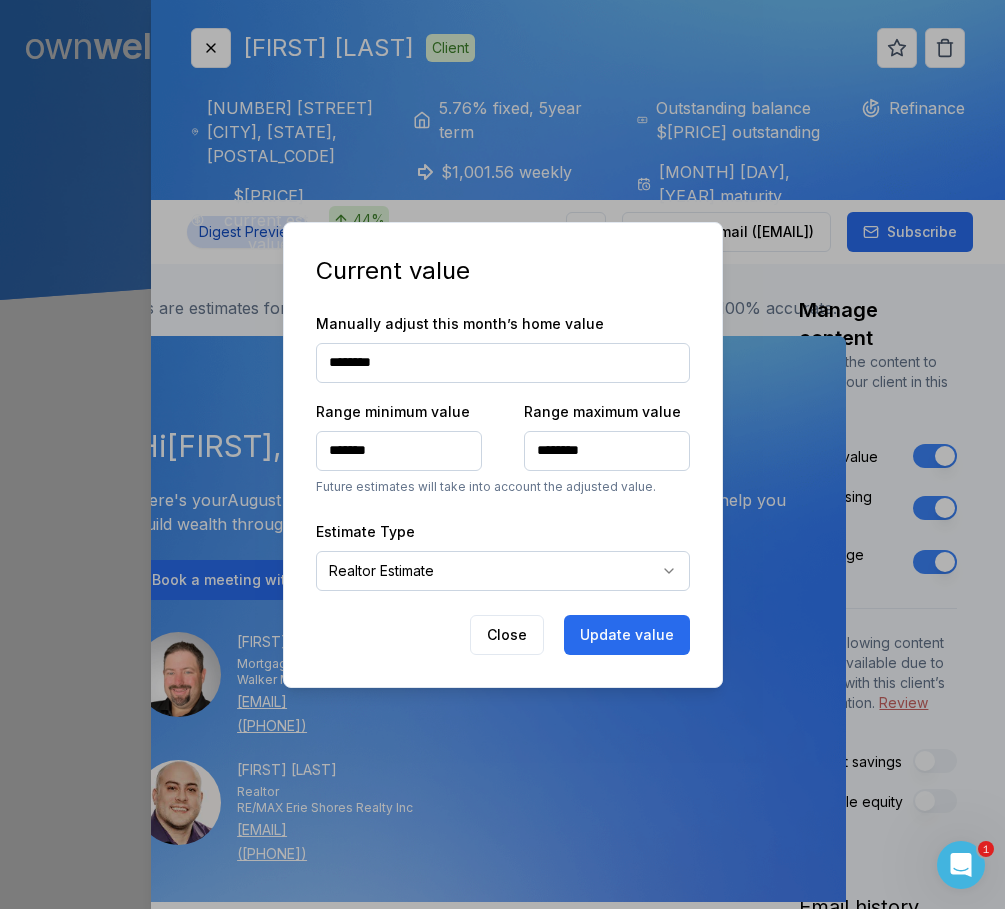 type on "********" 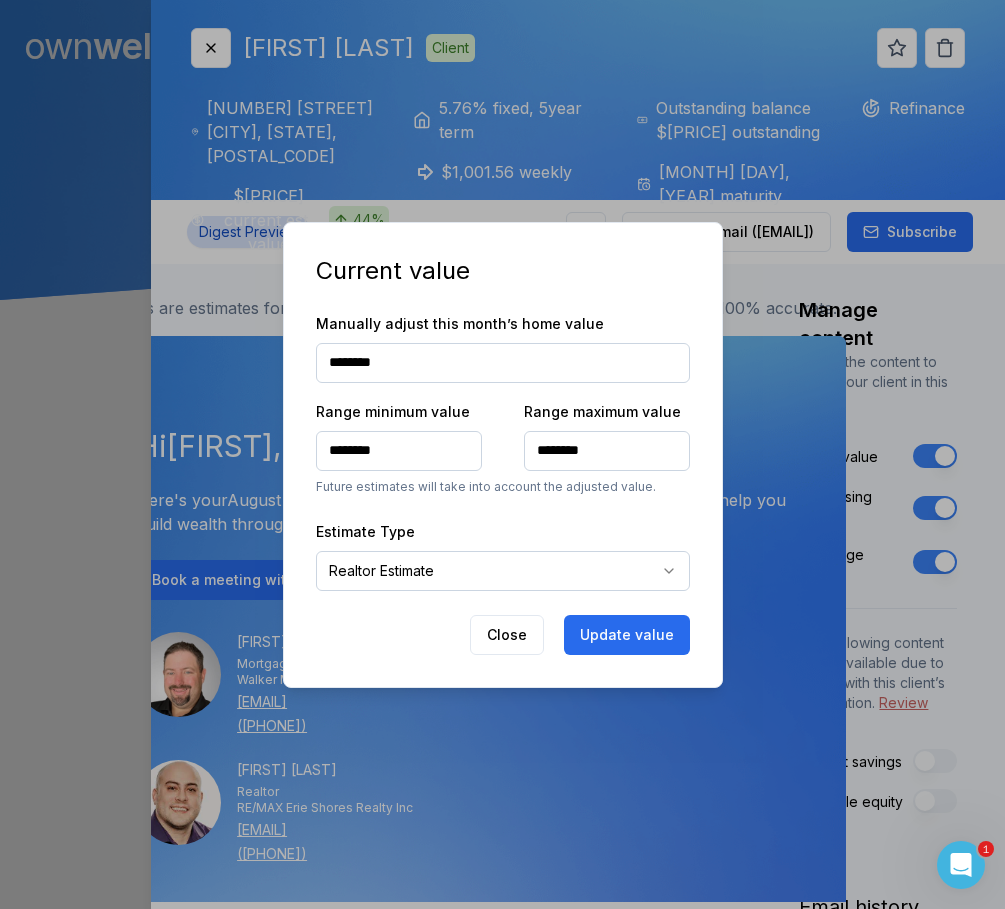 click on "********" at bounding box center (503, 363) 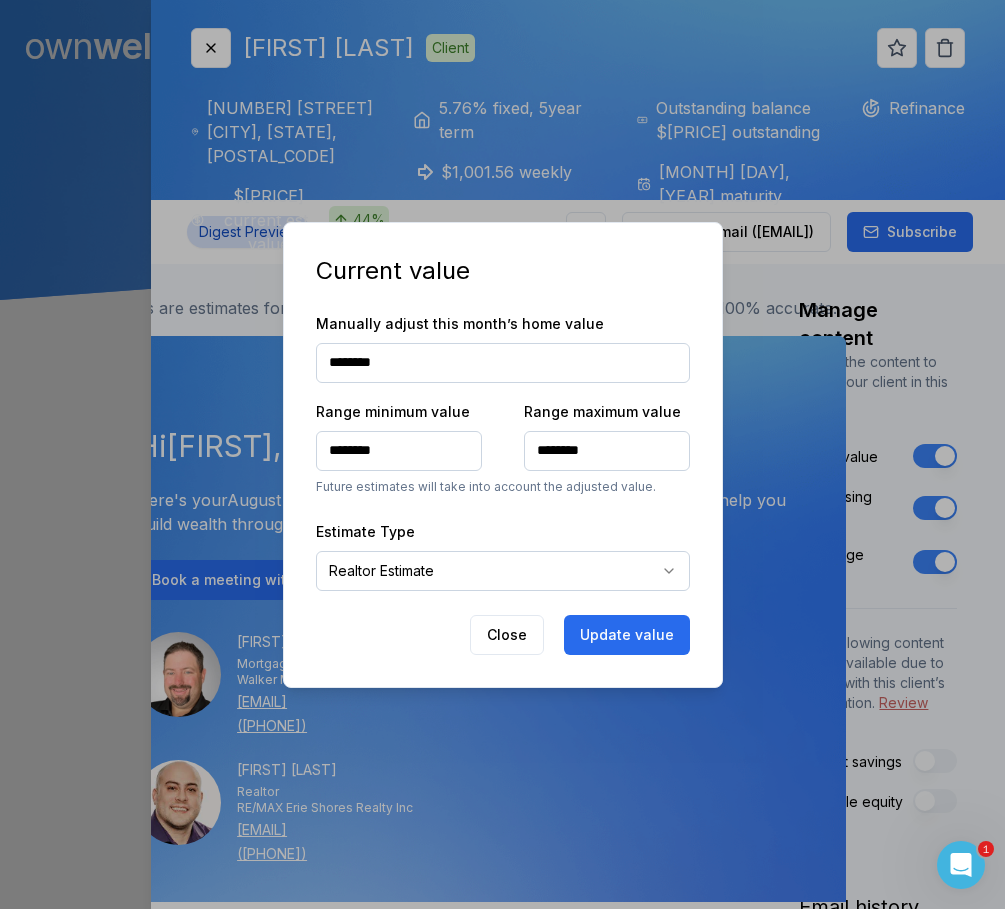 type on "**" 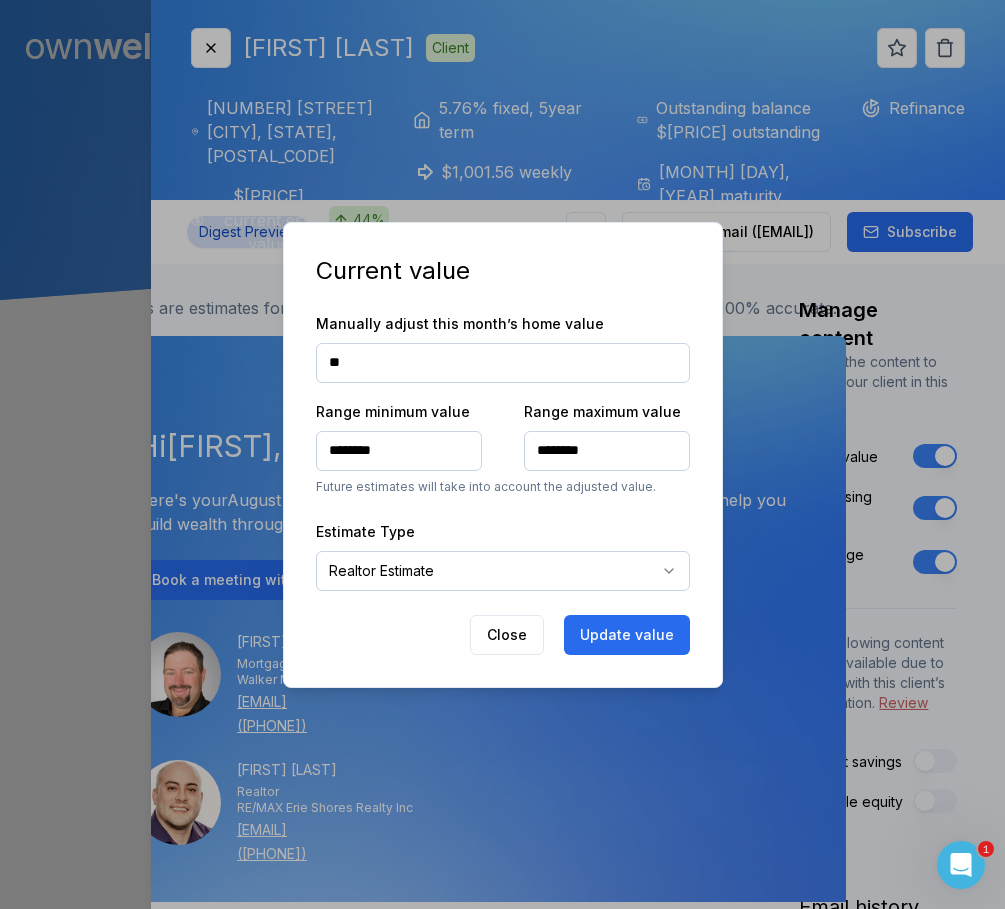 type on "**" 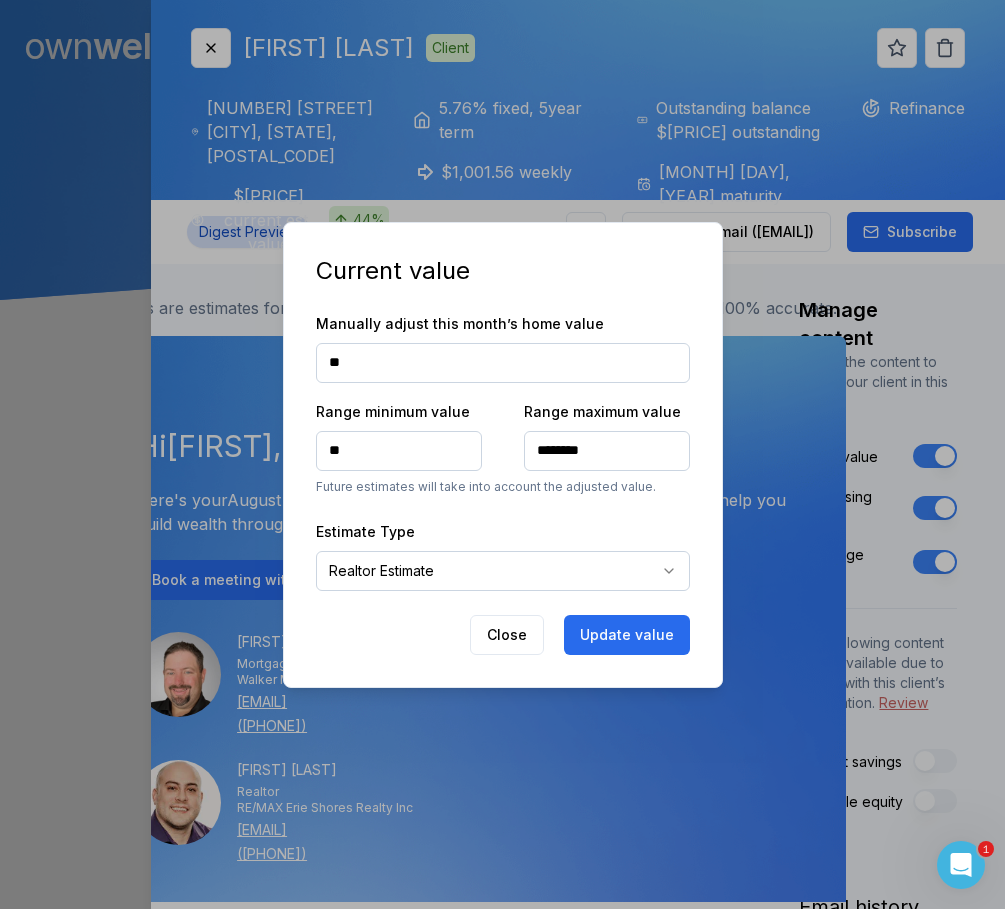 type on "**" 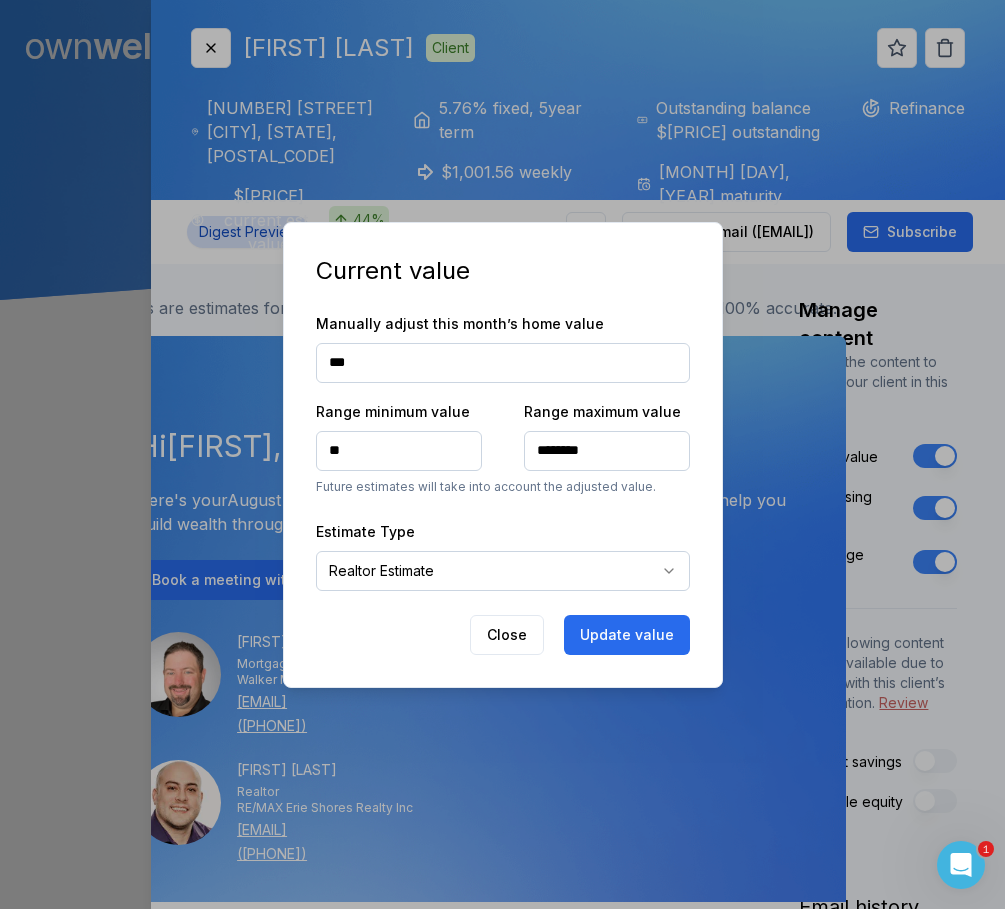 type on "***" 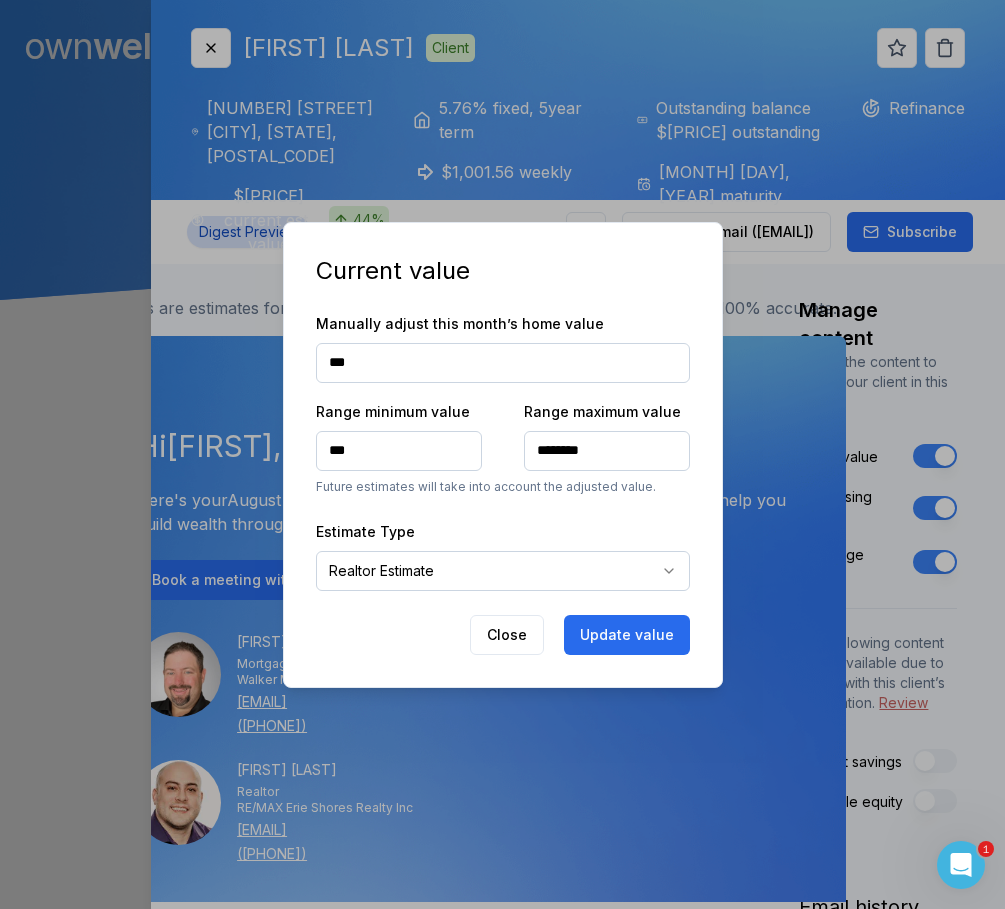 type on "****" 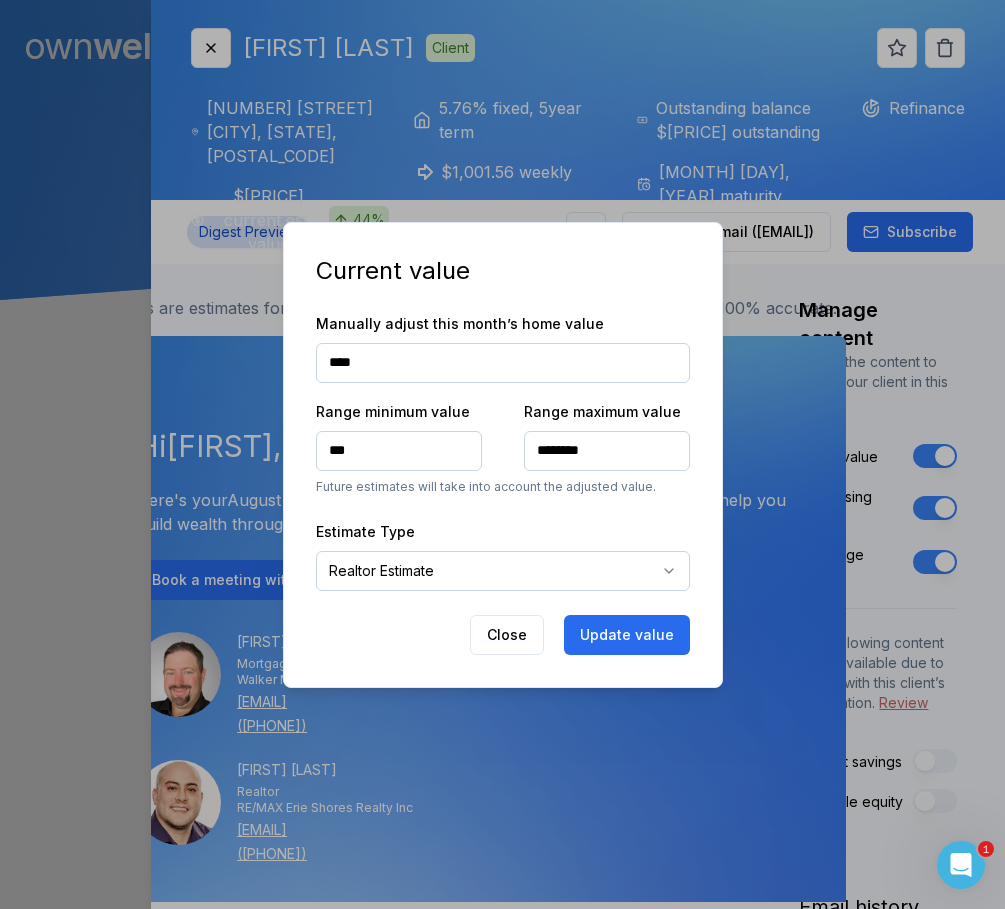 type on "****" 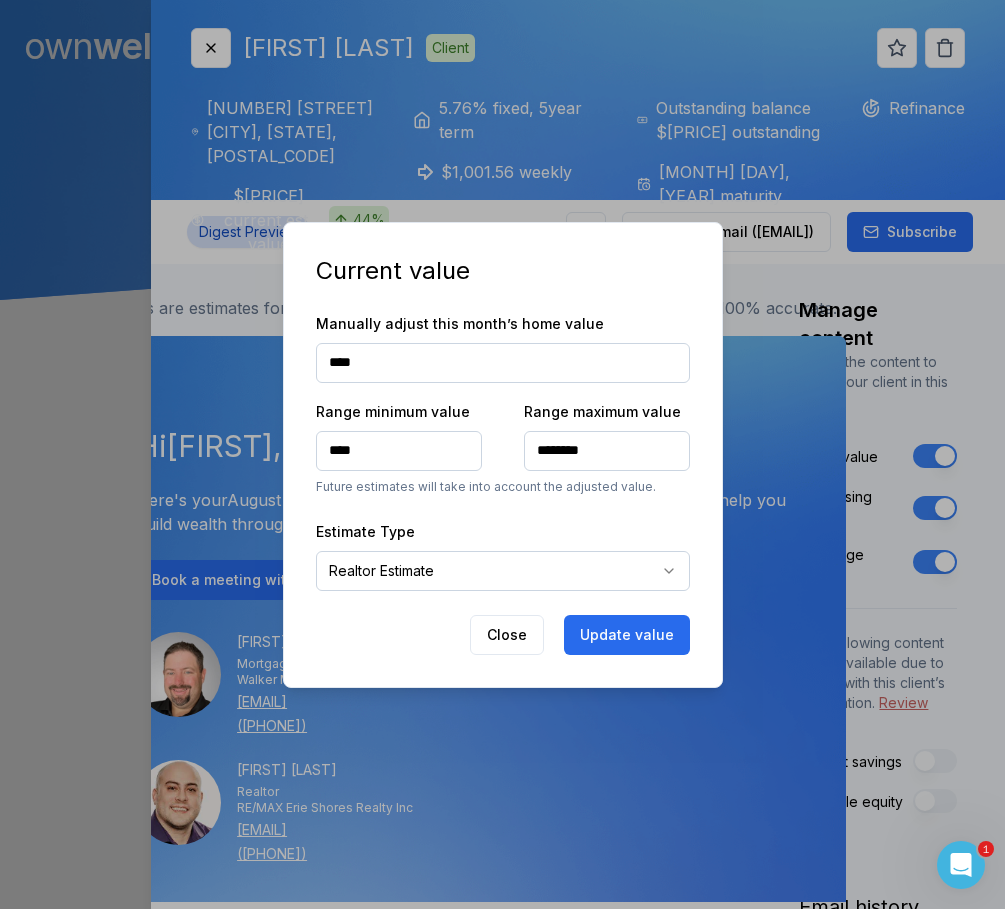 type on "******" 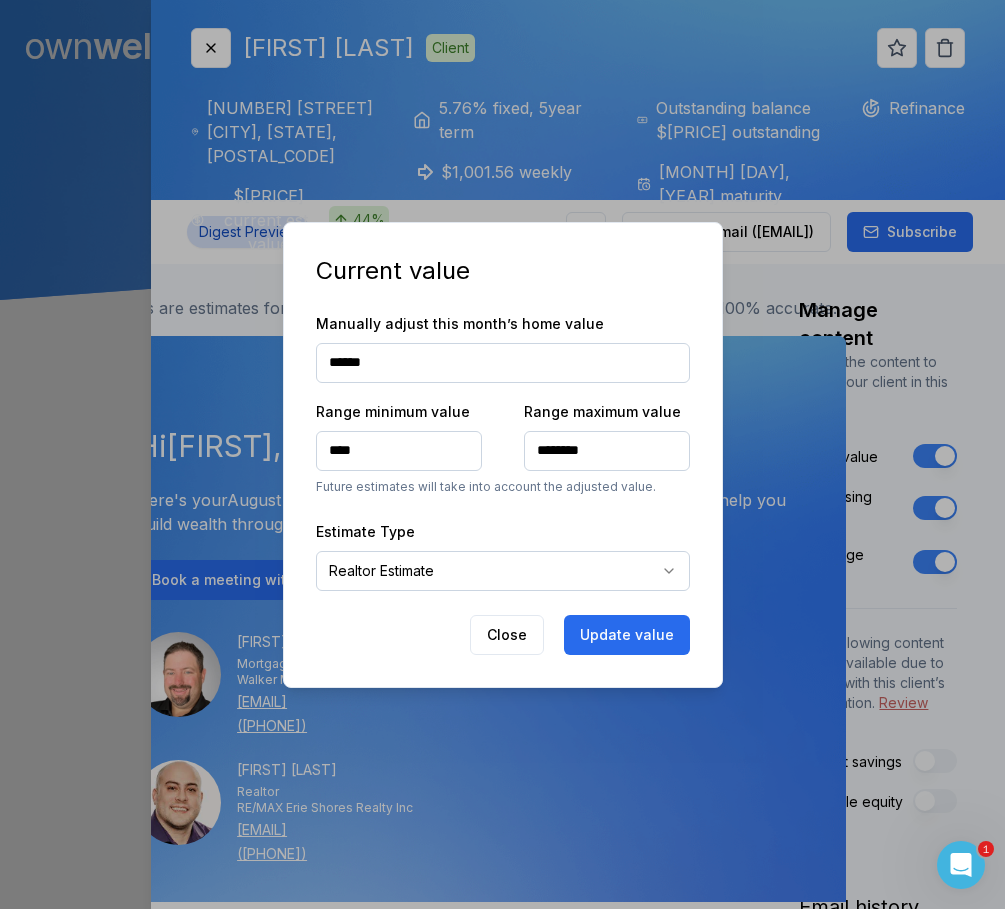 type on "******" 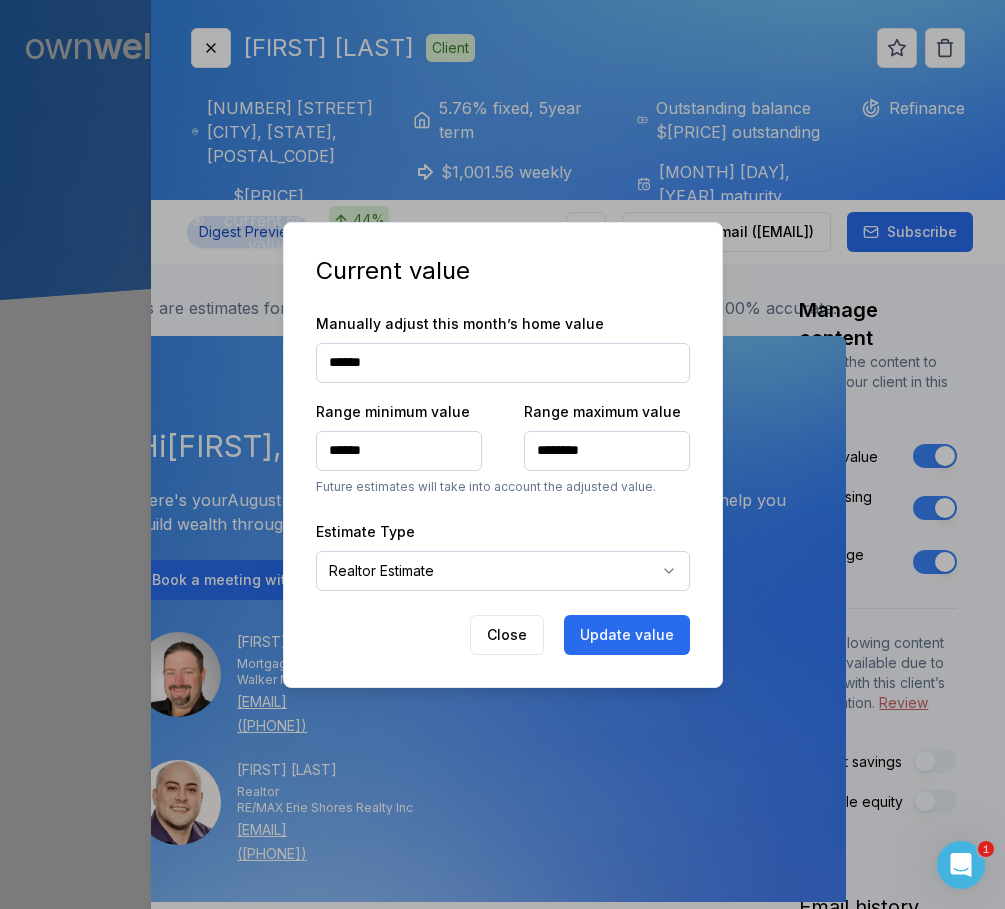 type on "*******" 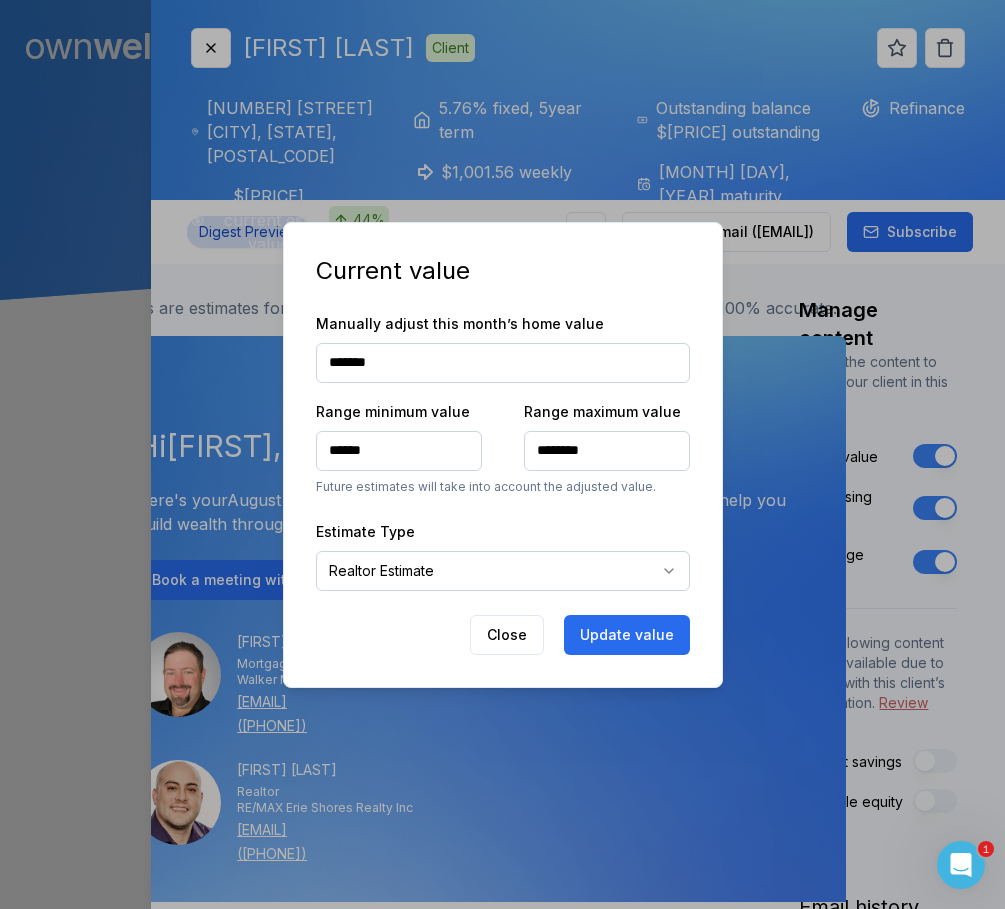 type on "*******" 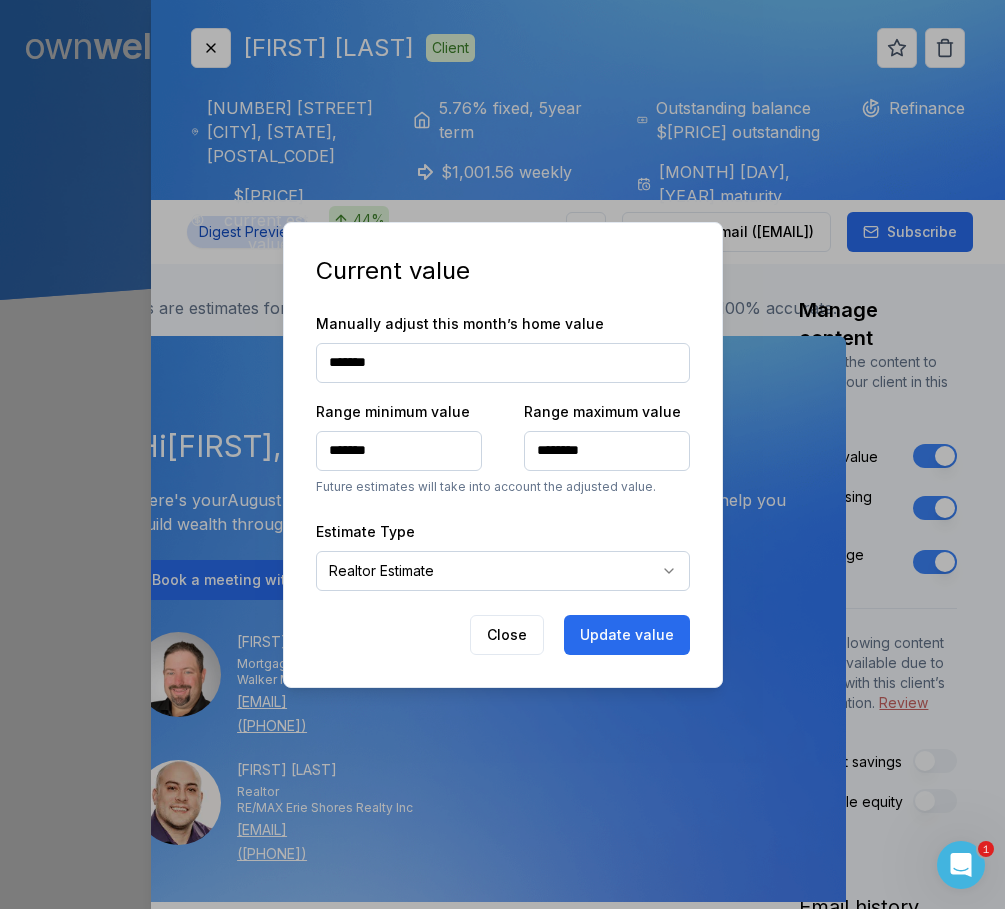 type on "********" 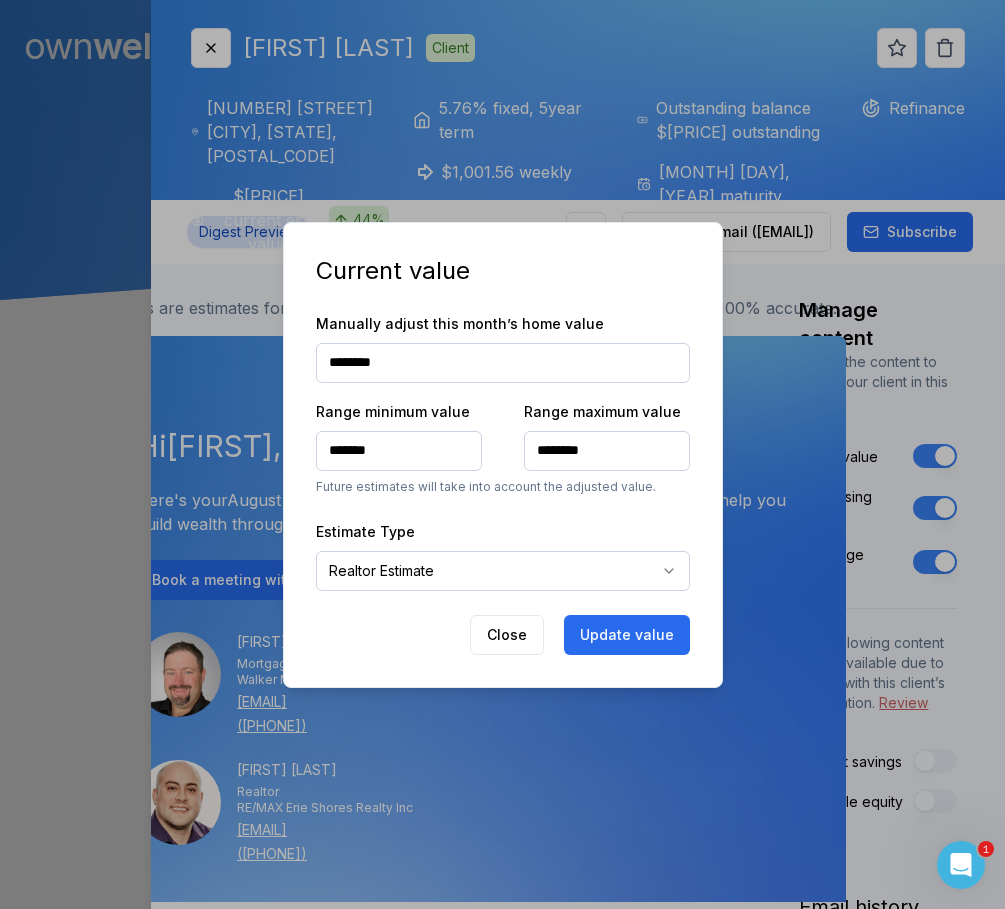 type on "********" 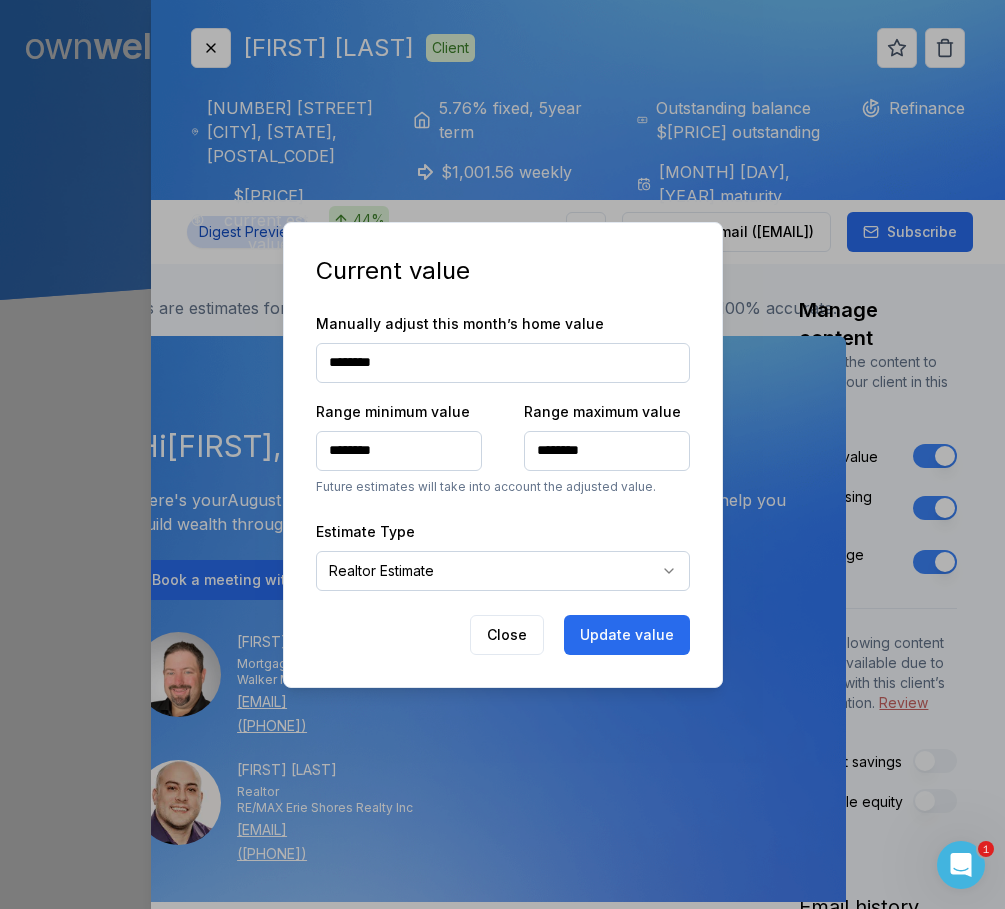 type on "********" 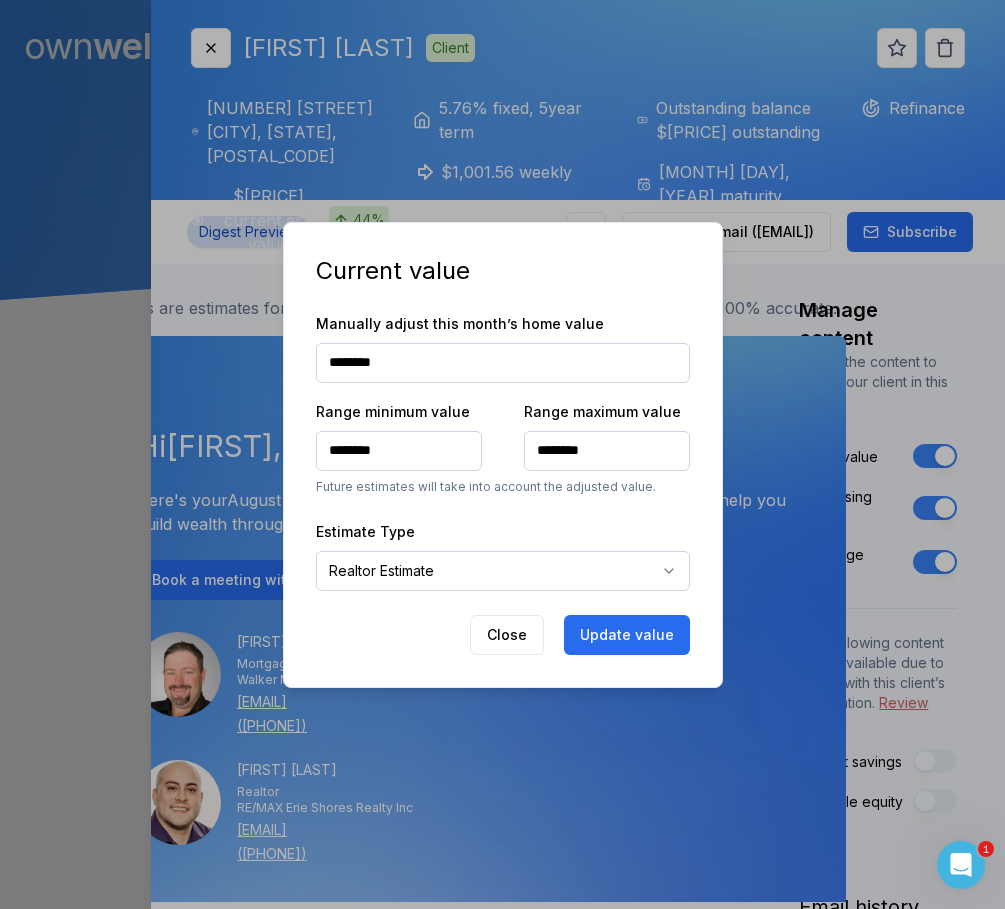 type on "********" 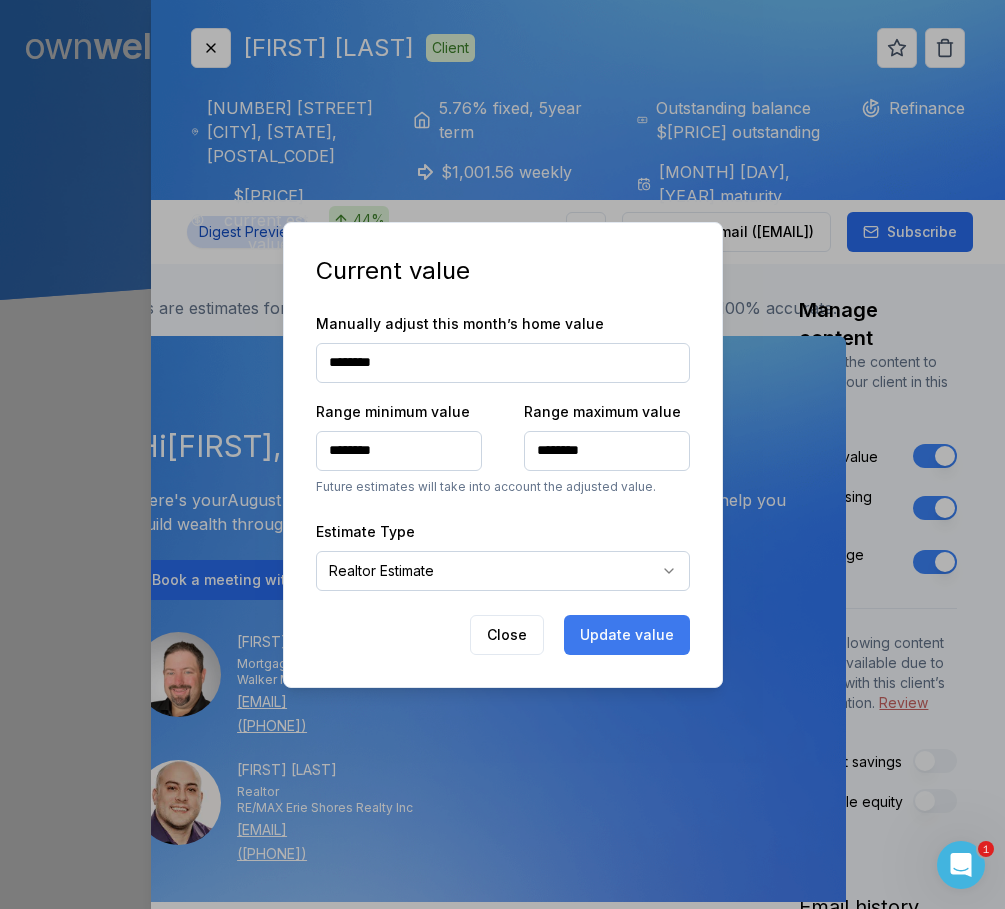 click on "Update value" at bounding box center (627, 635) 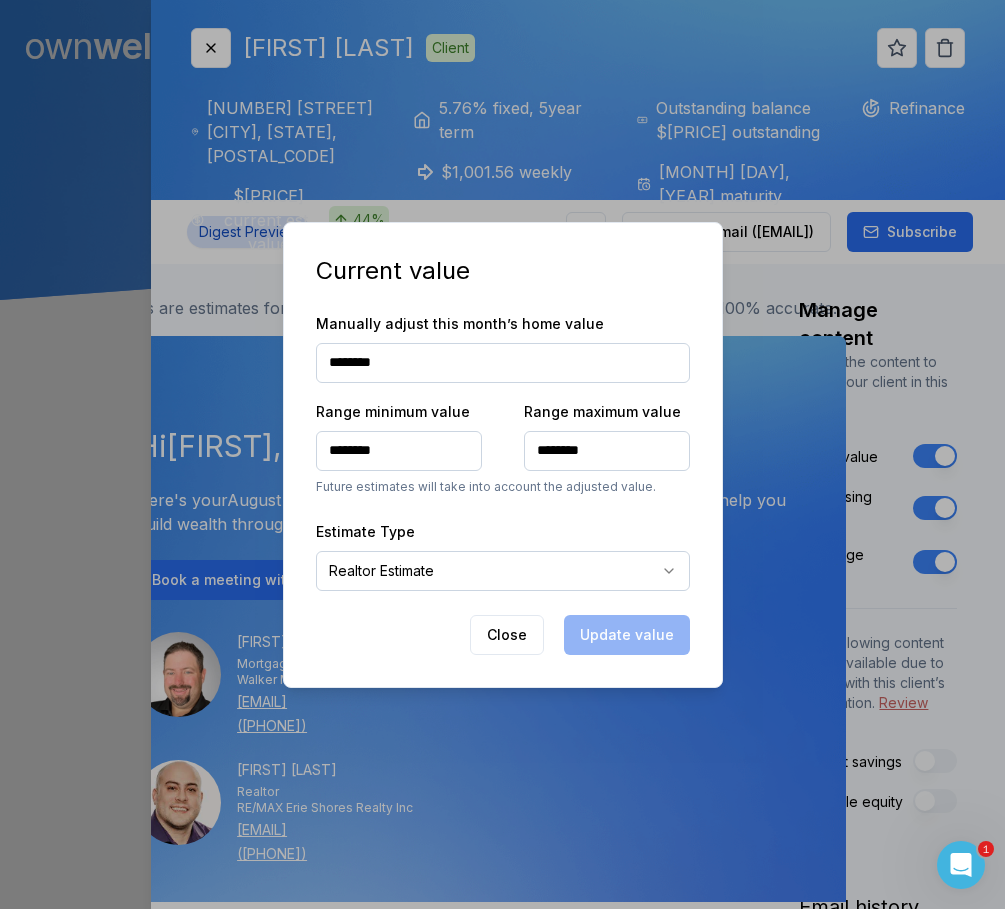 type on "********" 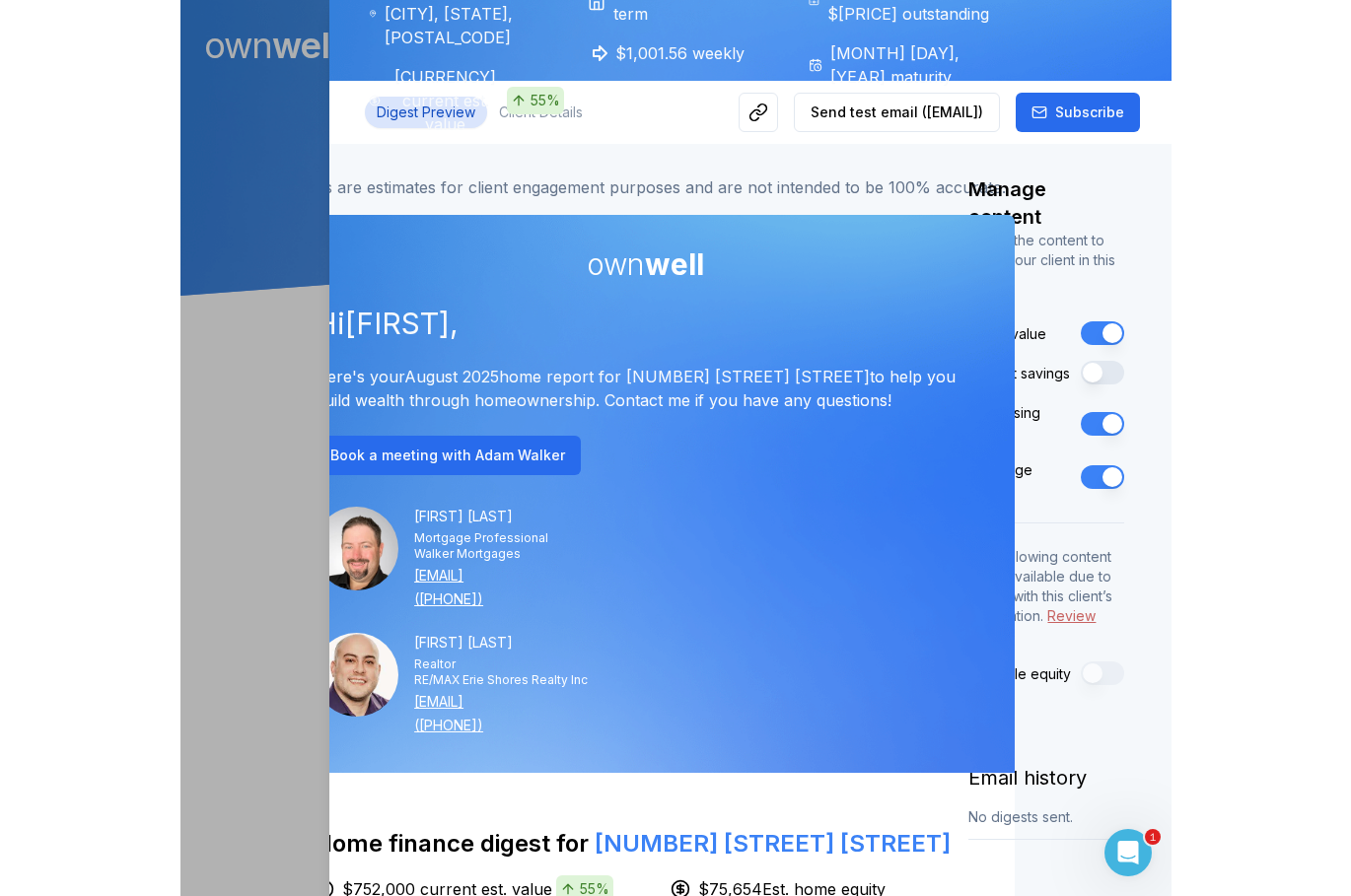 scroll, scrollTop: 110, scrollLeft: 0, axis: vertical 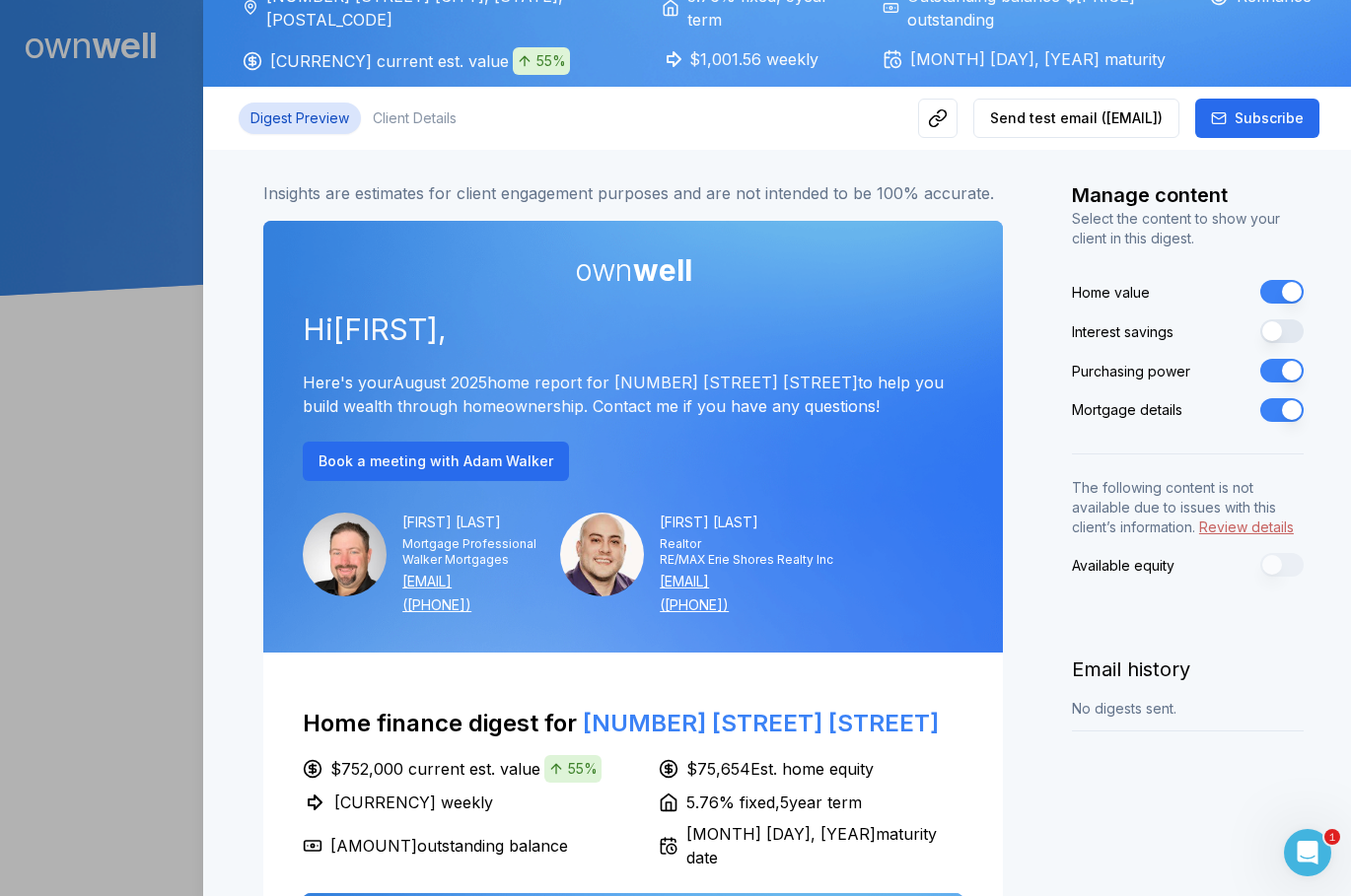 click on "Purchasing power" at bounding box center [1282, 371] 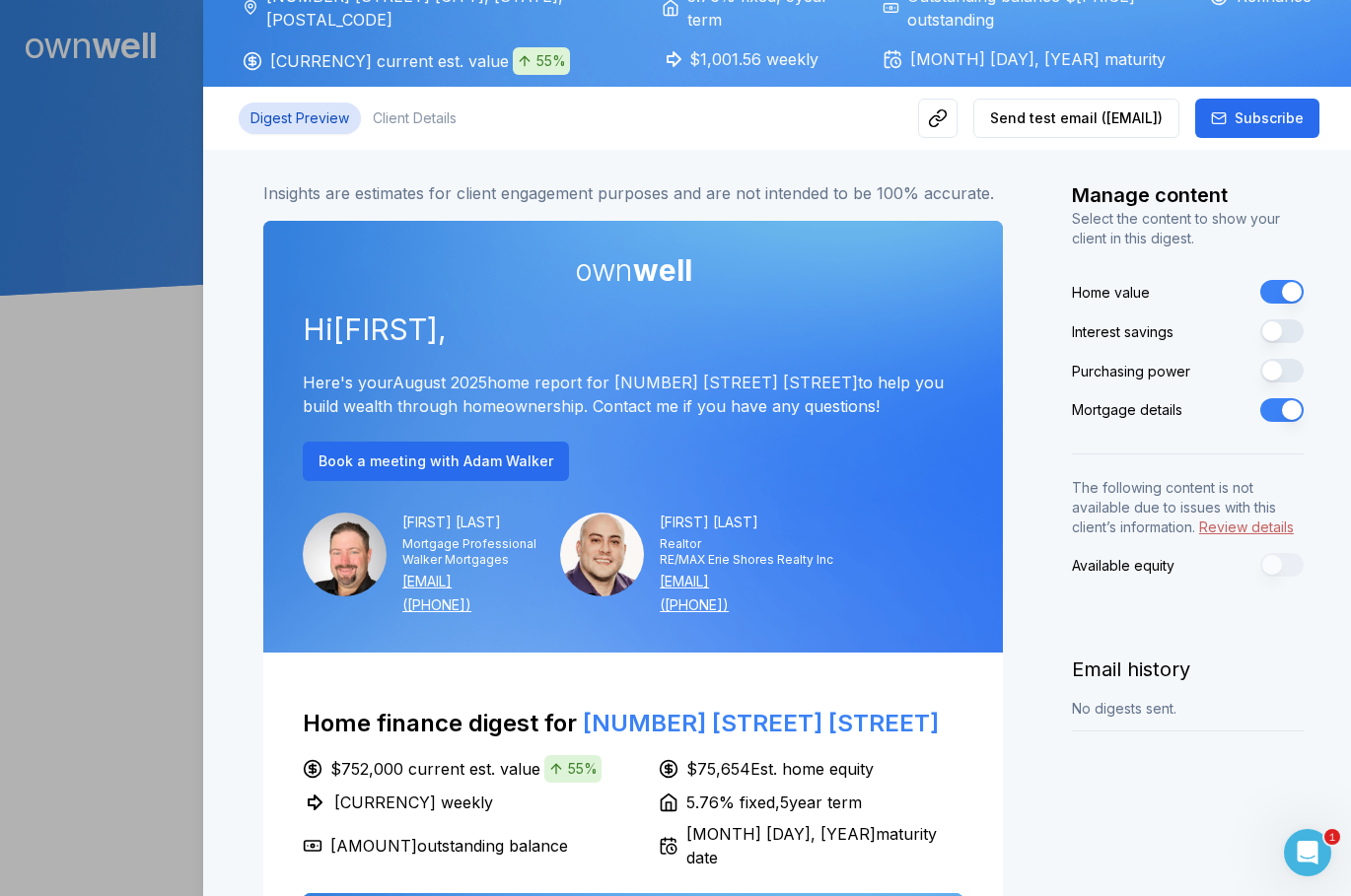 click on "Mortgage details" at bounding box center [1282, 410] 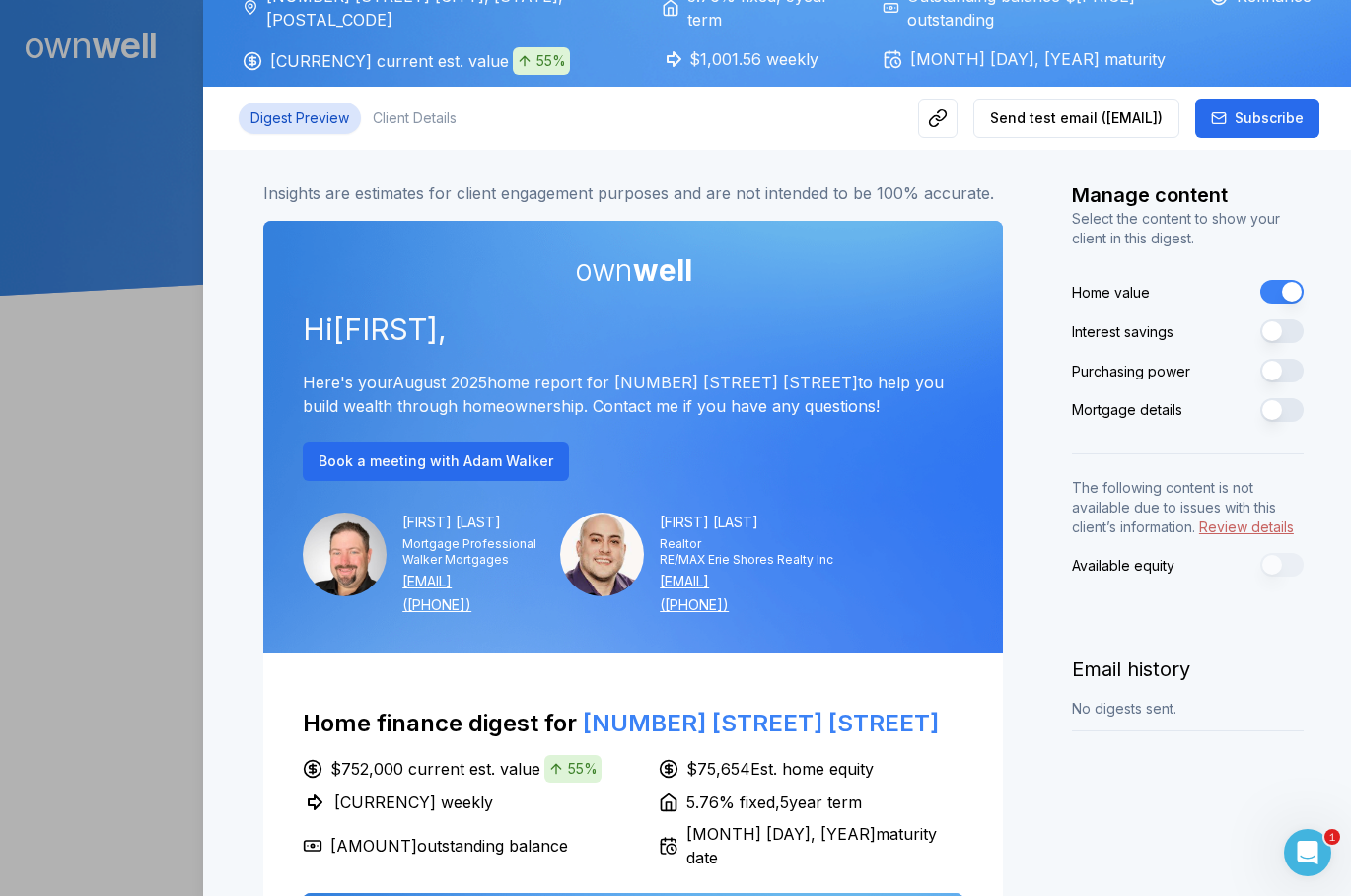 click on "Interest savings" at bounding box center [1282, 331] 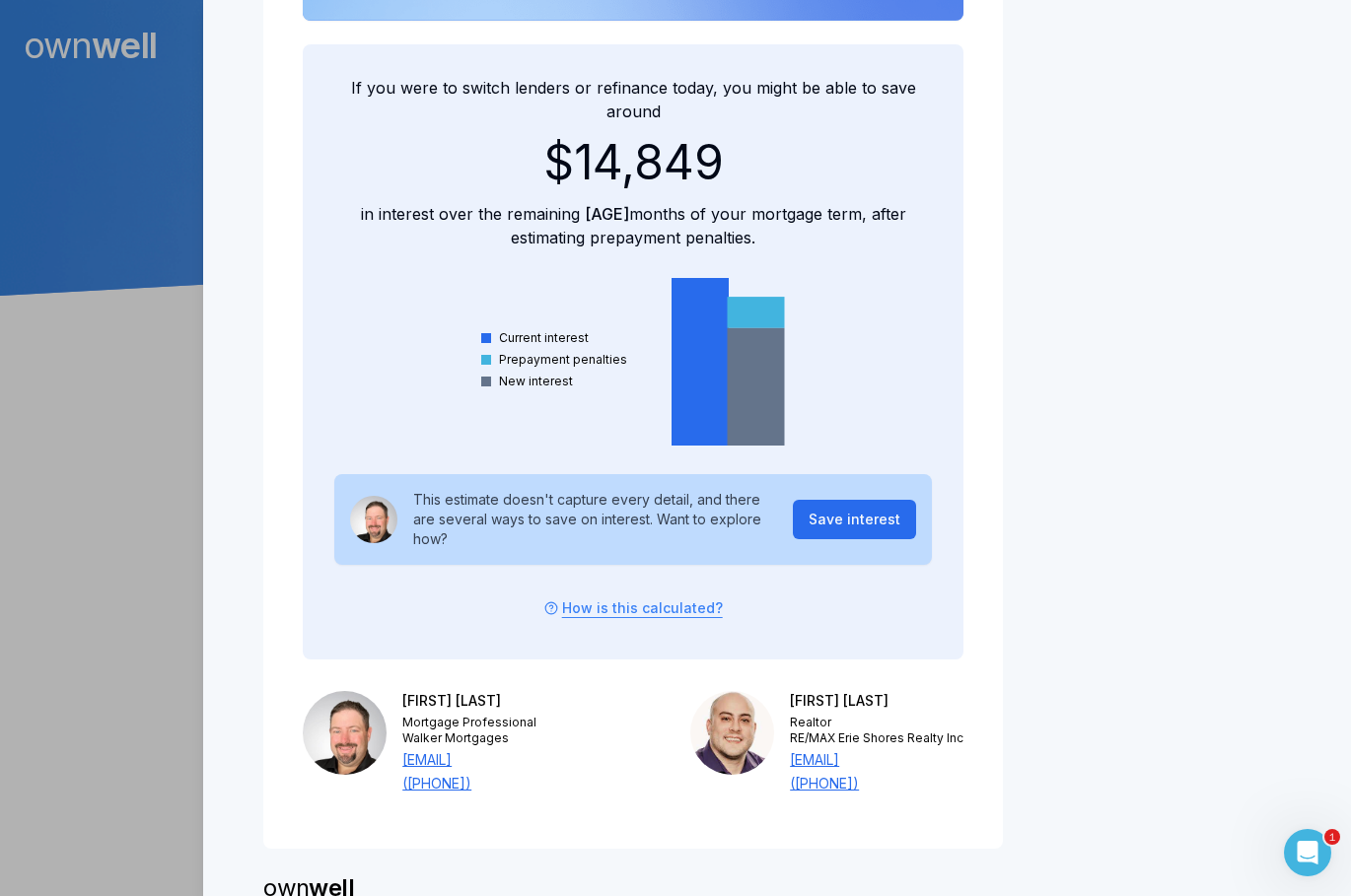 scroll, scrollTop: 1552, scrollLeft: 0, axis: vertical 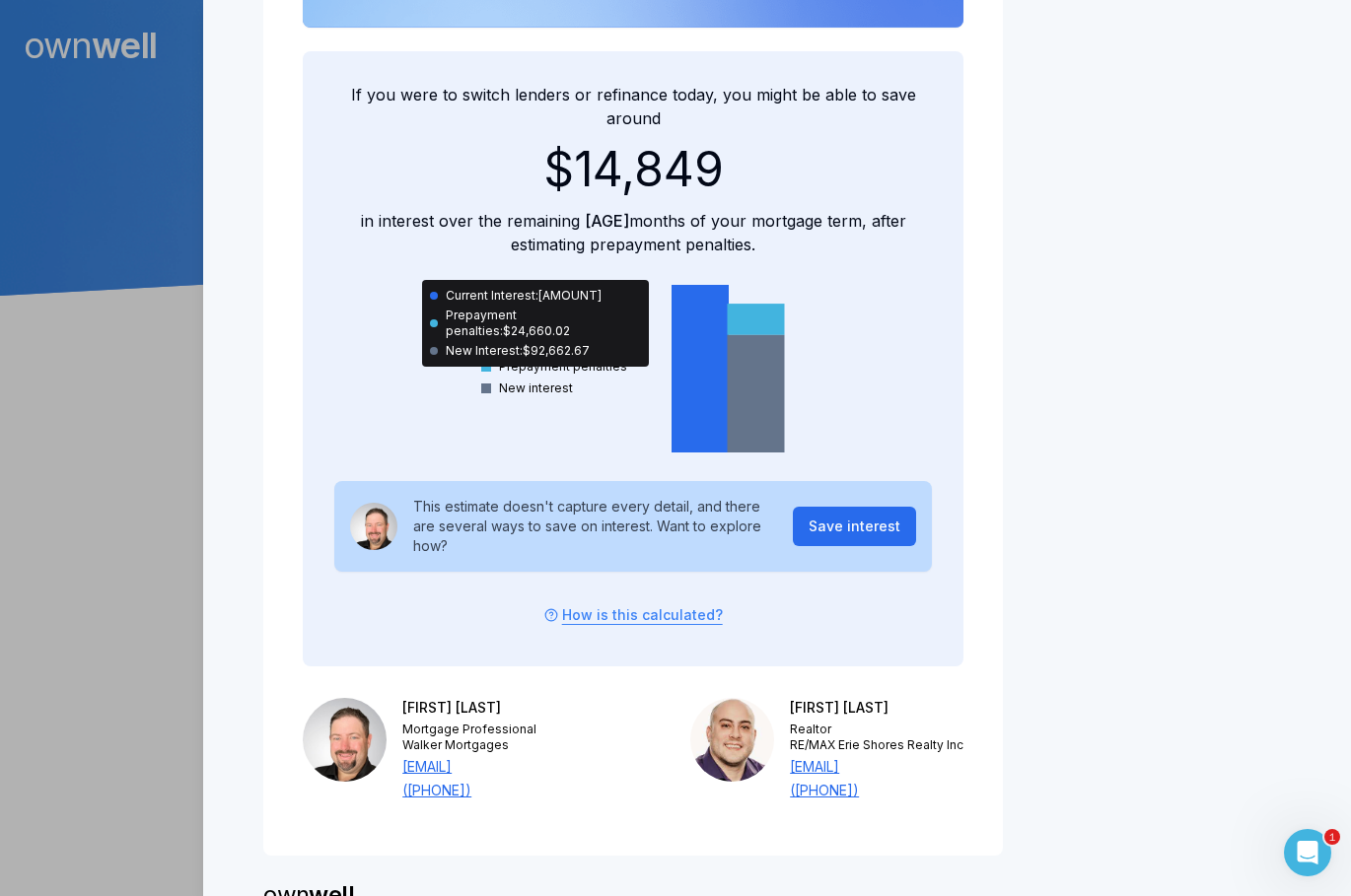 click 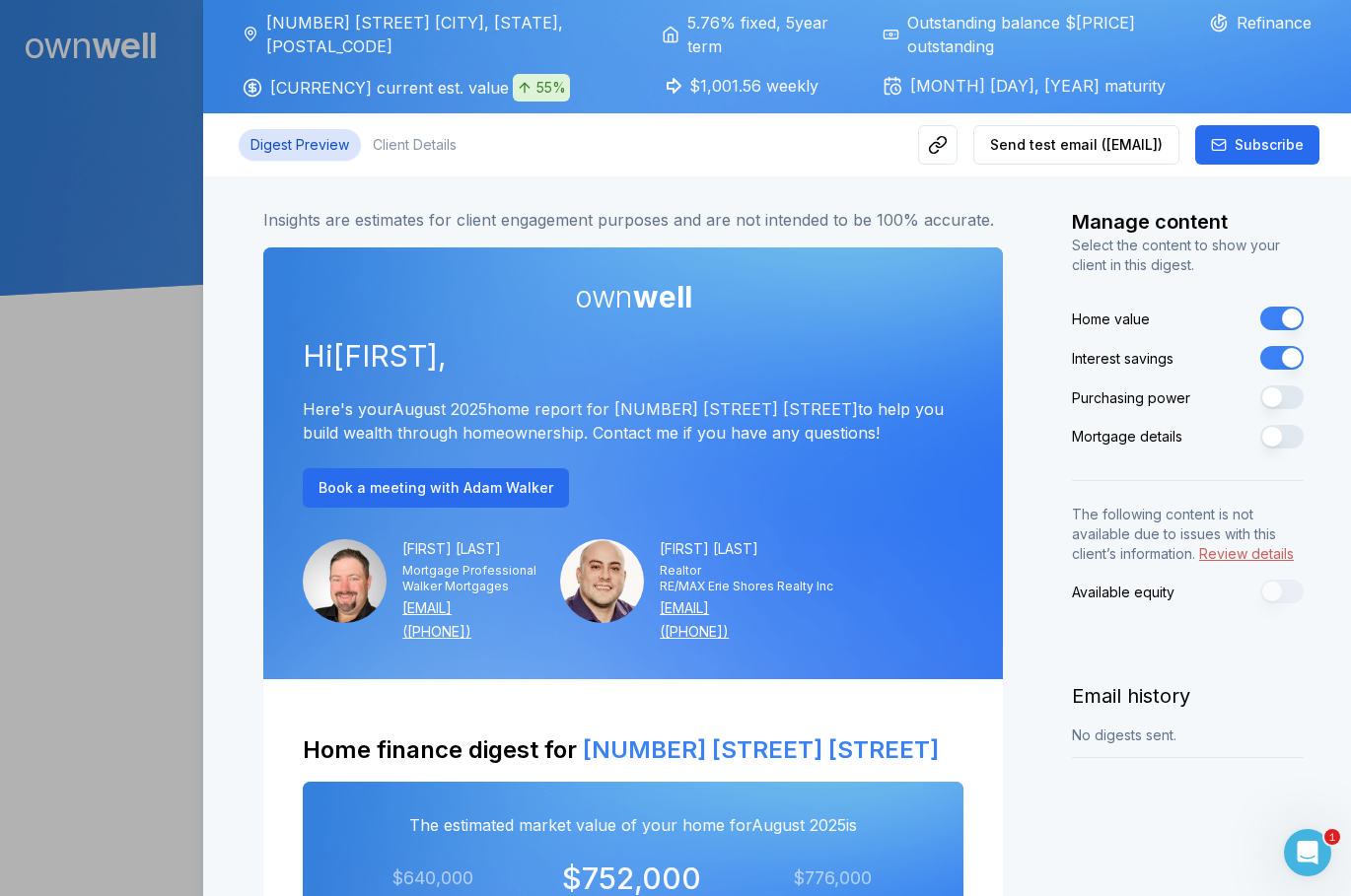 scroll, scrollTop: 0, scrollLeft: 0, axis: both 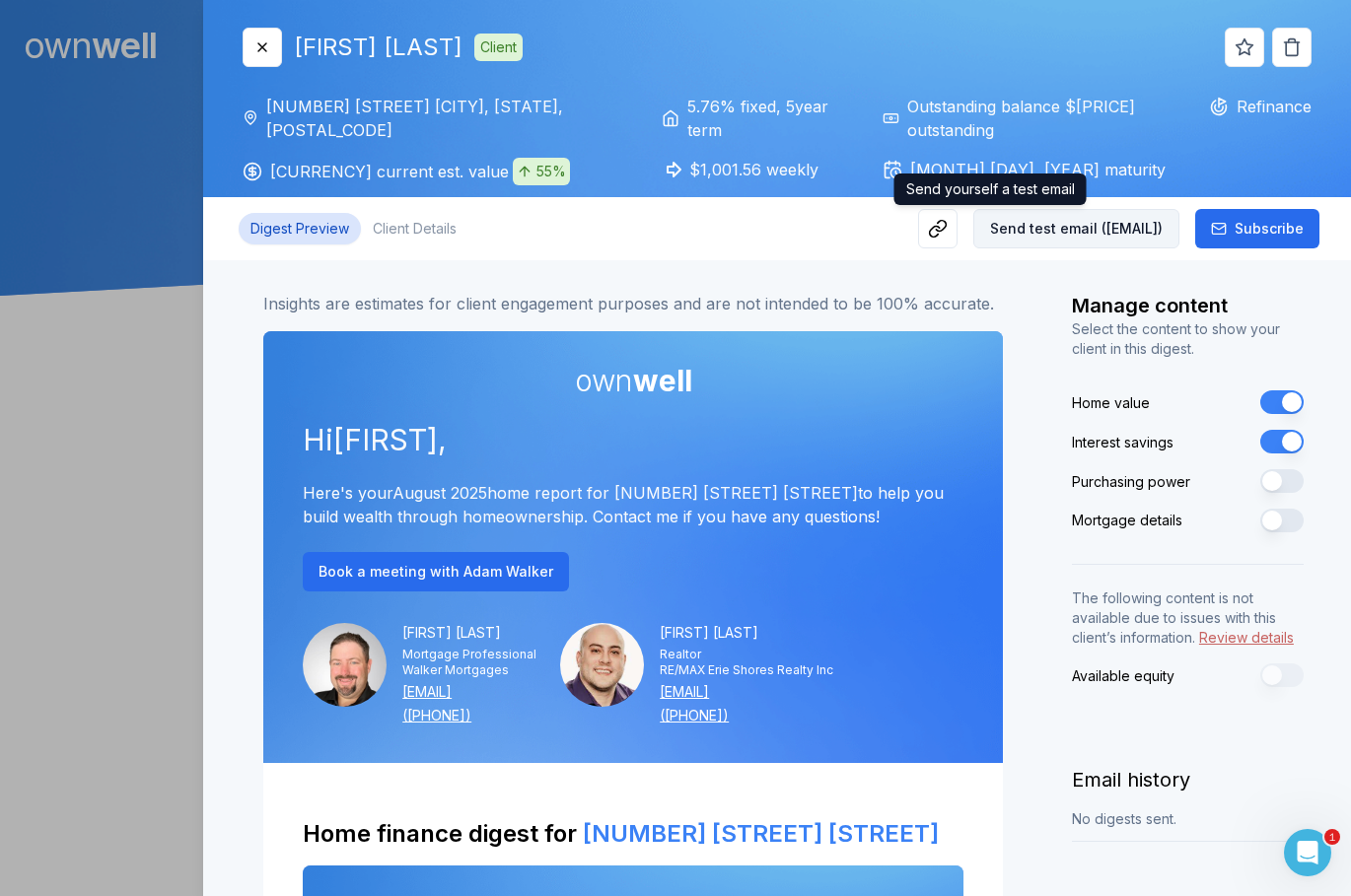 click on "Send test email ( [EMAIL] )" at bounding box center [1076, 229] 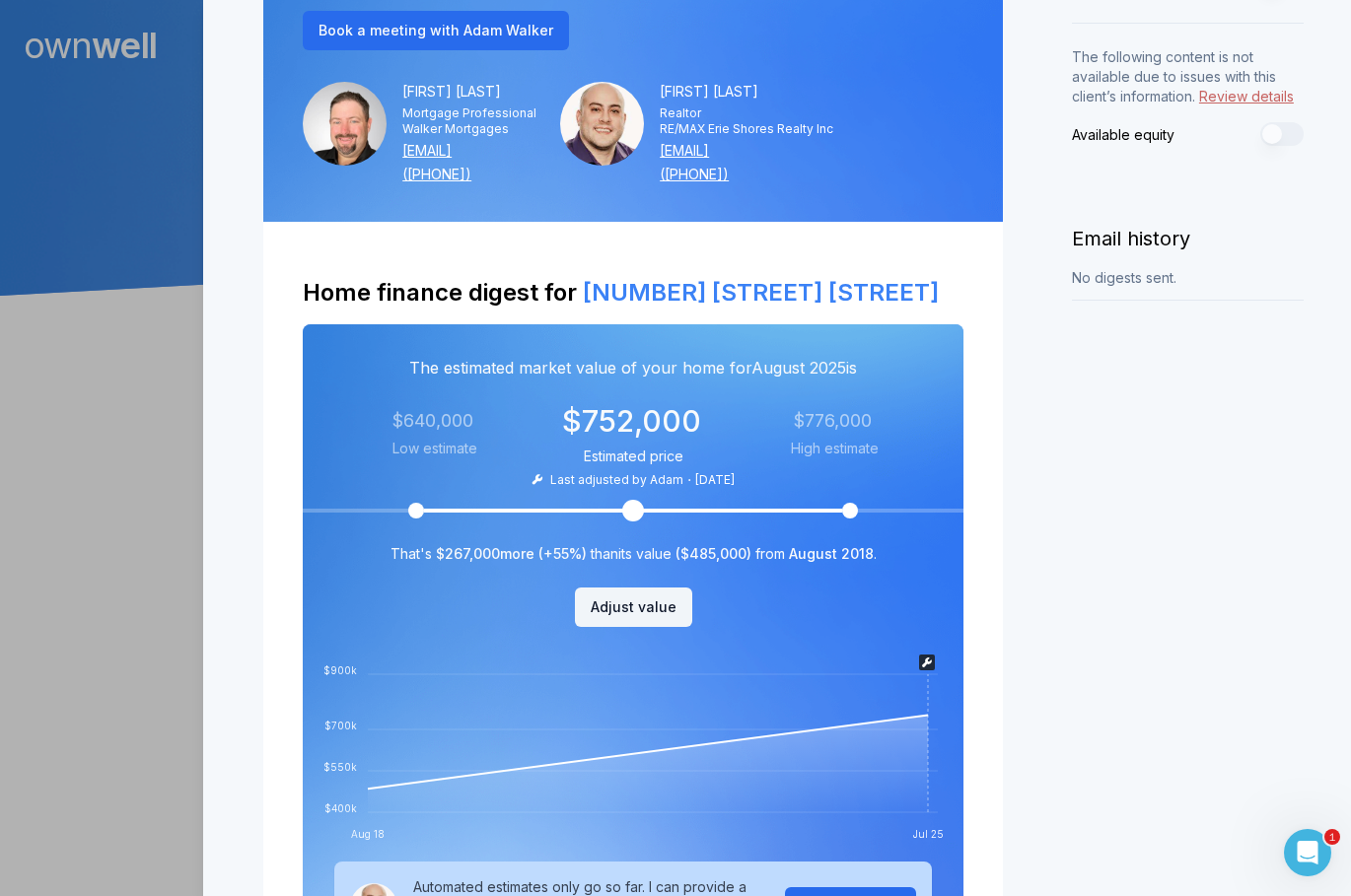 scroll, scrollTop: 498, scrollLeft: 0, axis: vertical 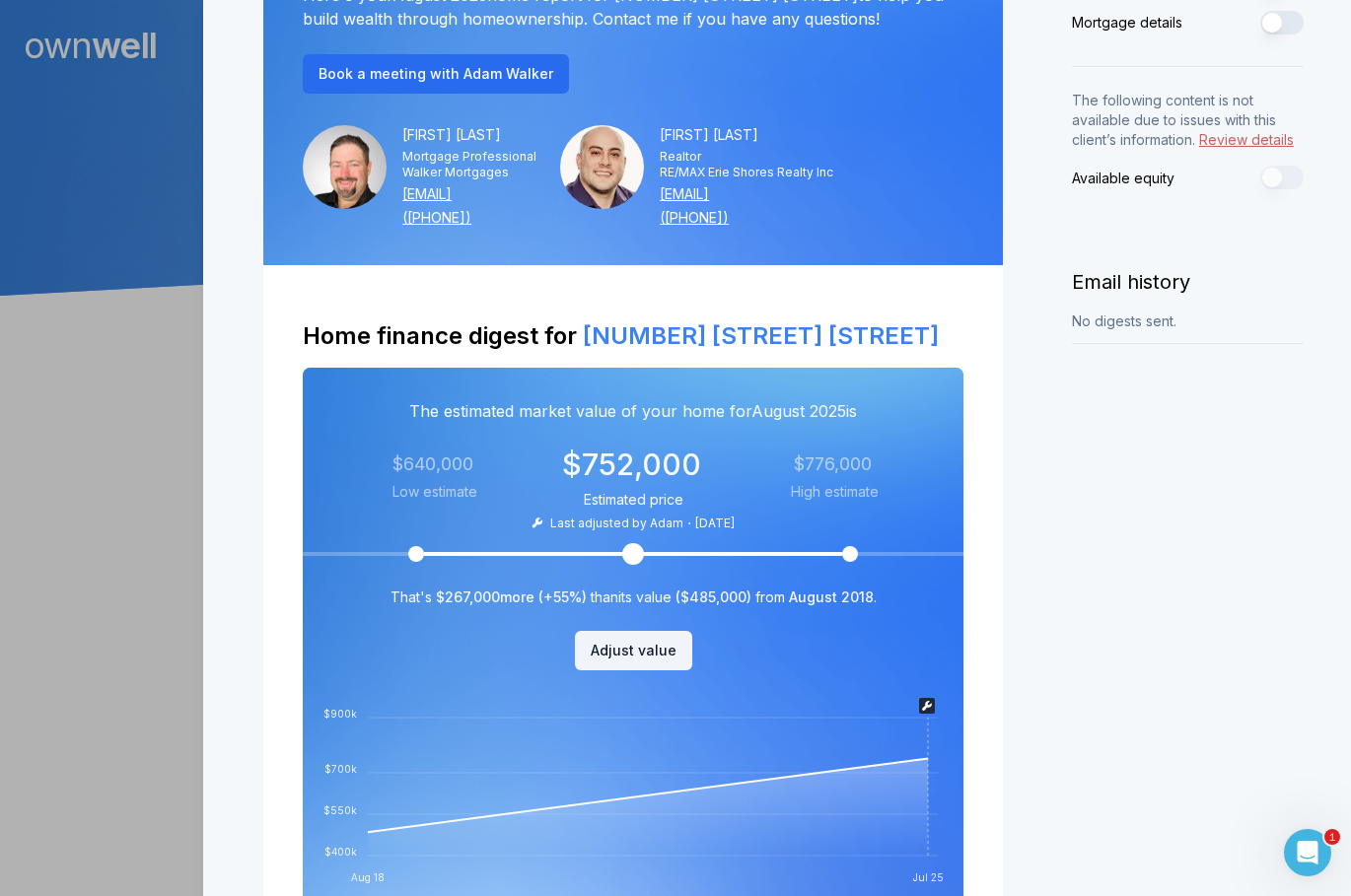 click on "The estimated market value of your home for  [MONTH] [YEAR]  is   Low estimate  Estimated price   High estimate   Estimated price   Low estimate   High estimate   Last adjusted by   [FIRST]   [DATE]   Low estimate   High estimate" at bounding box center [633, 461] 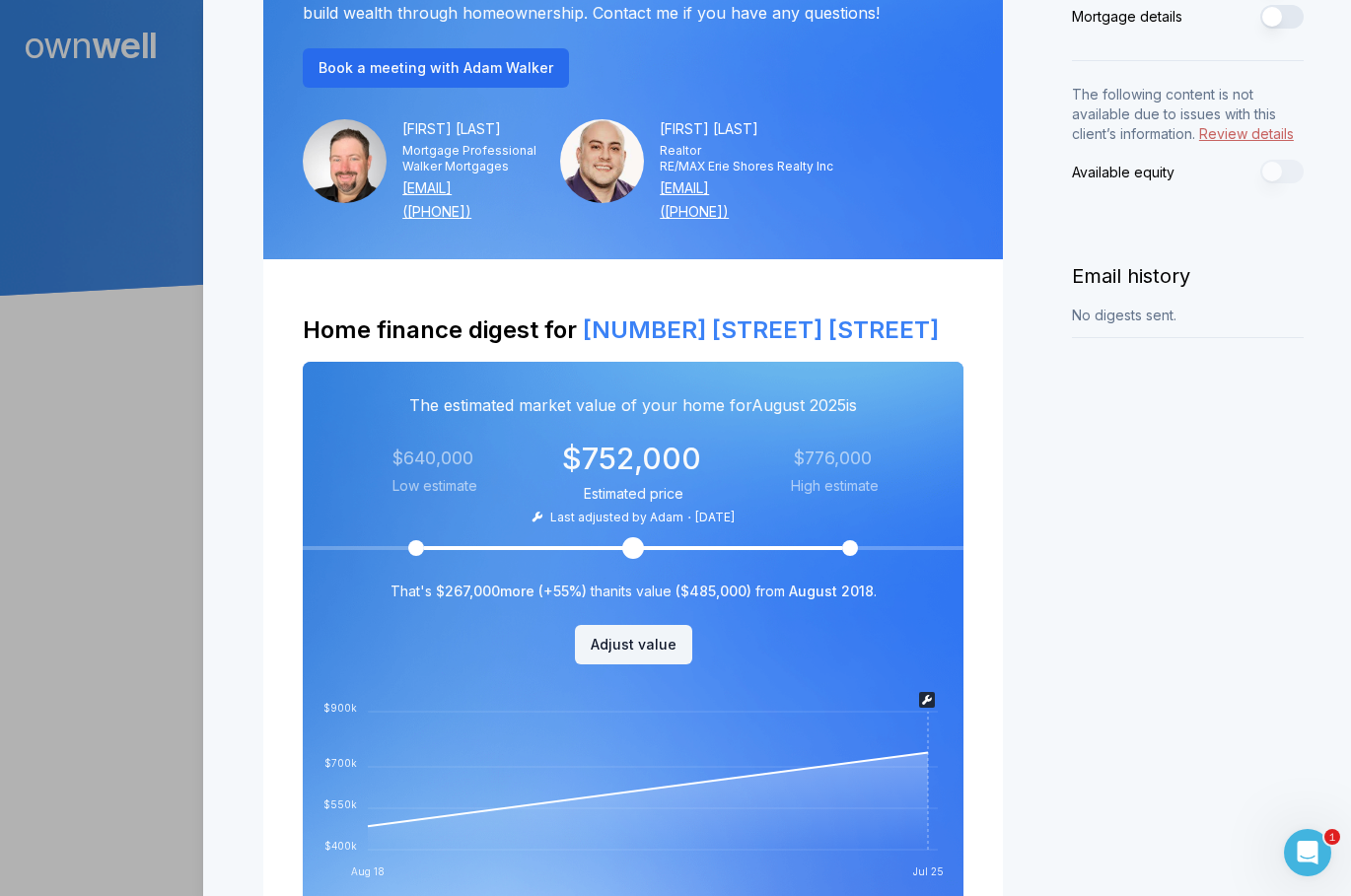 click on "Last adjusted by   [FIRST]" at bounding box center [616, 517] 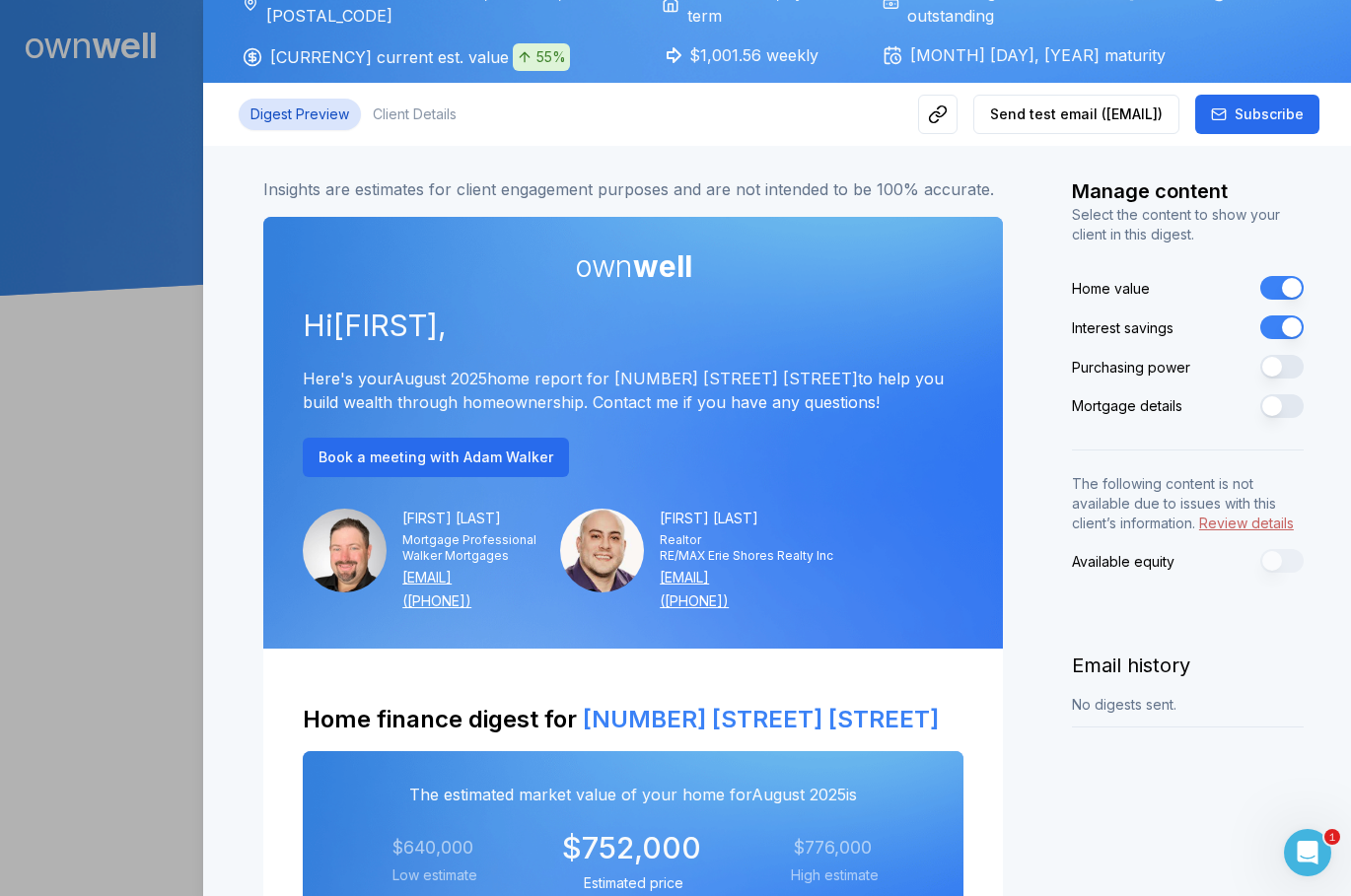 scroll, scrollTop: 113, scrollLeft: 0, axis: vertical 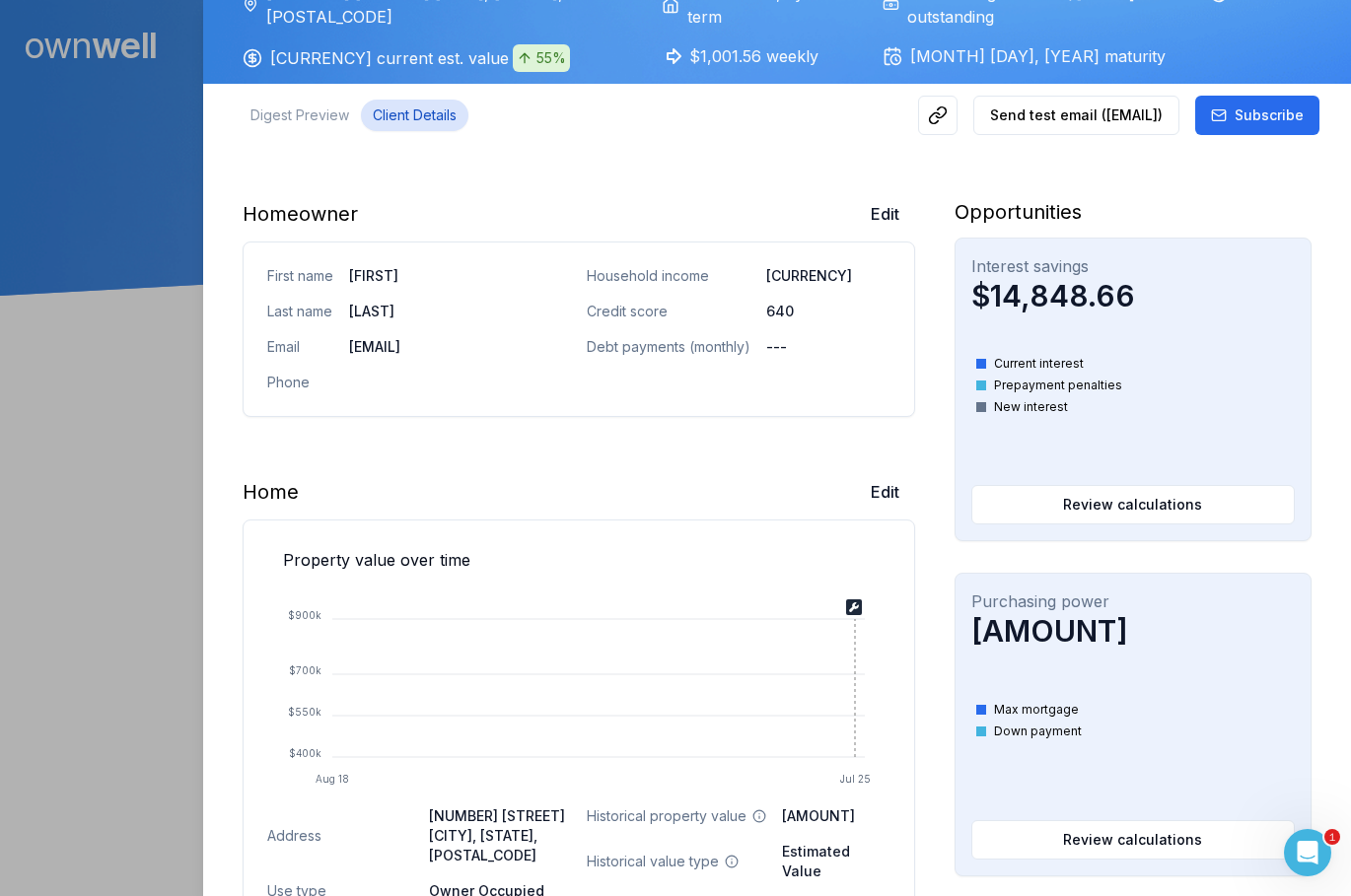 click on "Close [FIRST]   [LAST] Client [NUMBER] [STREET] [CITY], [STATE], [POSTAL_CODE] $[PRICE]   current est. value [PERCENTAGE] [PERCENTAGE]   fixed ,   5  year term $[PRICE]   weekly   $[PRICE]   outstanding [DATE]   maturity Refinance Digest Preview Client Details Send test email ( [EMAIL] ) Subscribe Homeowner   Edit First name [FIRST] Last name [LAST] Email [EMAIL] Phone Household income $[PRICE] Credit score [NUMBER] Debt payments (monthly) --- Home   Edit Property value over time Aug 18 Jul 25 $[PRICE] $[PRICE] $[PRICE] $[PRICE]     Address [NUMBER] [STREET] [CITY], [STATE], [POSTAL_CODE] Use type Owner Occupied Property type Detached Property tax (monthly) $[PRICE] Heating (monthly) $[PRICE] Condo fees (monthly) $[PRICE] Historical property value $[PRICE] Historical value type Estimated Value Historical value date August 1, 2018 Current est. value $[PRICE] Estimated range $[PRICE] - $[PRICE] Estimated equity $[PRICE] Mortgage   Current Original Edit Amortization 2028 2032 2036 2040 2044 $[PRICE] $[PRICE] $[PRICE] Rate" at bounding box center [777, 1021] 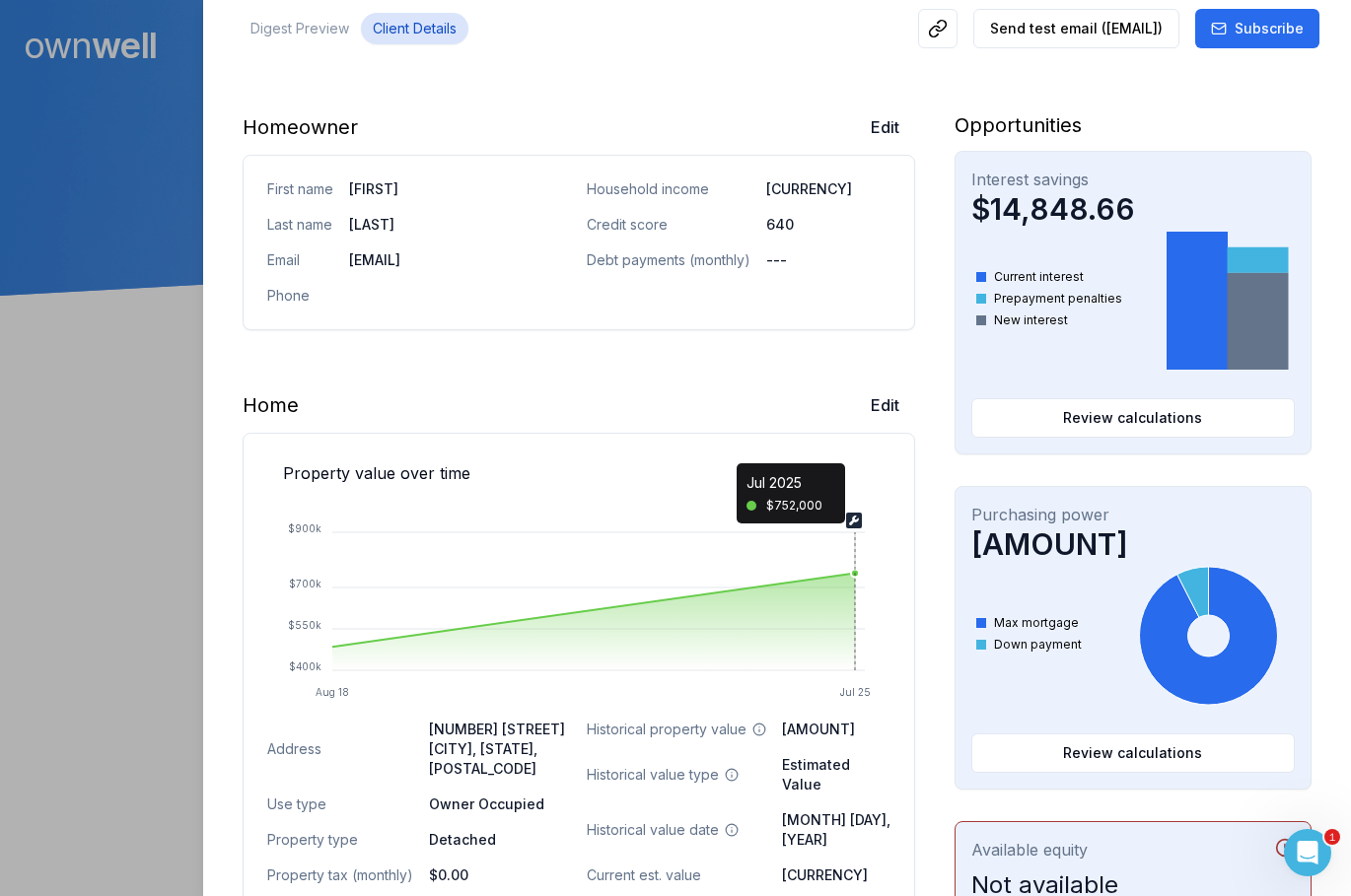 scroll, scrollTop: 209, scrollLeft: 0, axis: vertical 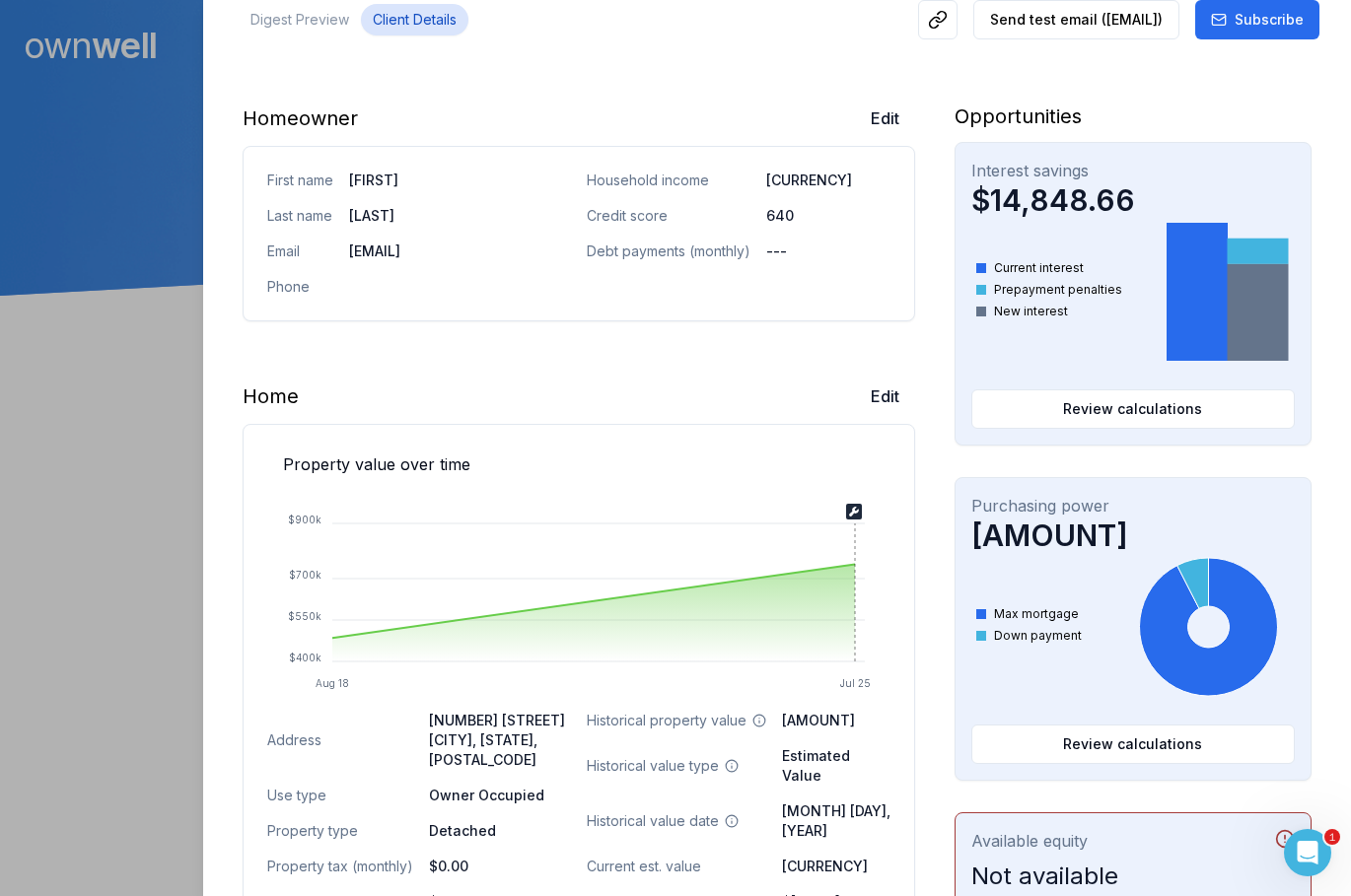 click 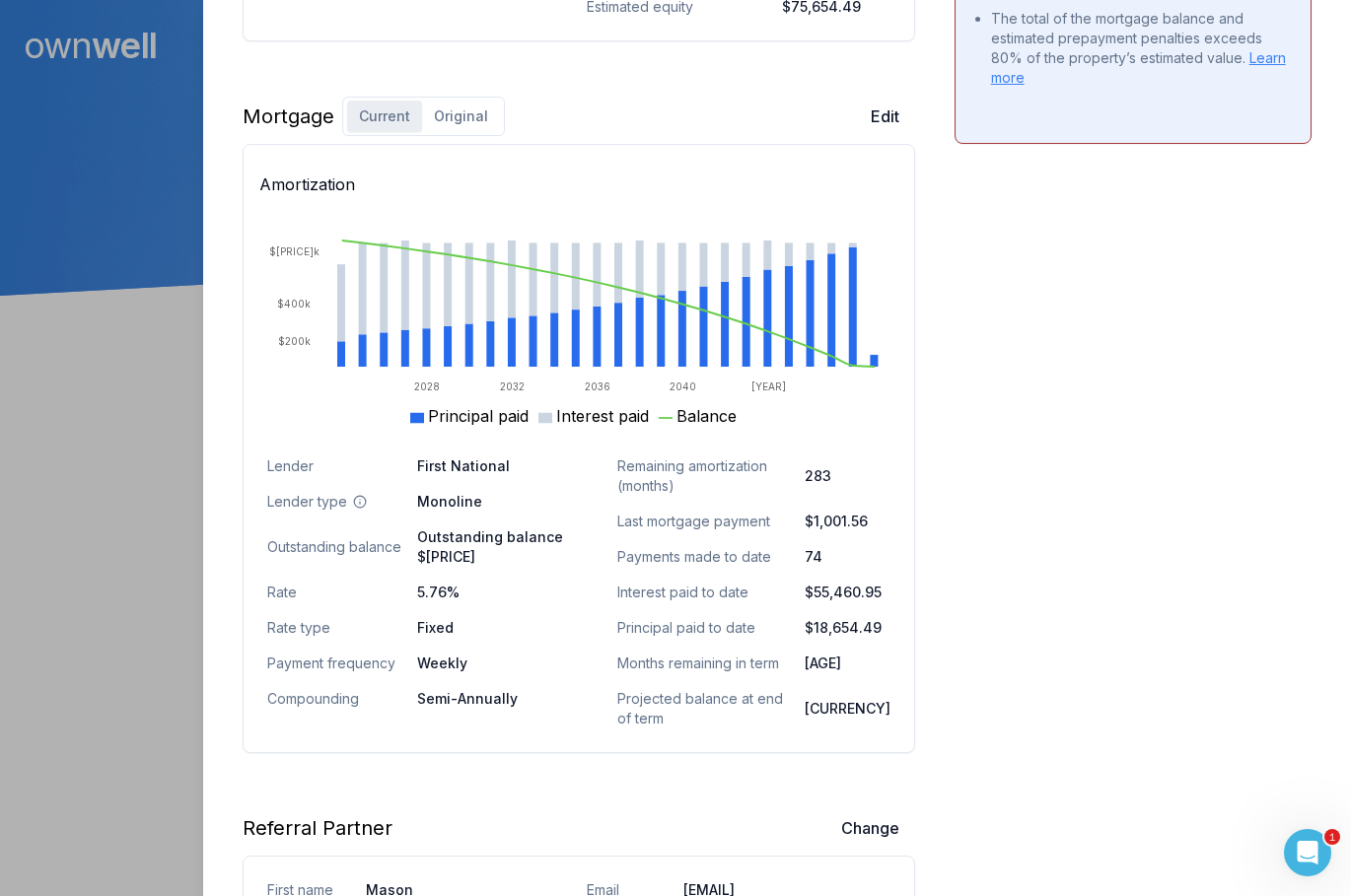 scroll, scrollTop: 1158, scrollLeft: 0, axis: vertical 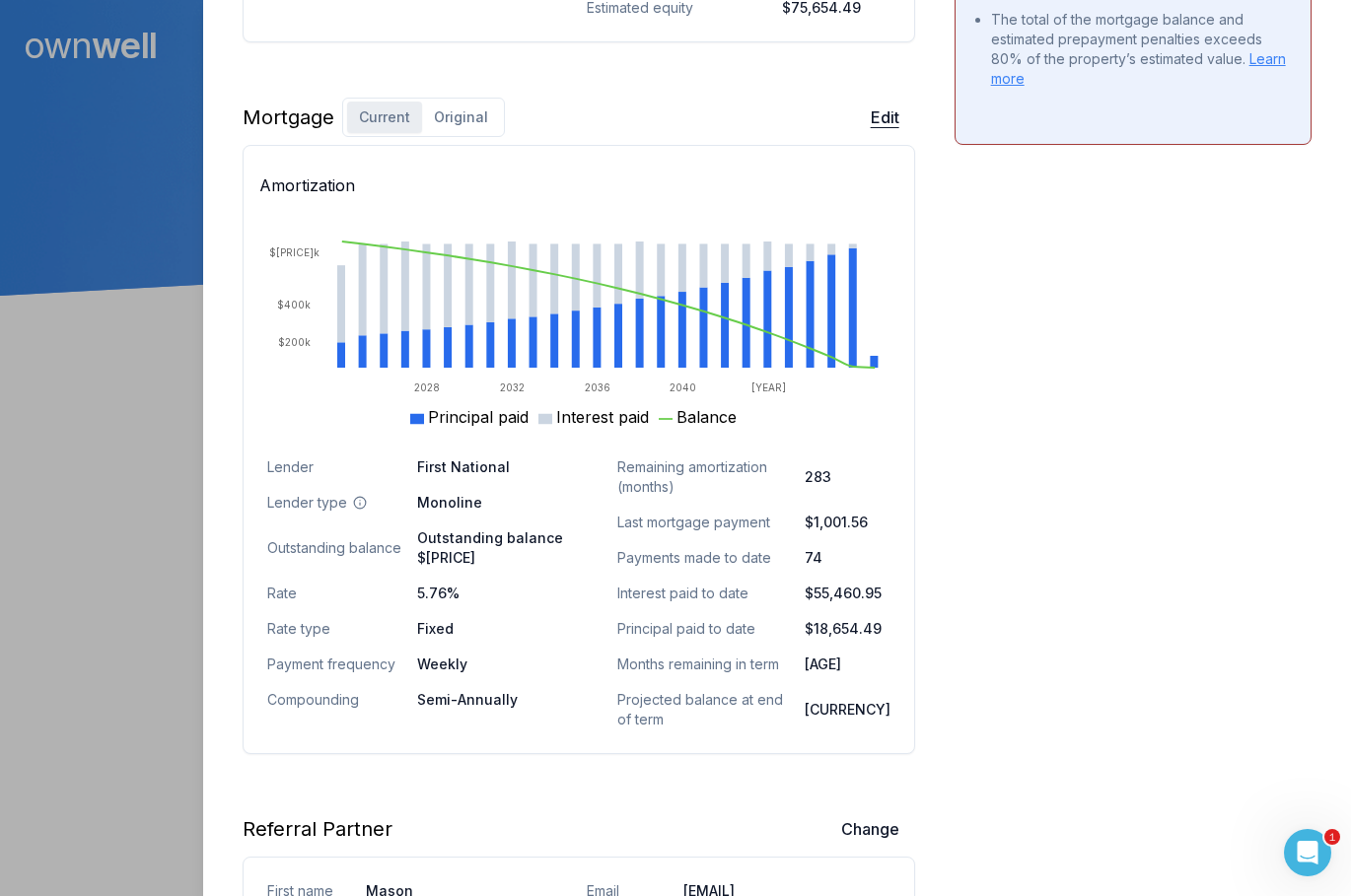 click on "Edit" at bounding box center [885, 117] 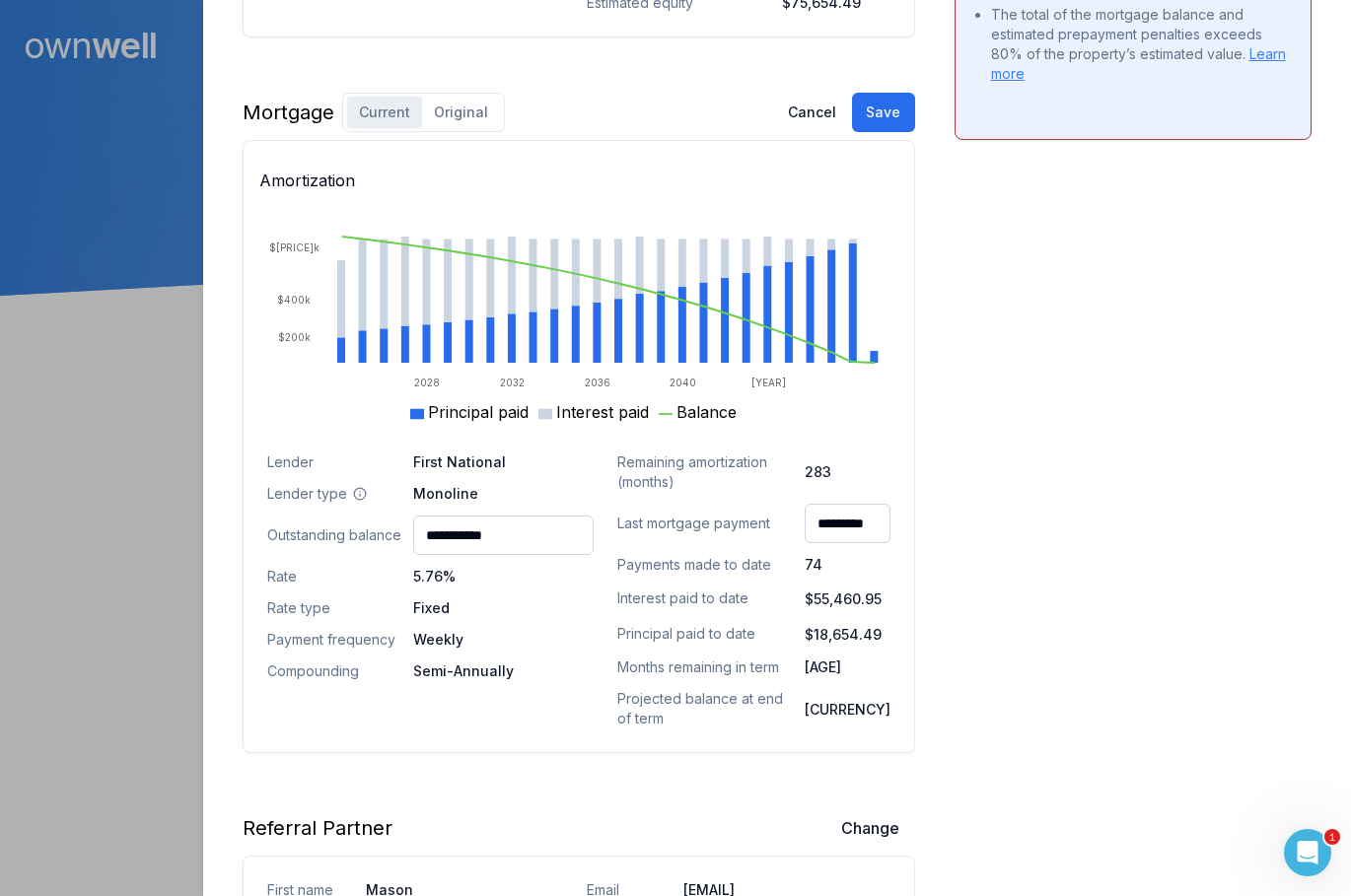scroll, scrollTop: 1168, scrollLeft: 0, axis: vertical 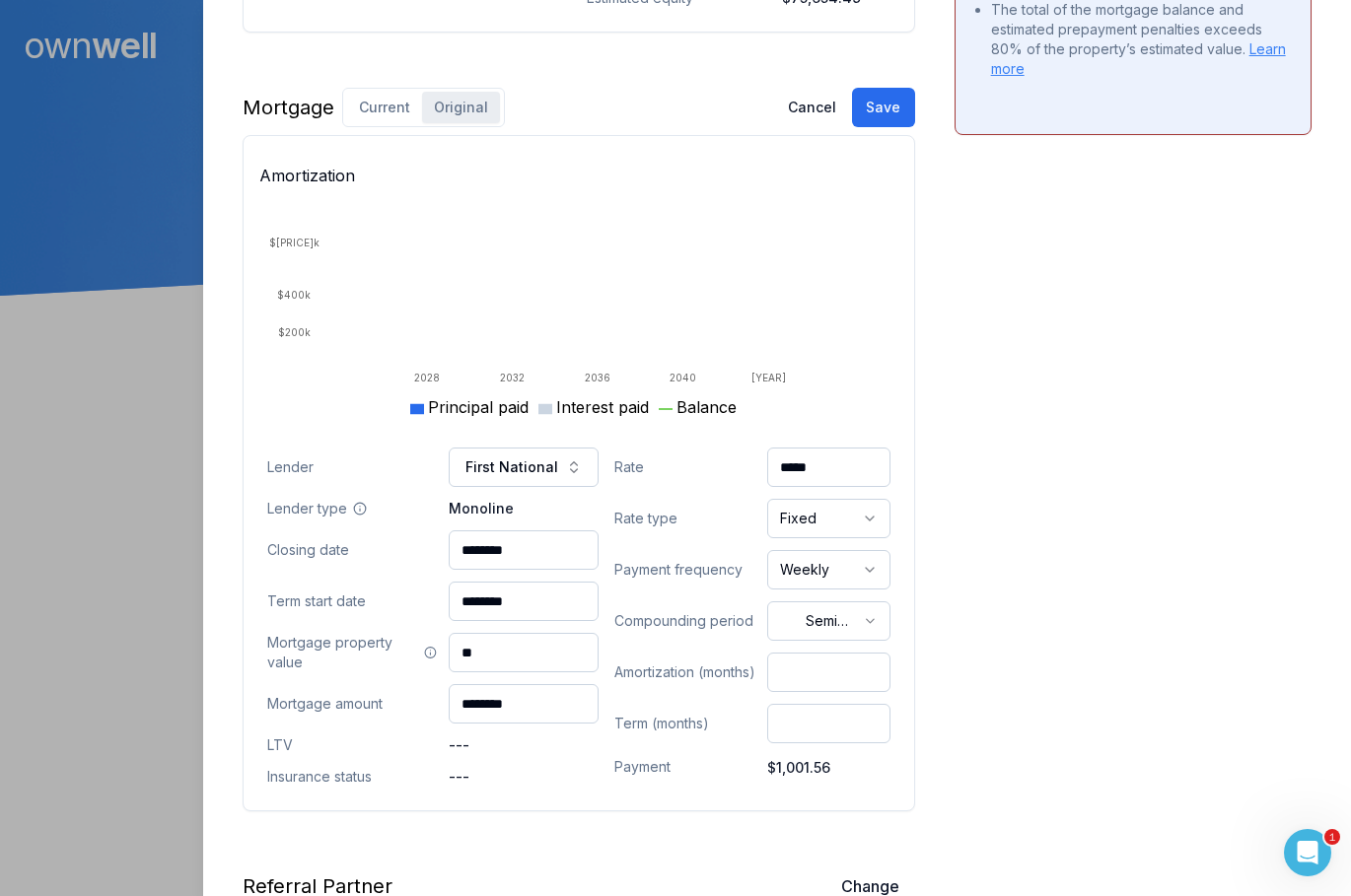 click on "Original" at bounding box center [461, 107] 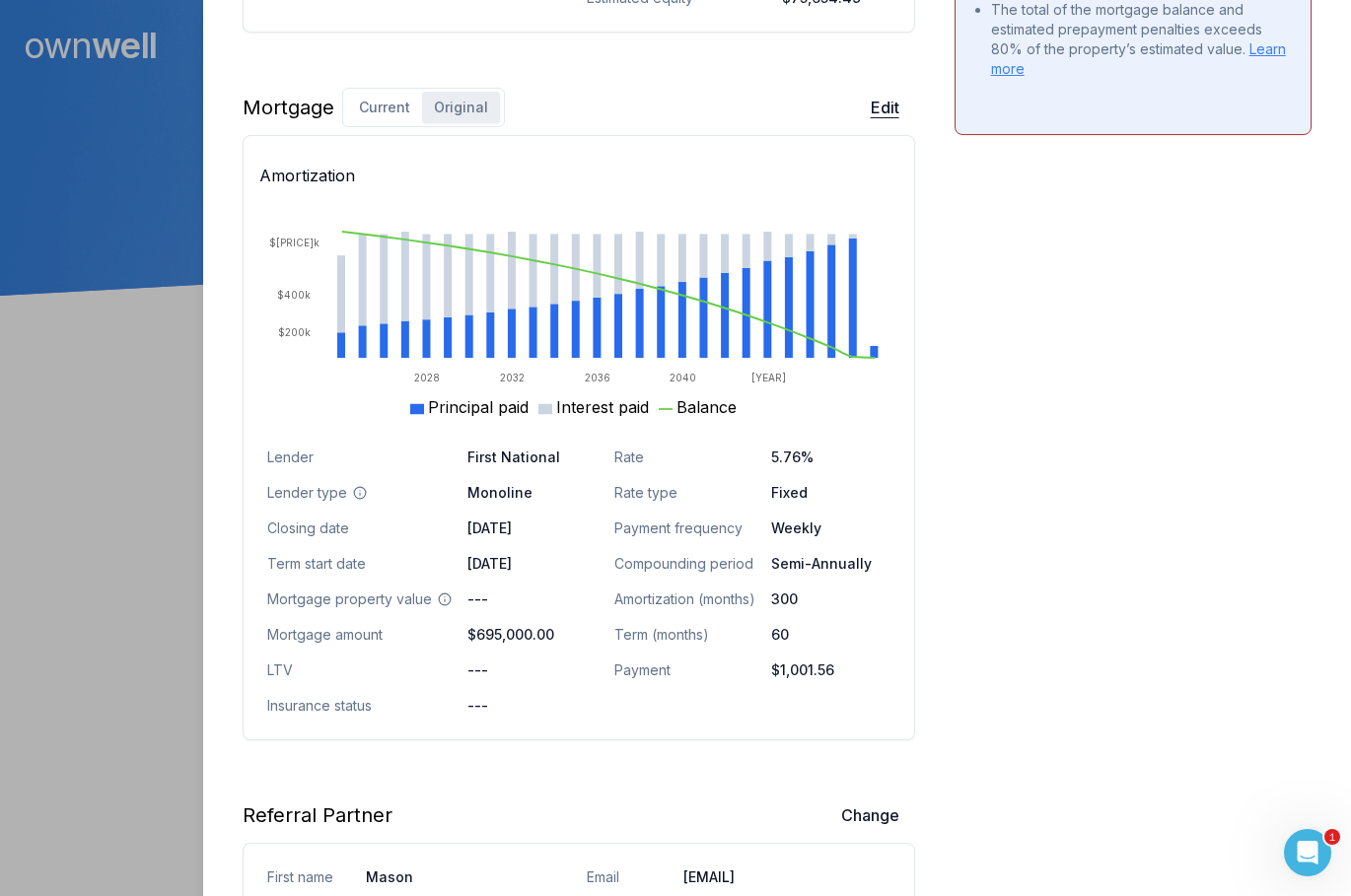 click on "Edit" at bounding box center [885, 107] 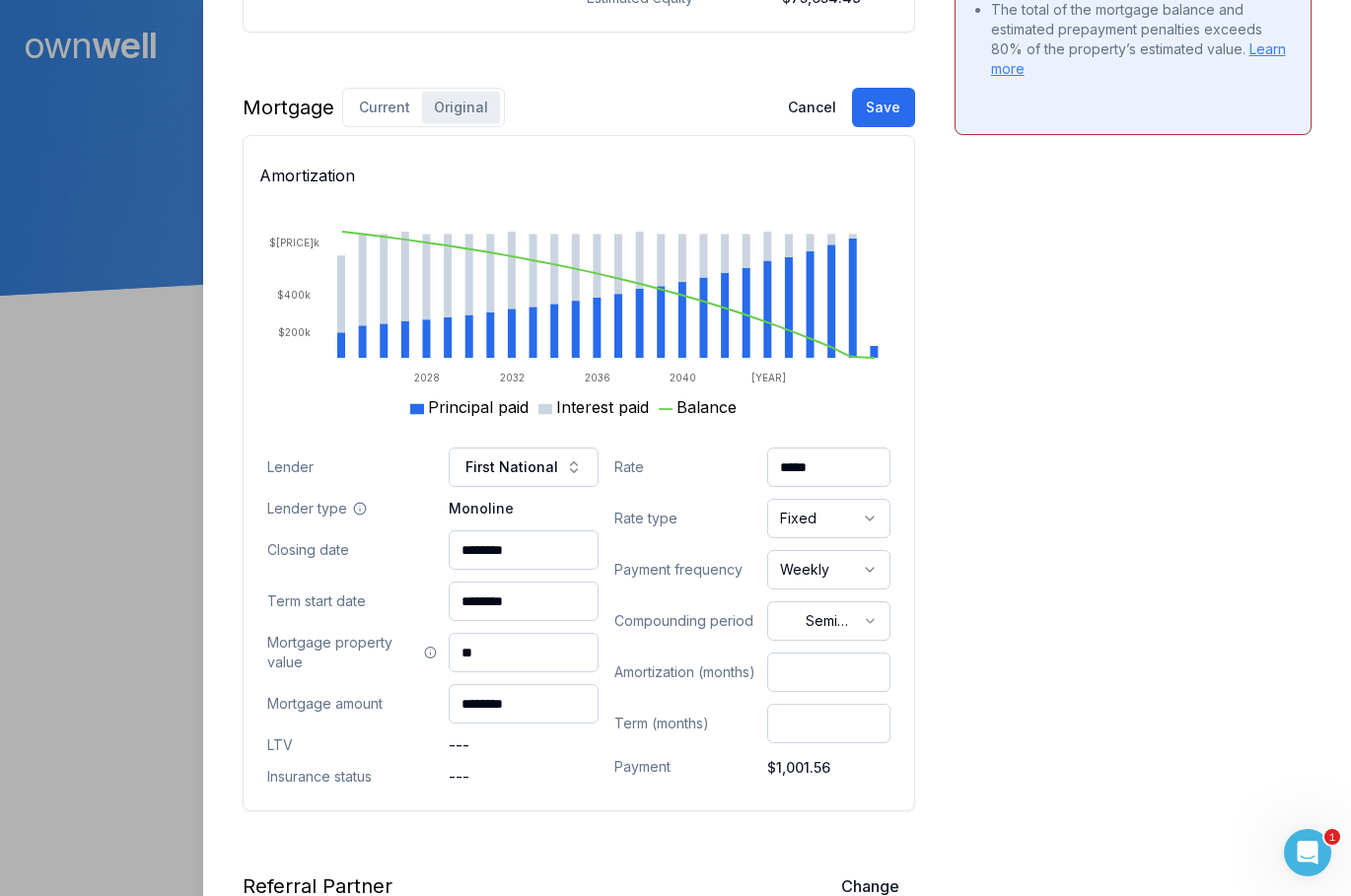 click on "***" at bounding box center [828, 672] 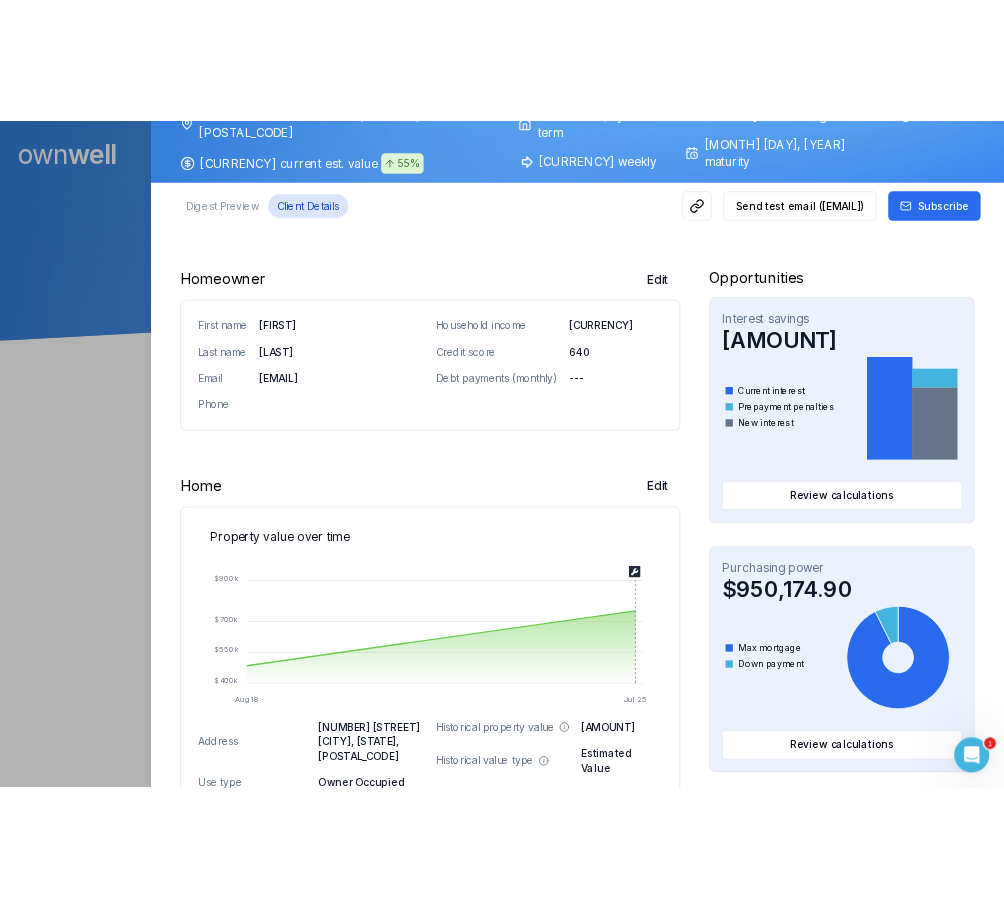 scroll, scrollTop: 115, scrollLeft: 0, axis: vertical 